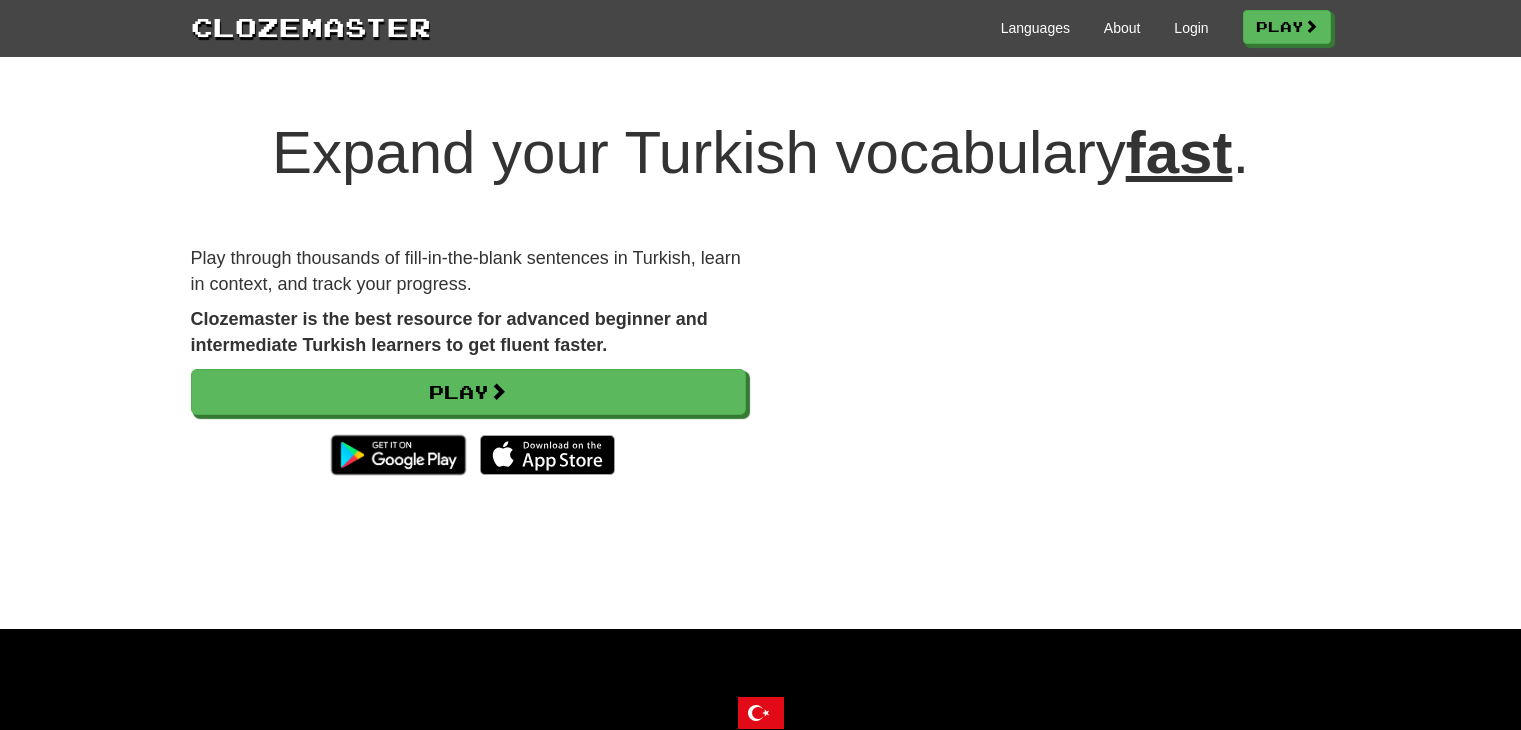 scroll, scrollTop: 0, scrollLeft: 0, axis: both 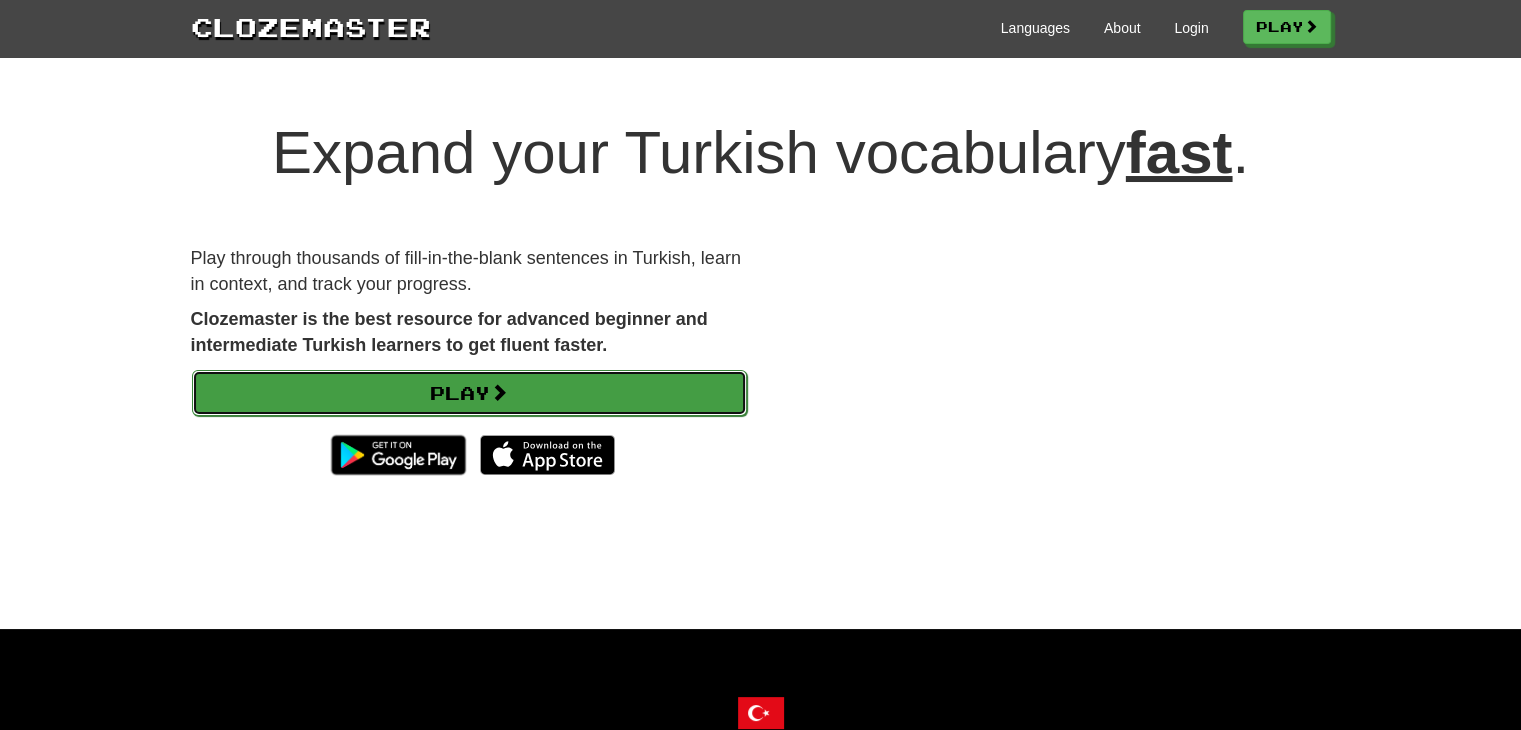 click on "Play" at bounding box center [469, 393] 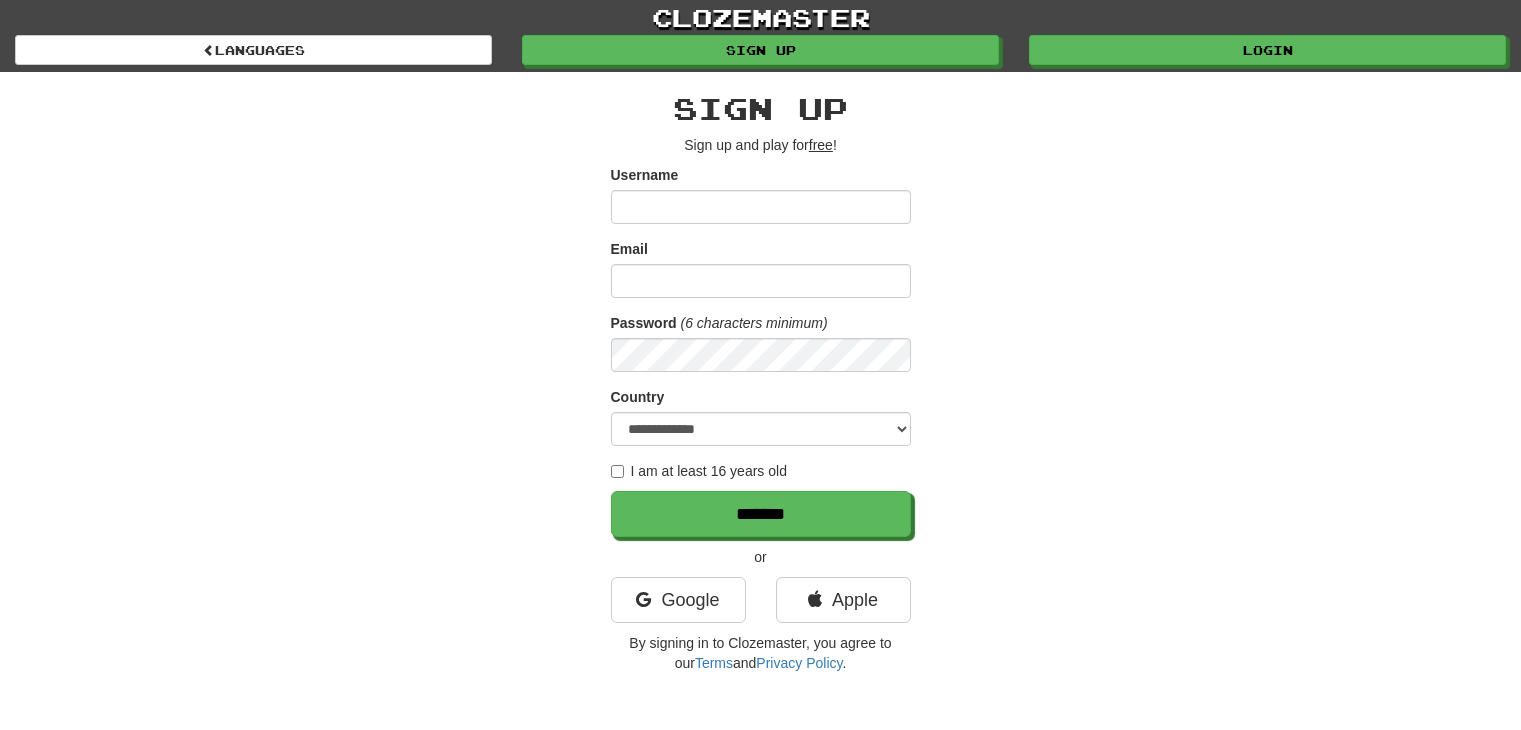 scroll, scrollTop: 0, scrollLeft: 0, axis: both 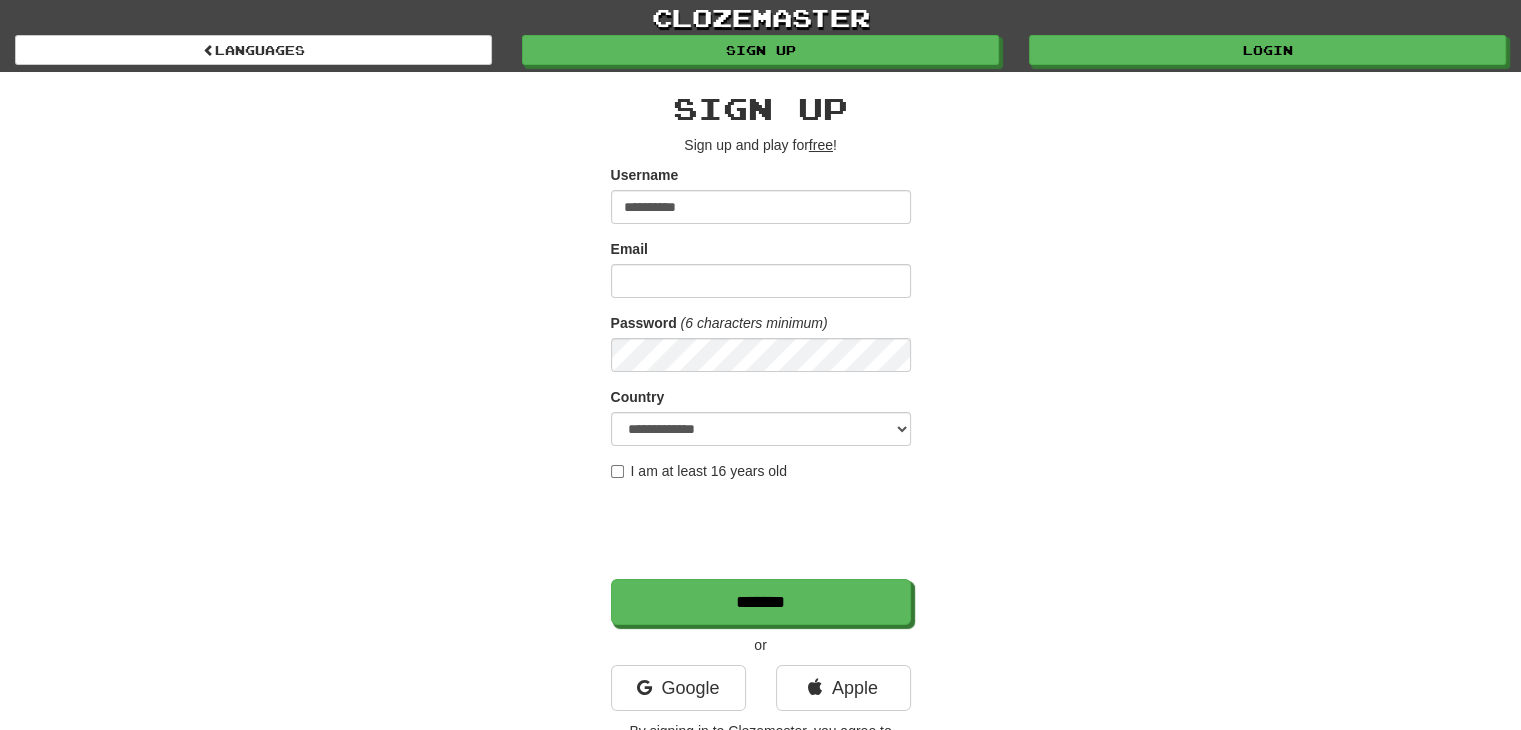 type on "**********" 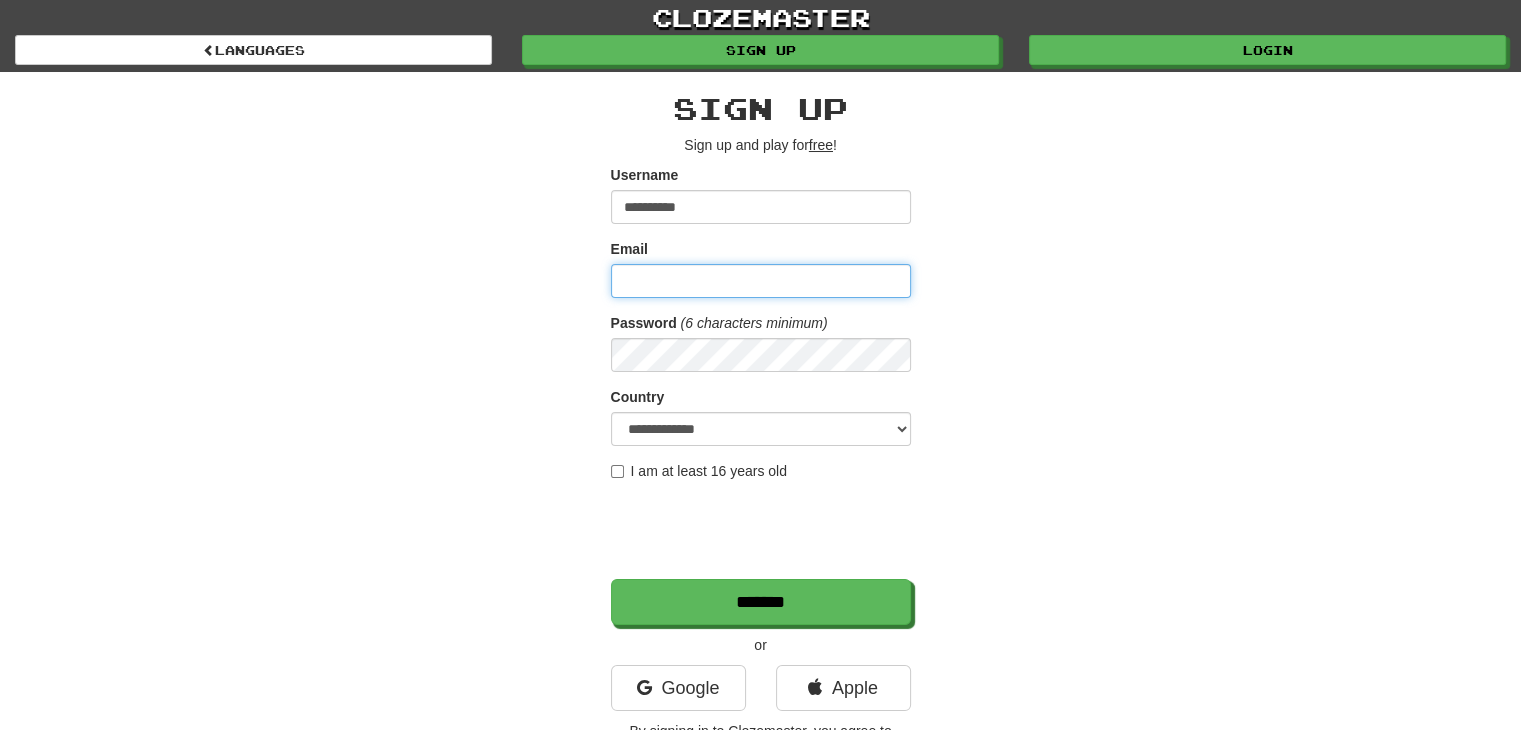 click on "Email" at bounding box center [761, 281] 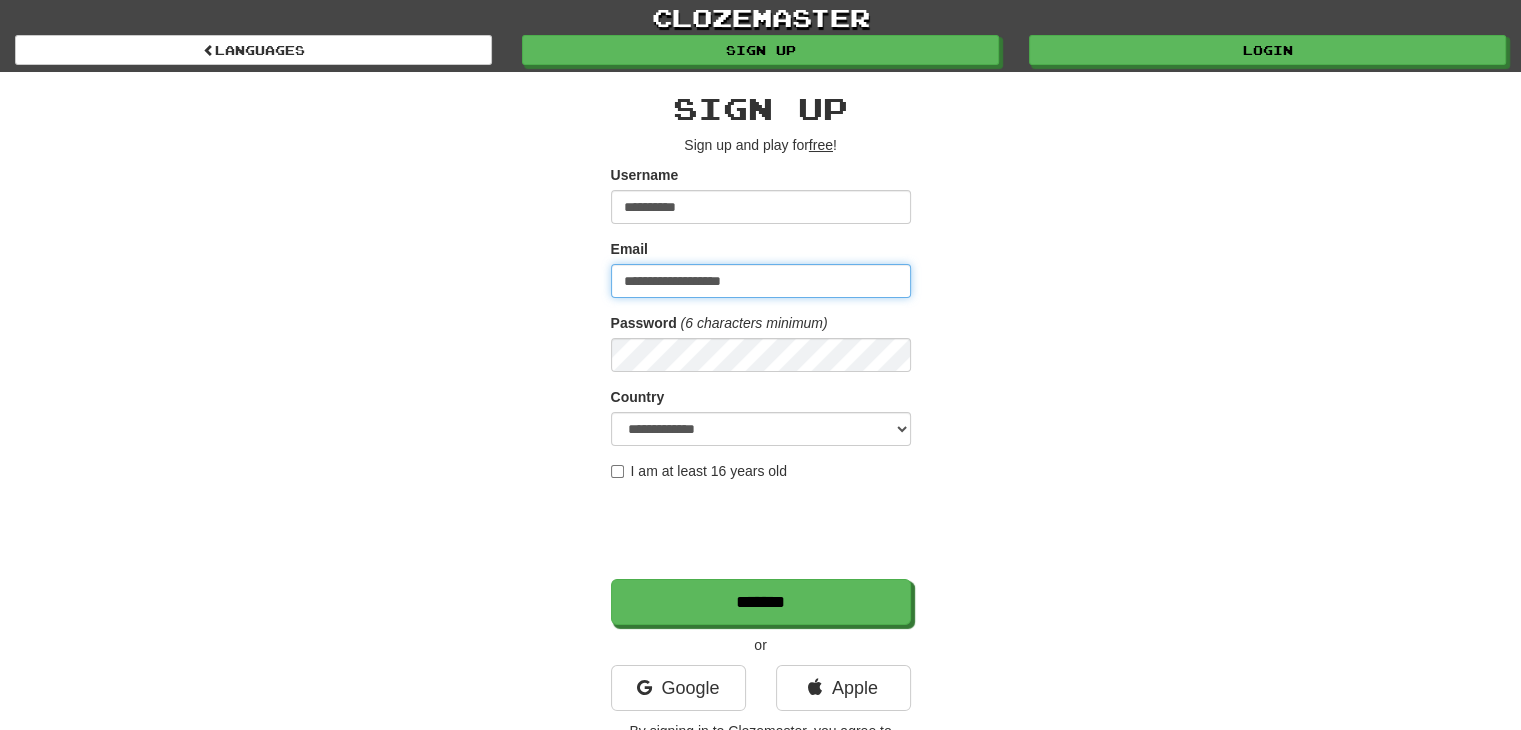 type on "**********" 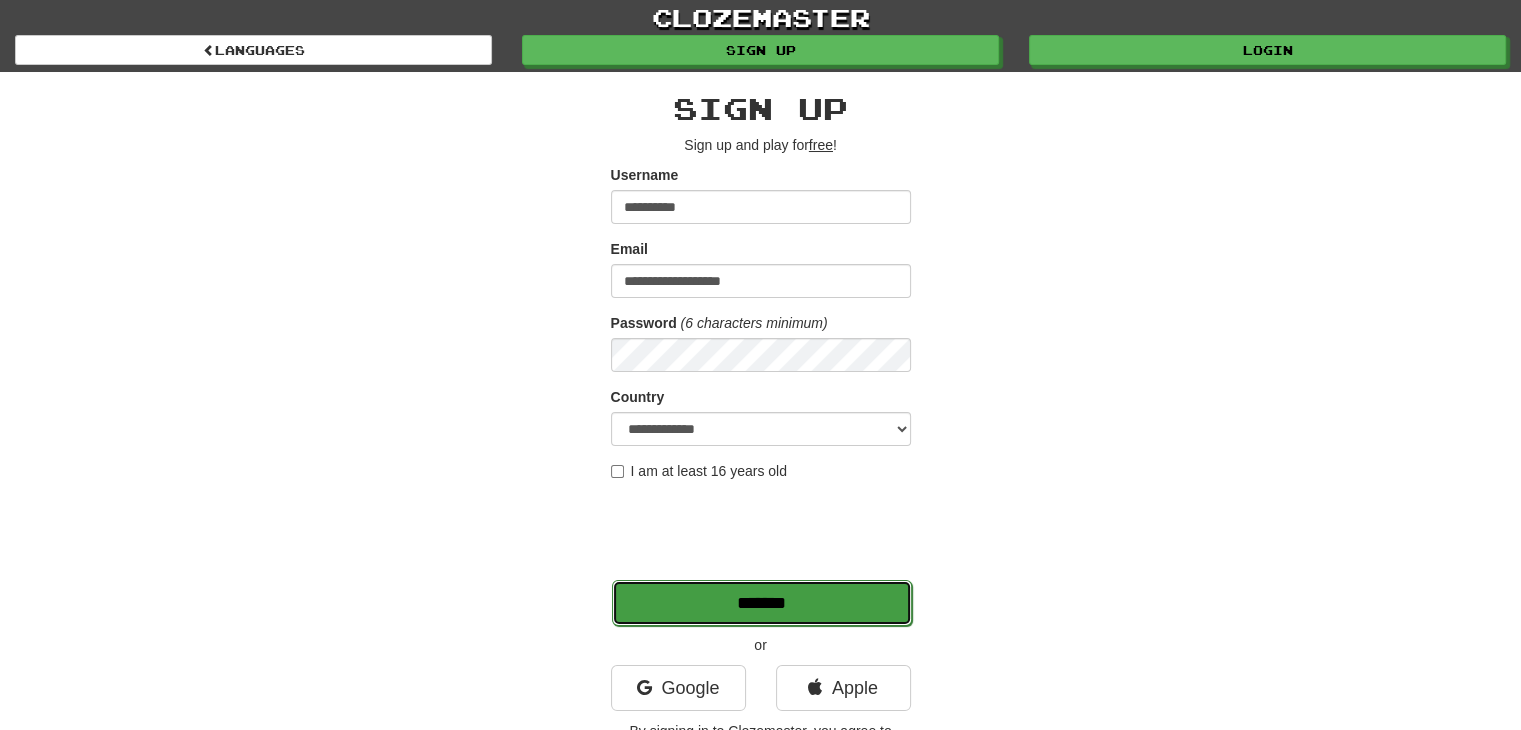 click on "*******" at bounding box center [762, 603] 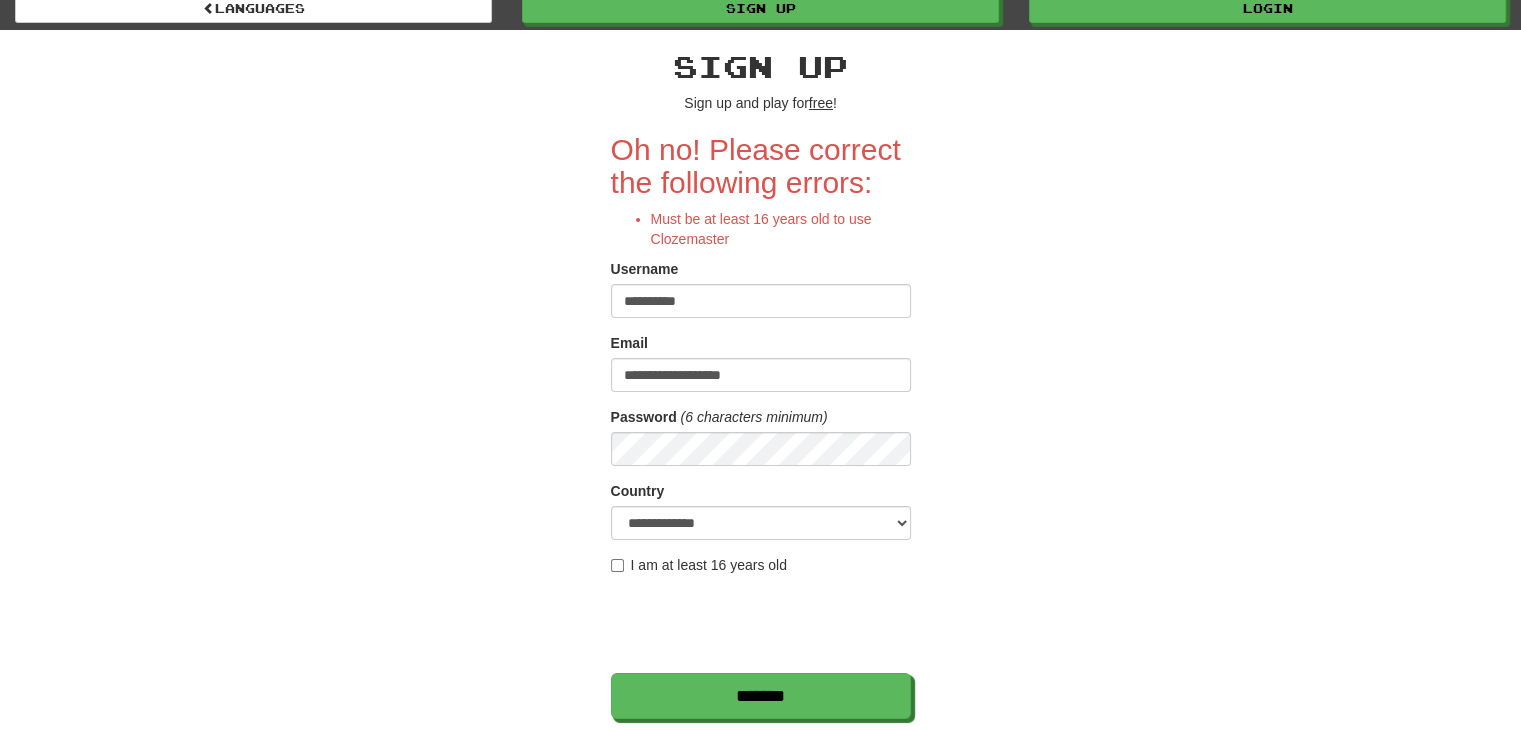 scroll, scrollTop: 43, scrollLeft: 0, axis: vertical 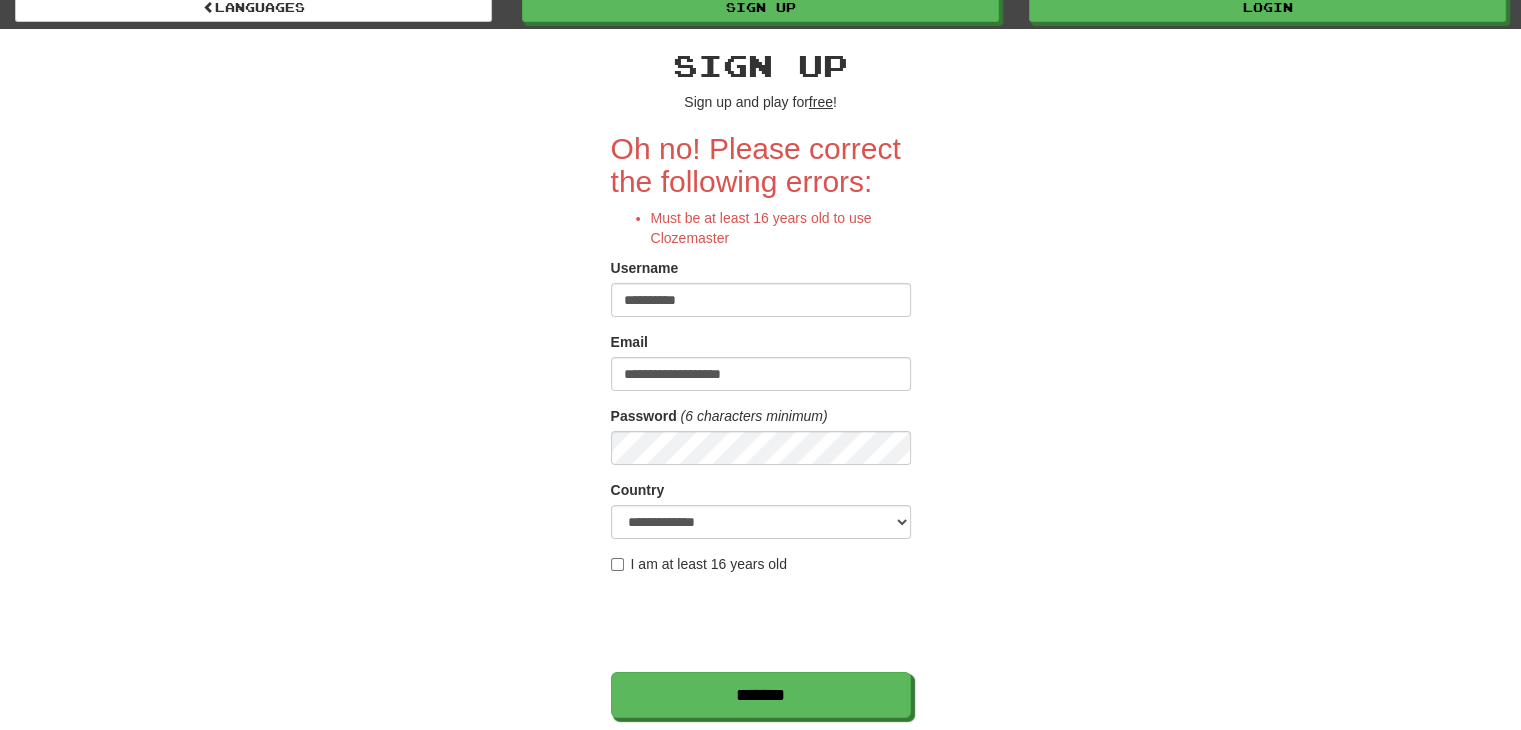 click on "I am at least 16 years old" at bounding box center (699, 564) 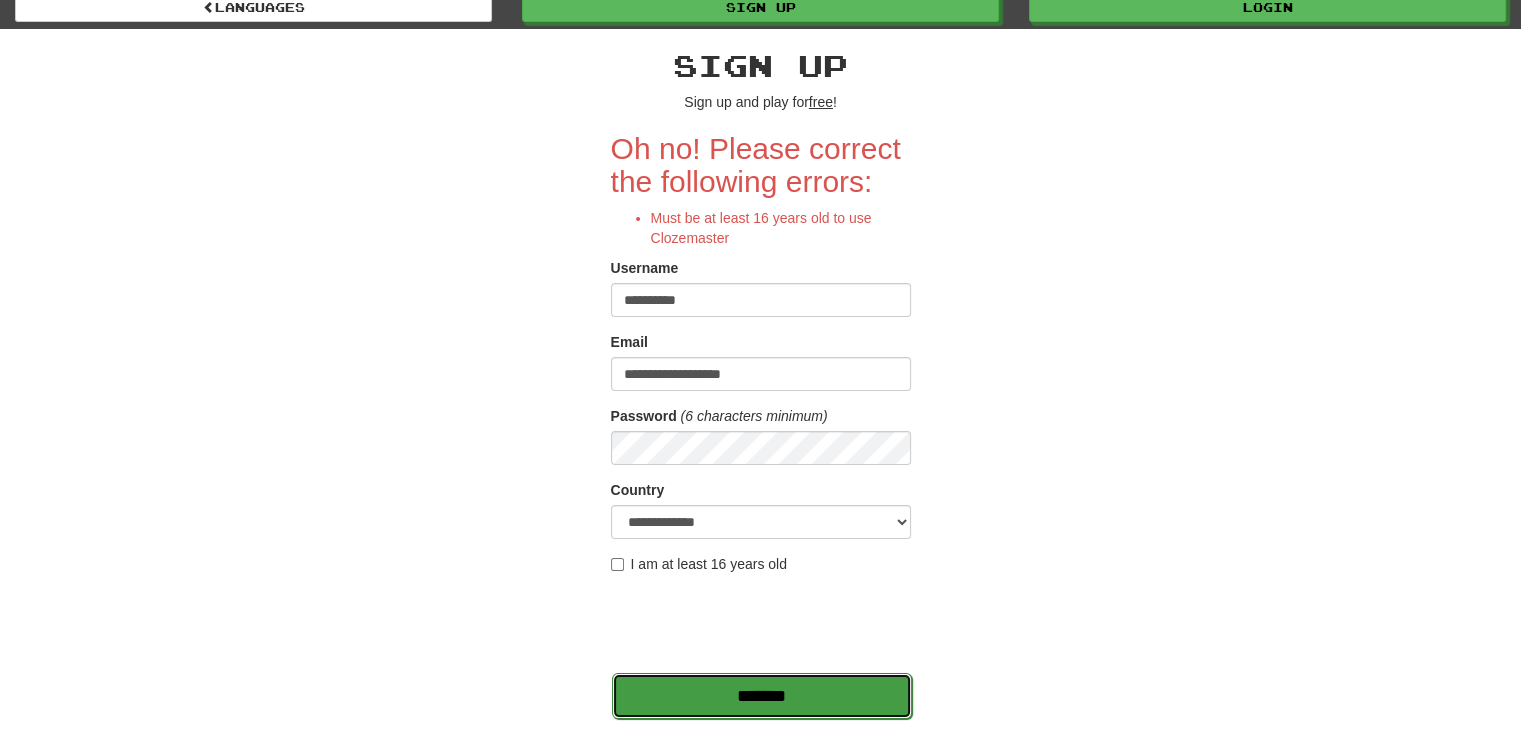 click on "*******" at bounding box center (762, 696) 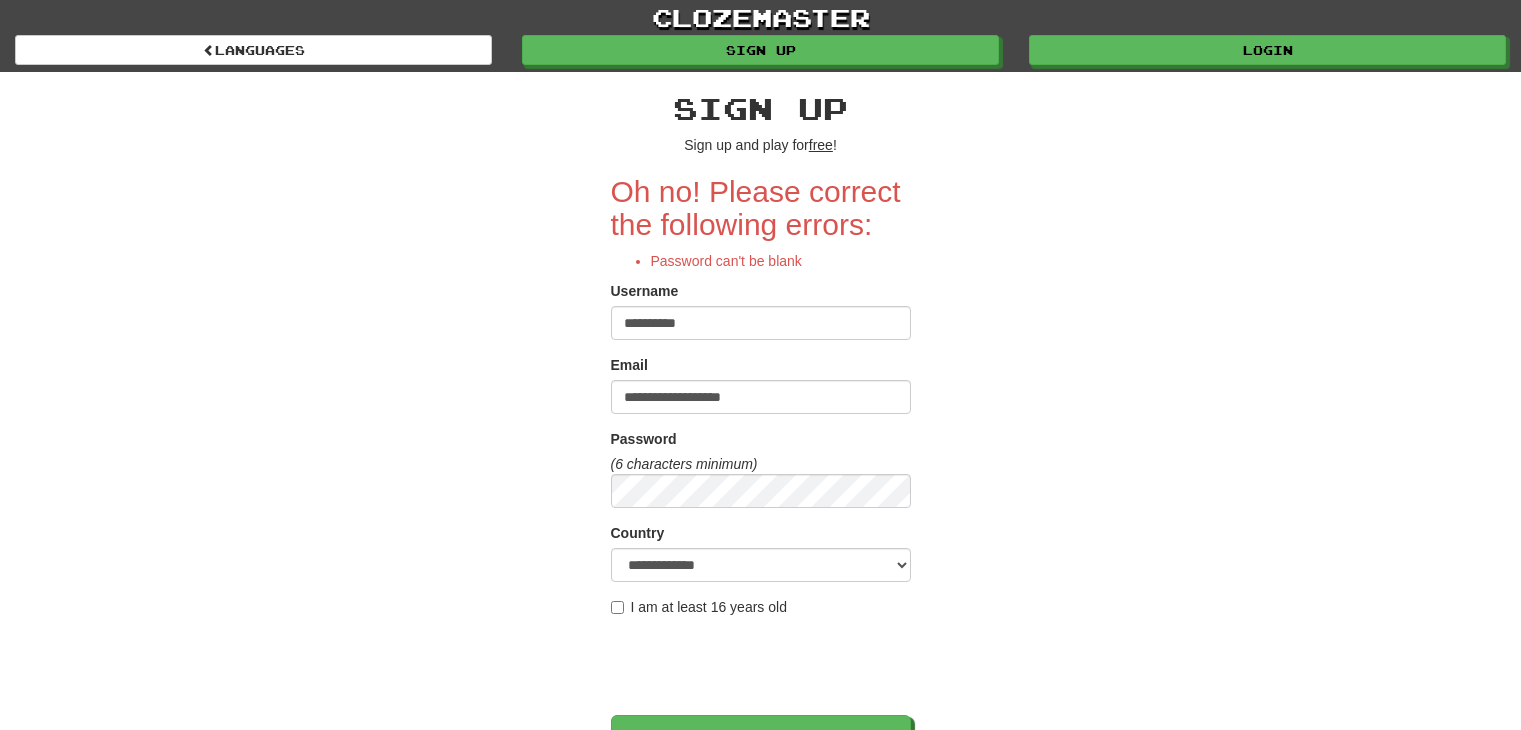 scroll, scrollTop: 0, scrollLeft: 0, axis: both 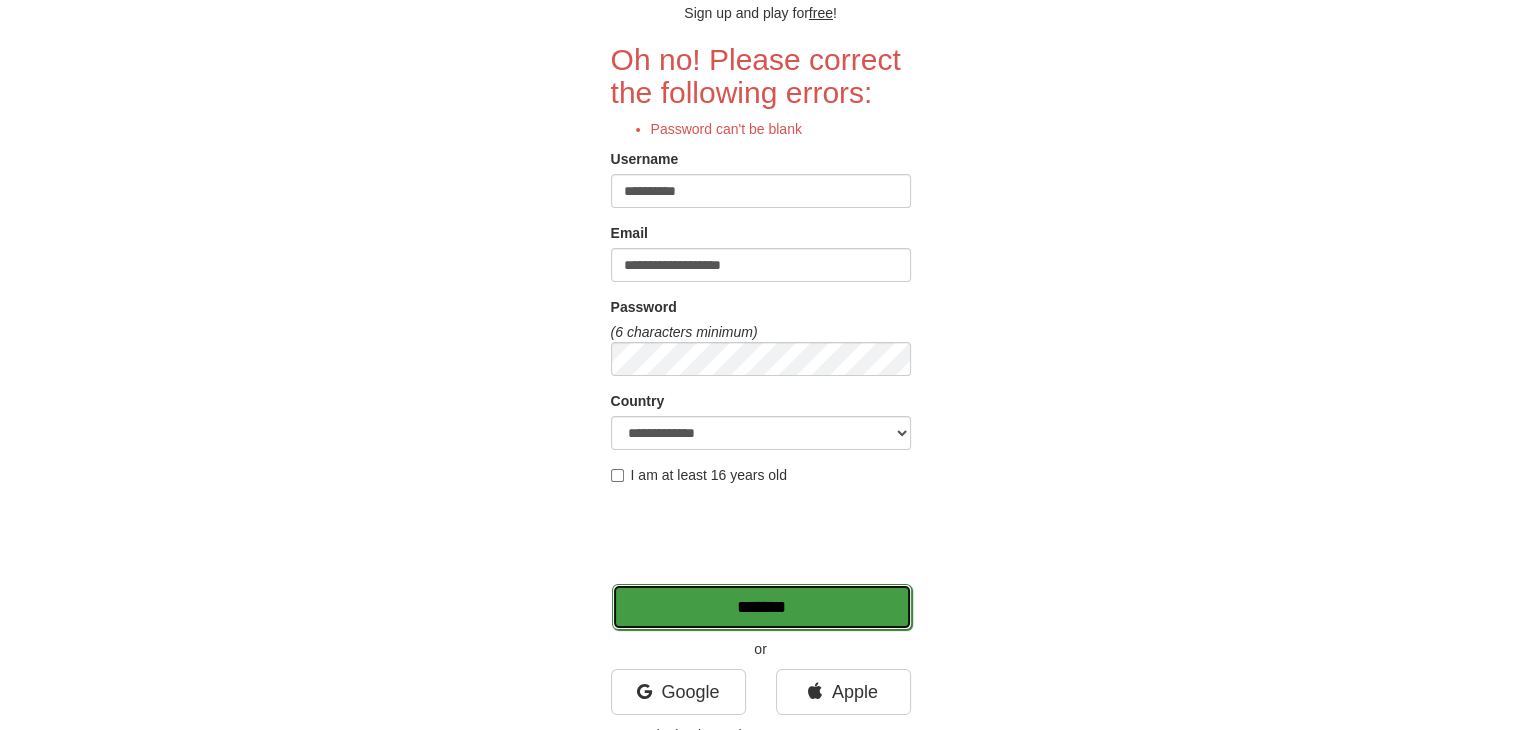 click on "*******" at bounding box center (762, 607) 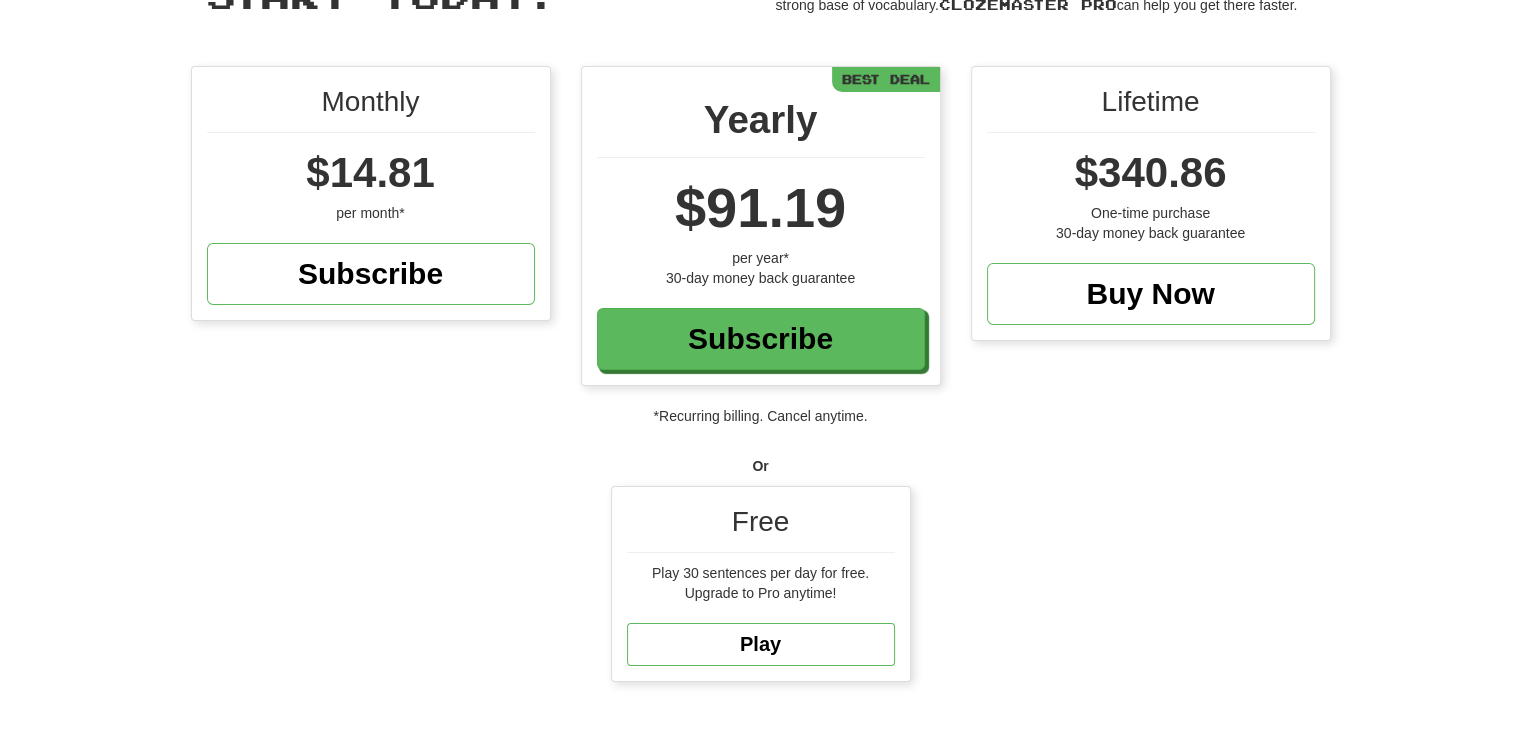scroll, scrollTop: 210, scrollLeft: 0, axis: vertical 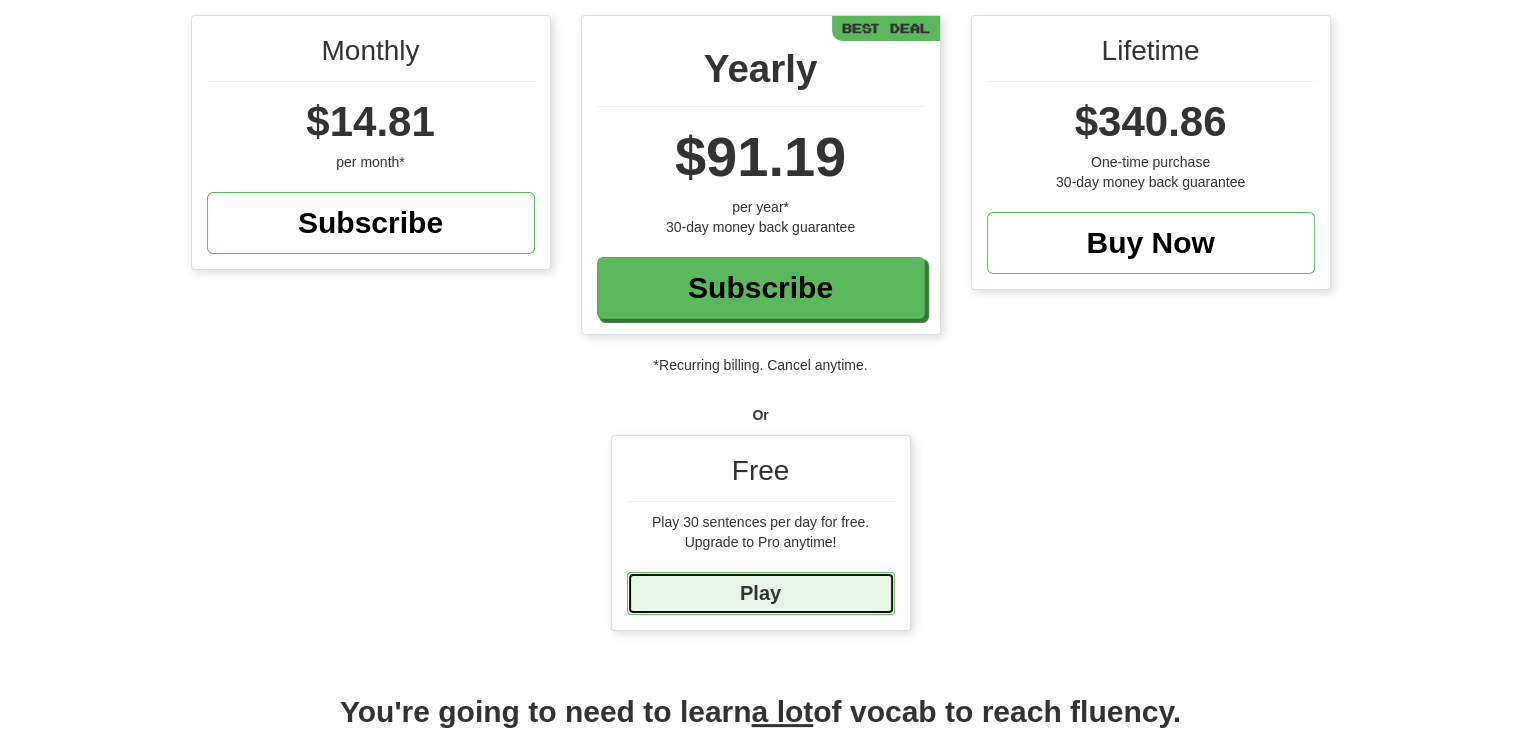 click on "Play" at bounding box center (761, 593) 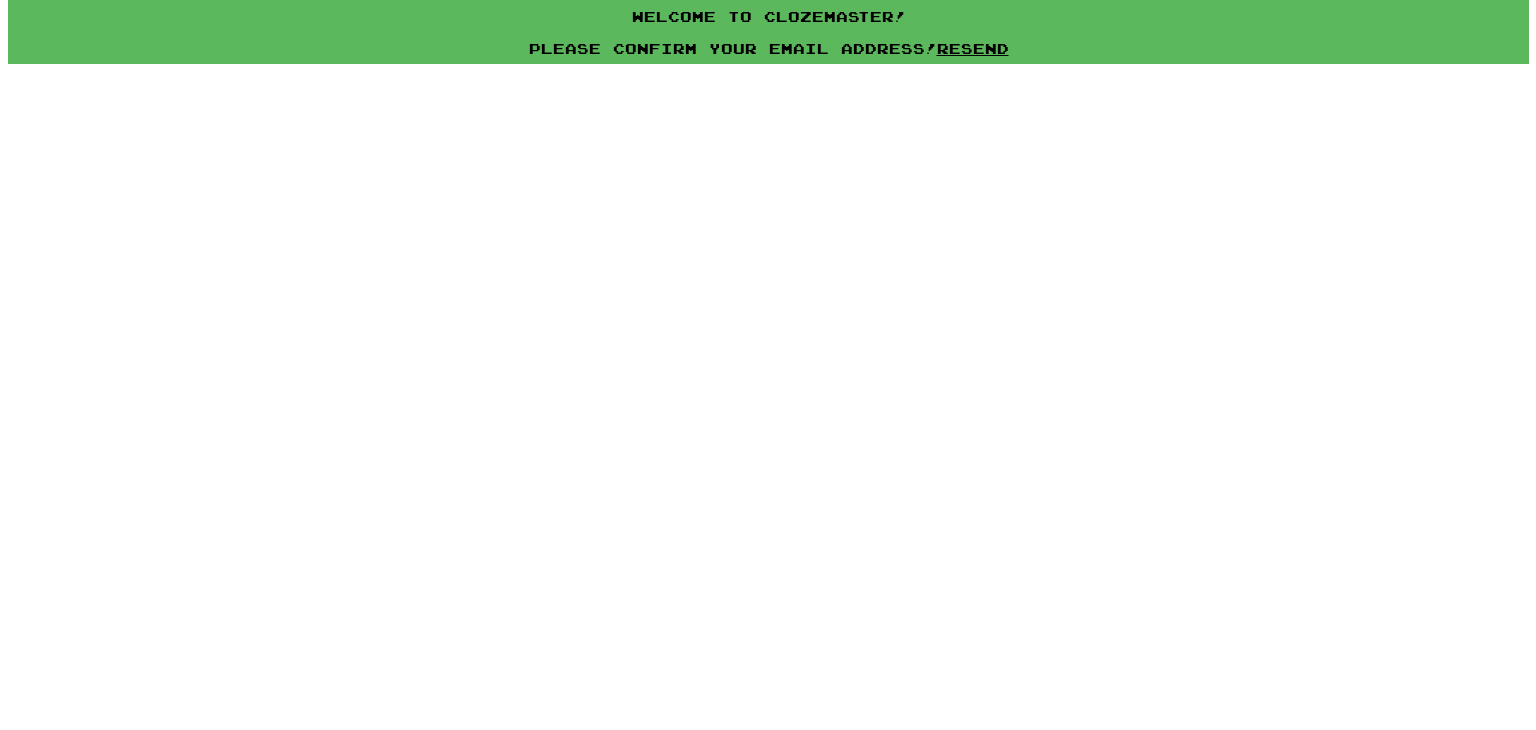 scroll, scrollTop: 0, scrollLeft: 0, axis: both 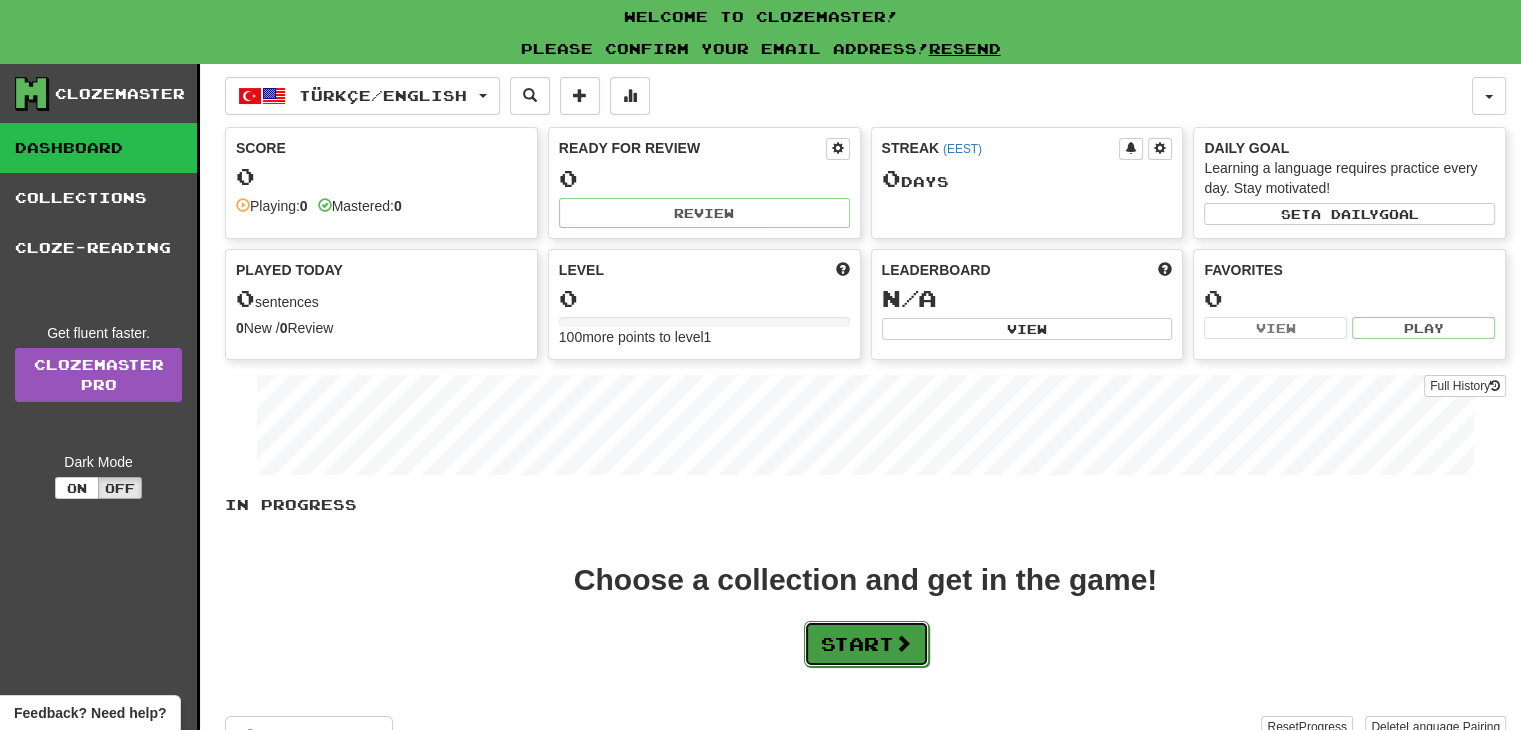 click on "Start" at bounding box center (866, 644) 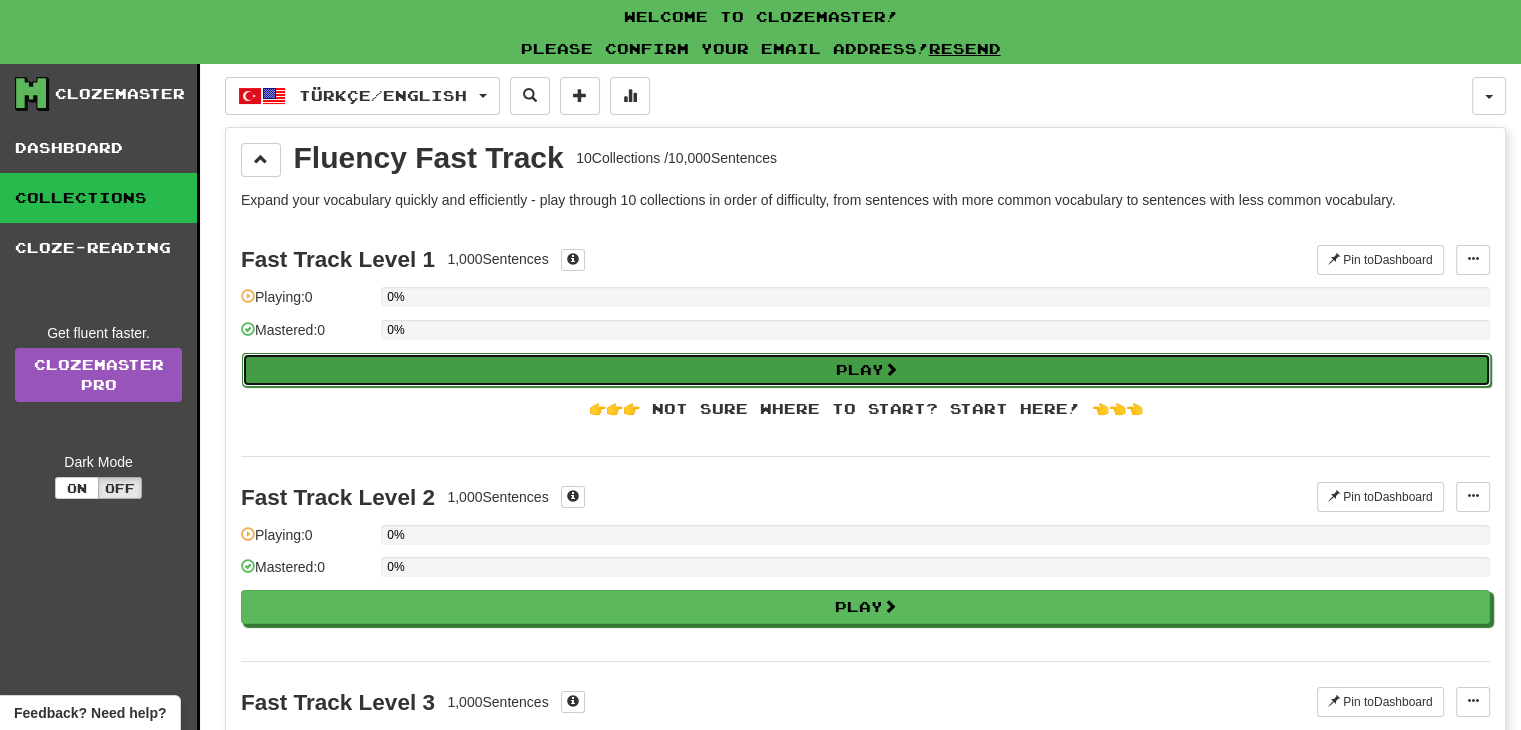 click on "Play" at bounding box center (866, 370) 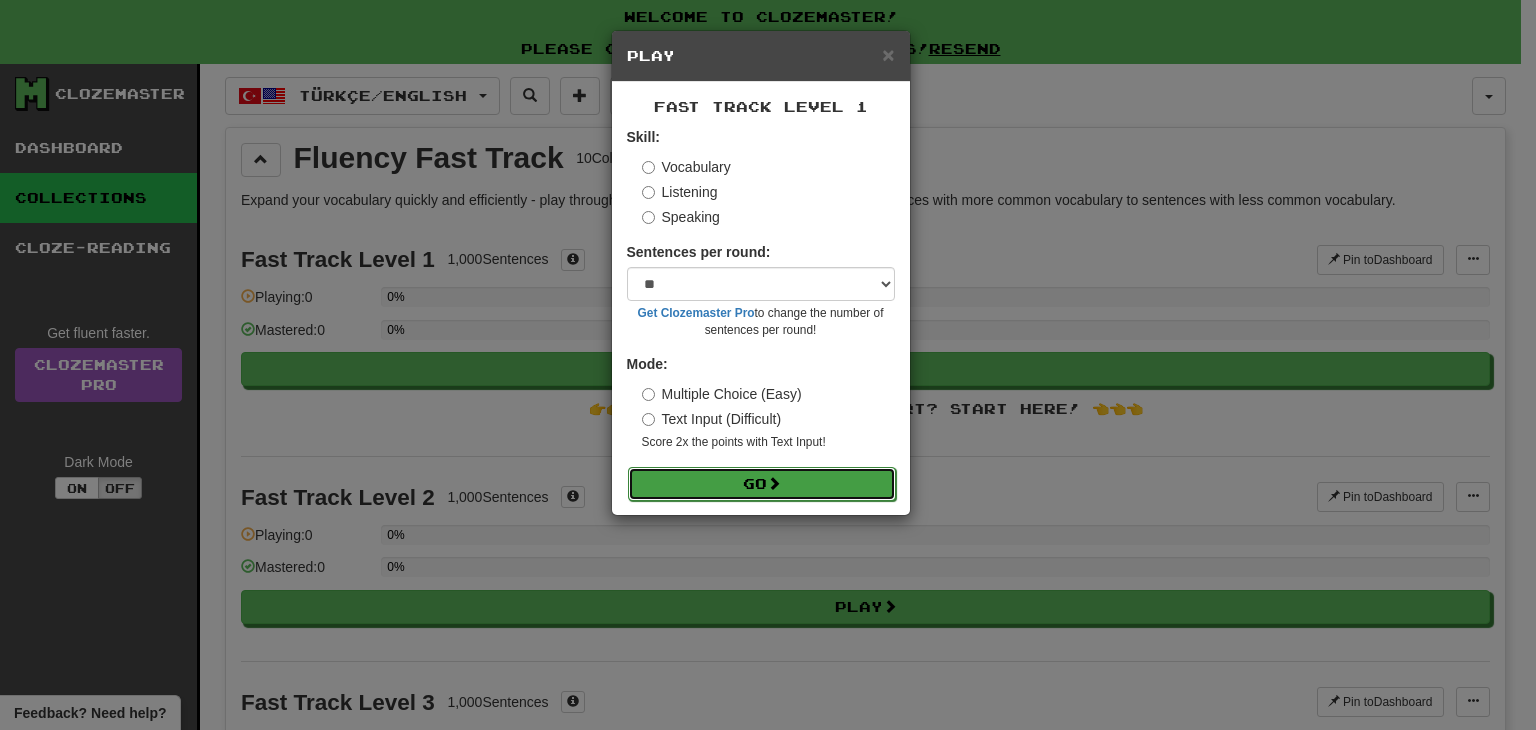 click on "Go" at bounding box center (762, 484) 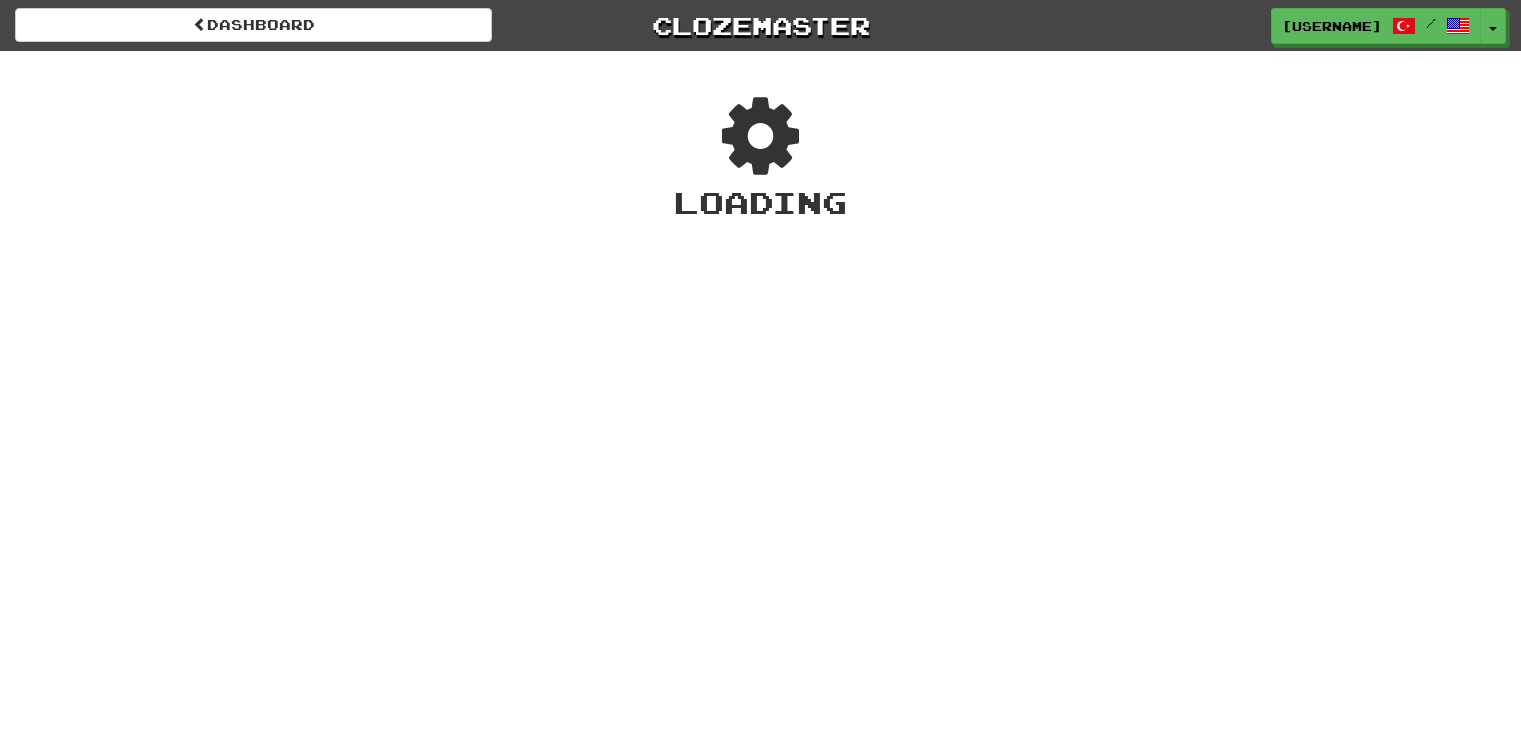 scroll, scrollTop: 0, scrollLeft: 0, axis: both 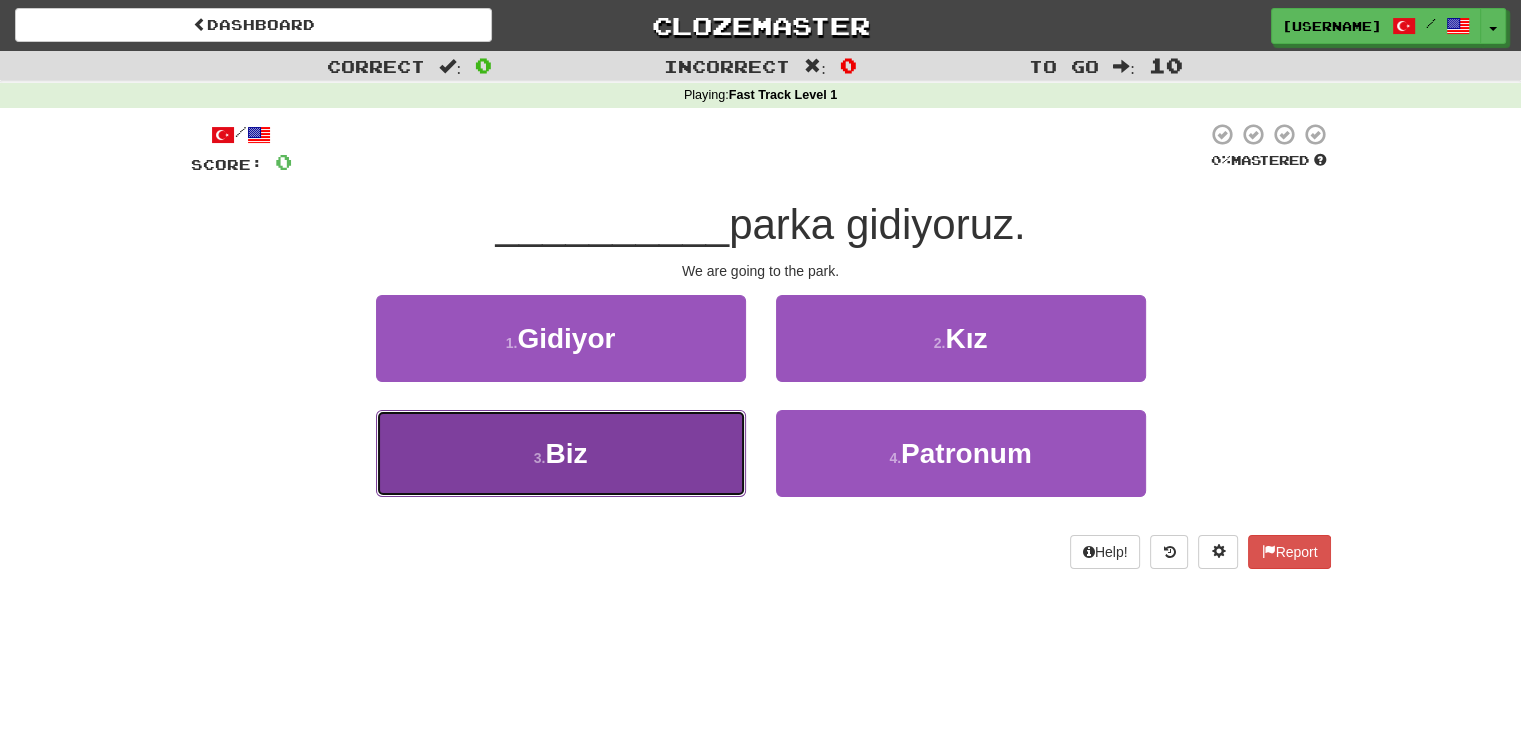 click on "3 .  Biz" at bounding box center [561, 453] 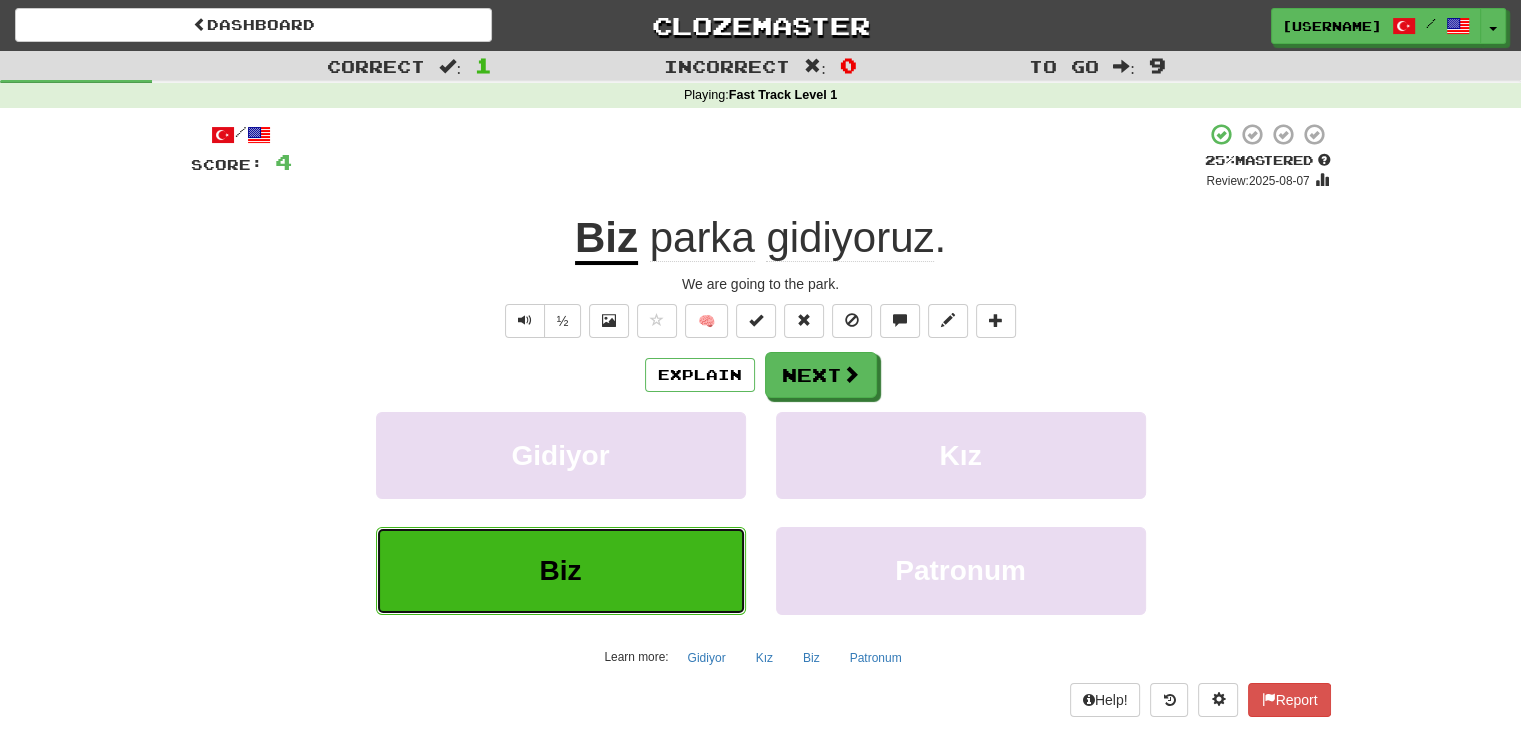 type 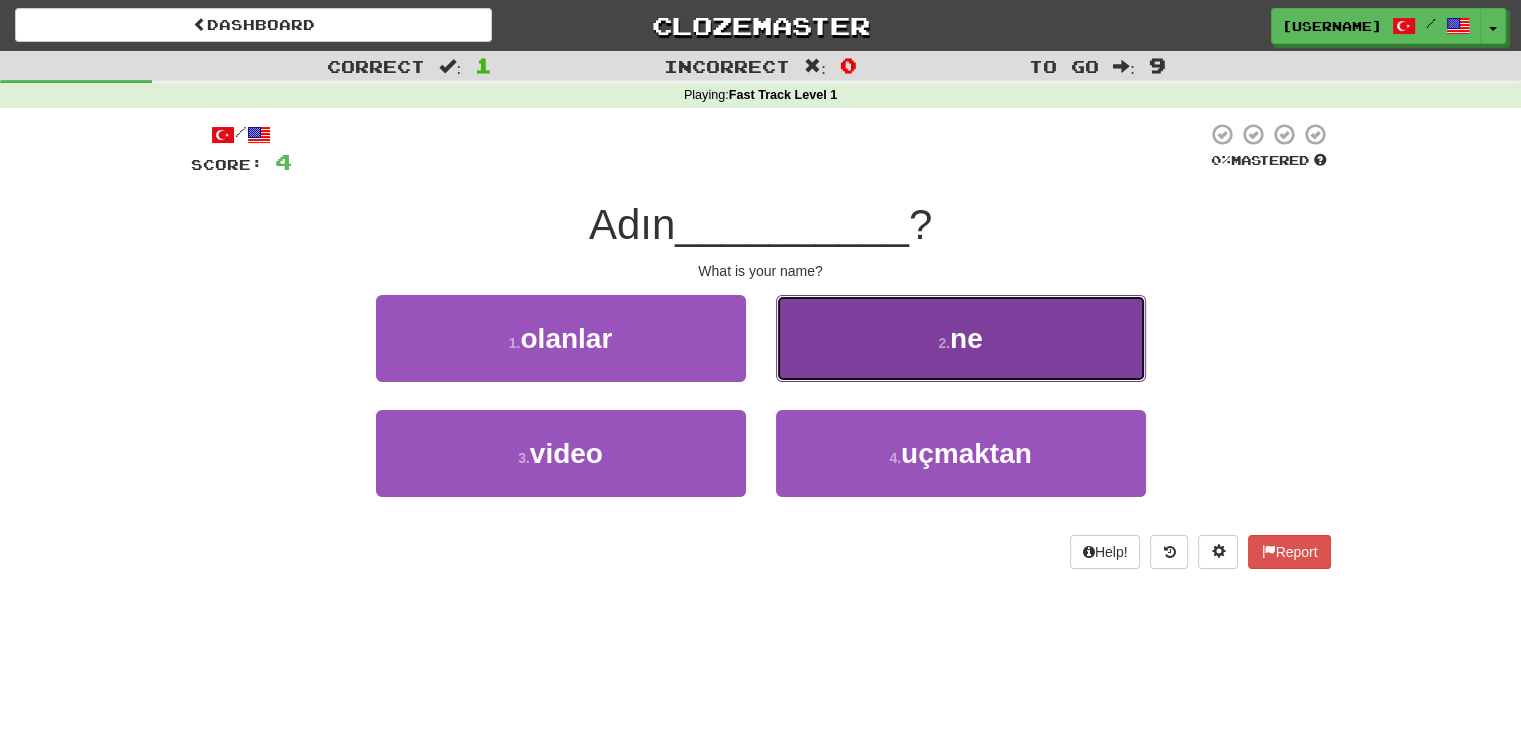 click on "2 .  ne" at bounding box center [961, 338] 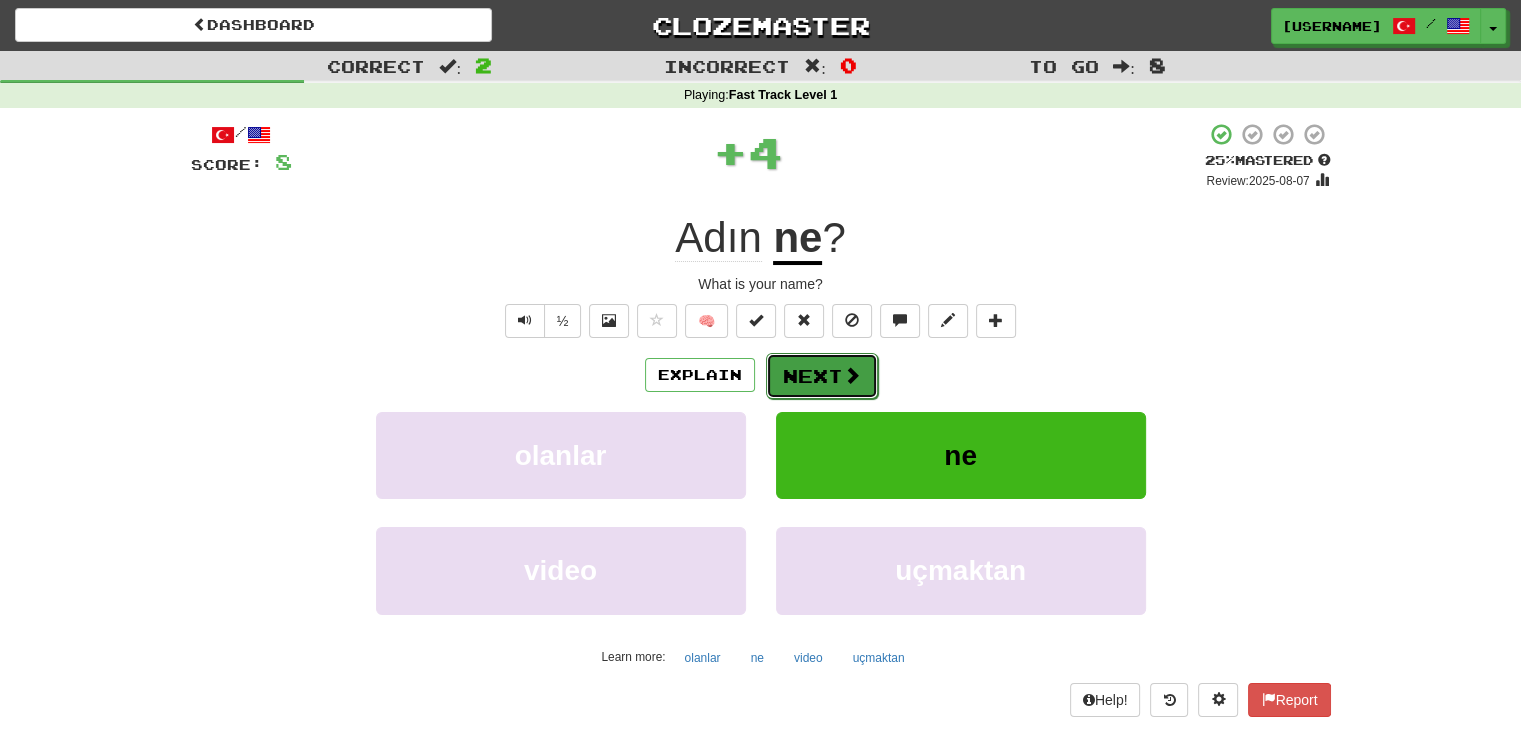 click on "Next" at bounding box center (822, 376) 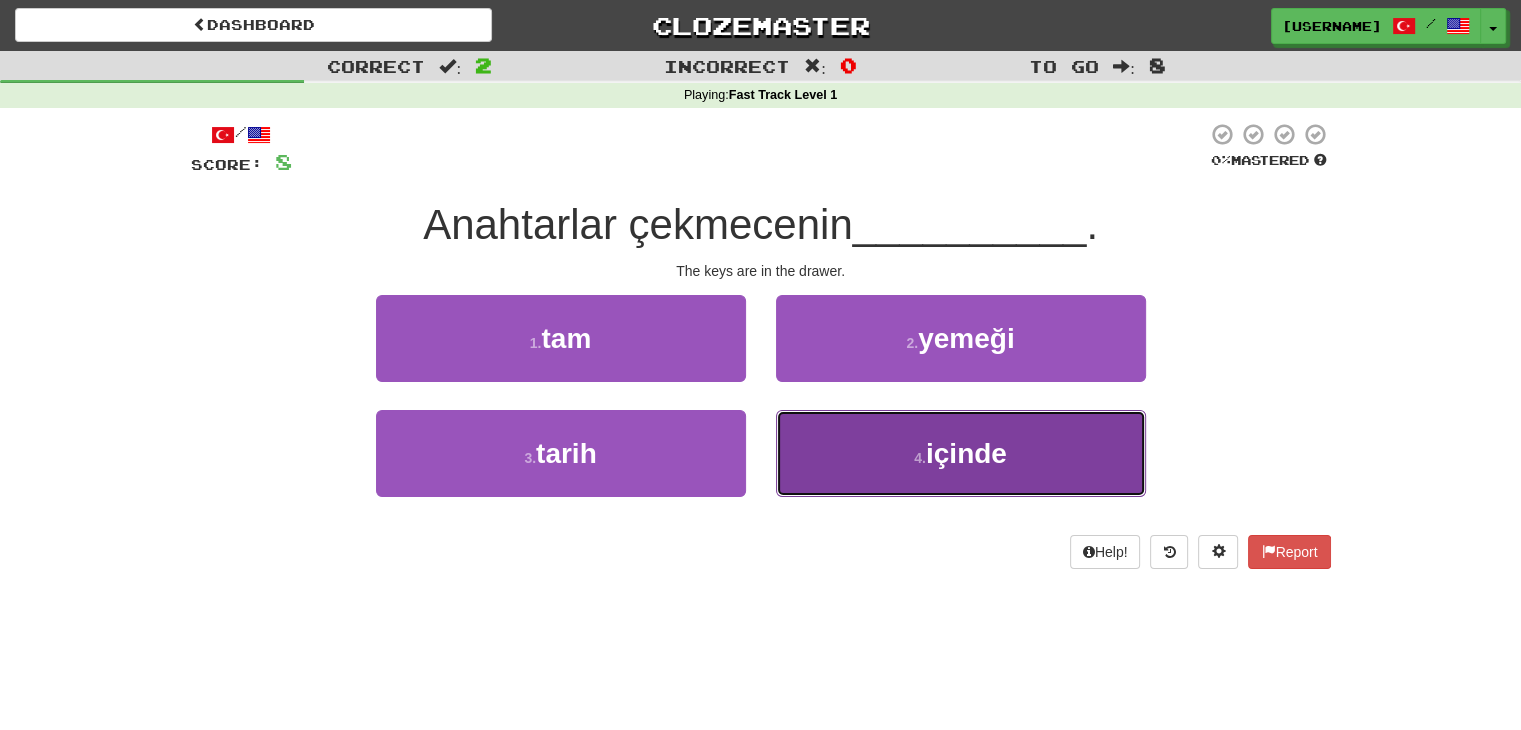 click on "4 .  içinde" at bounding box center [961, 453] 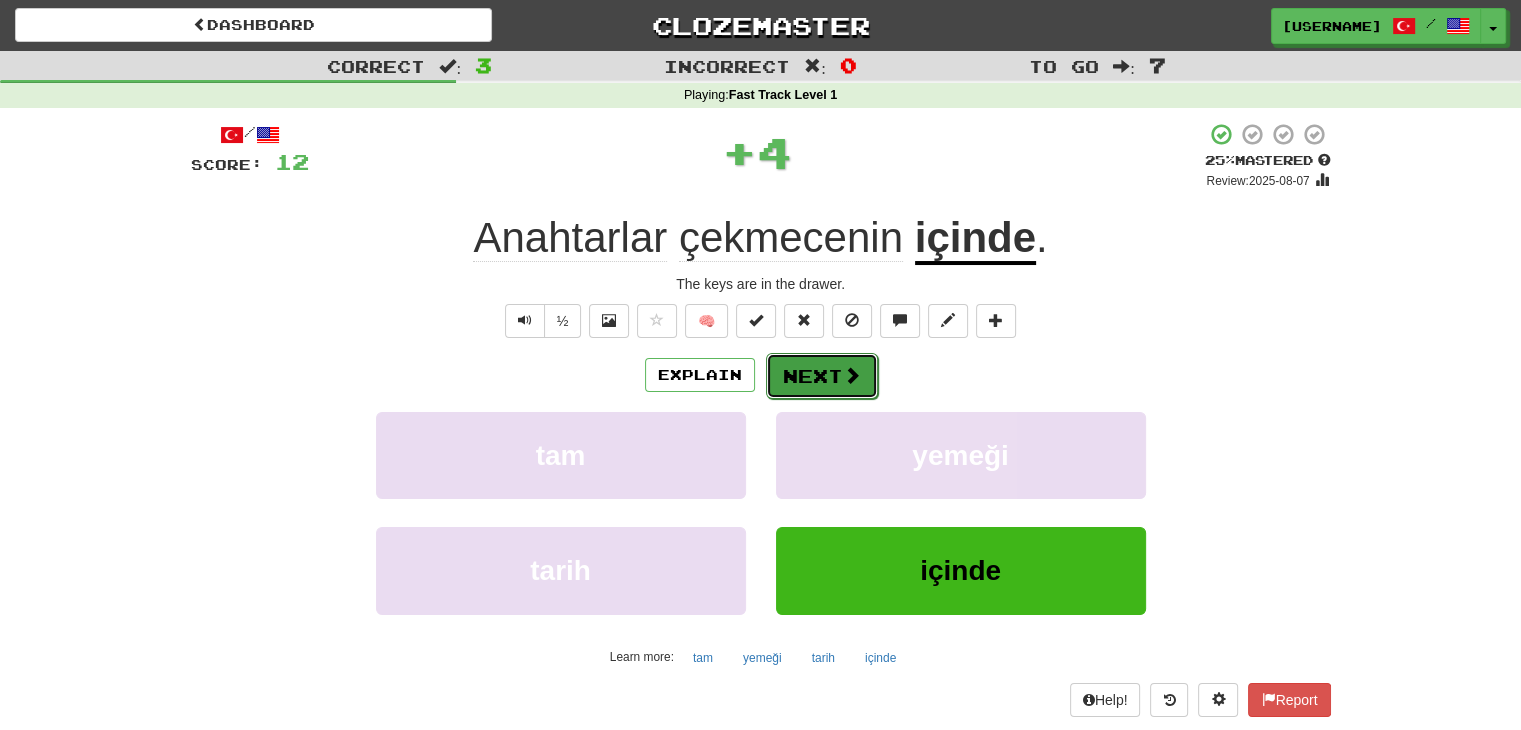 click on "Next" at bounding box center (822, 376) 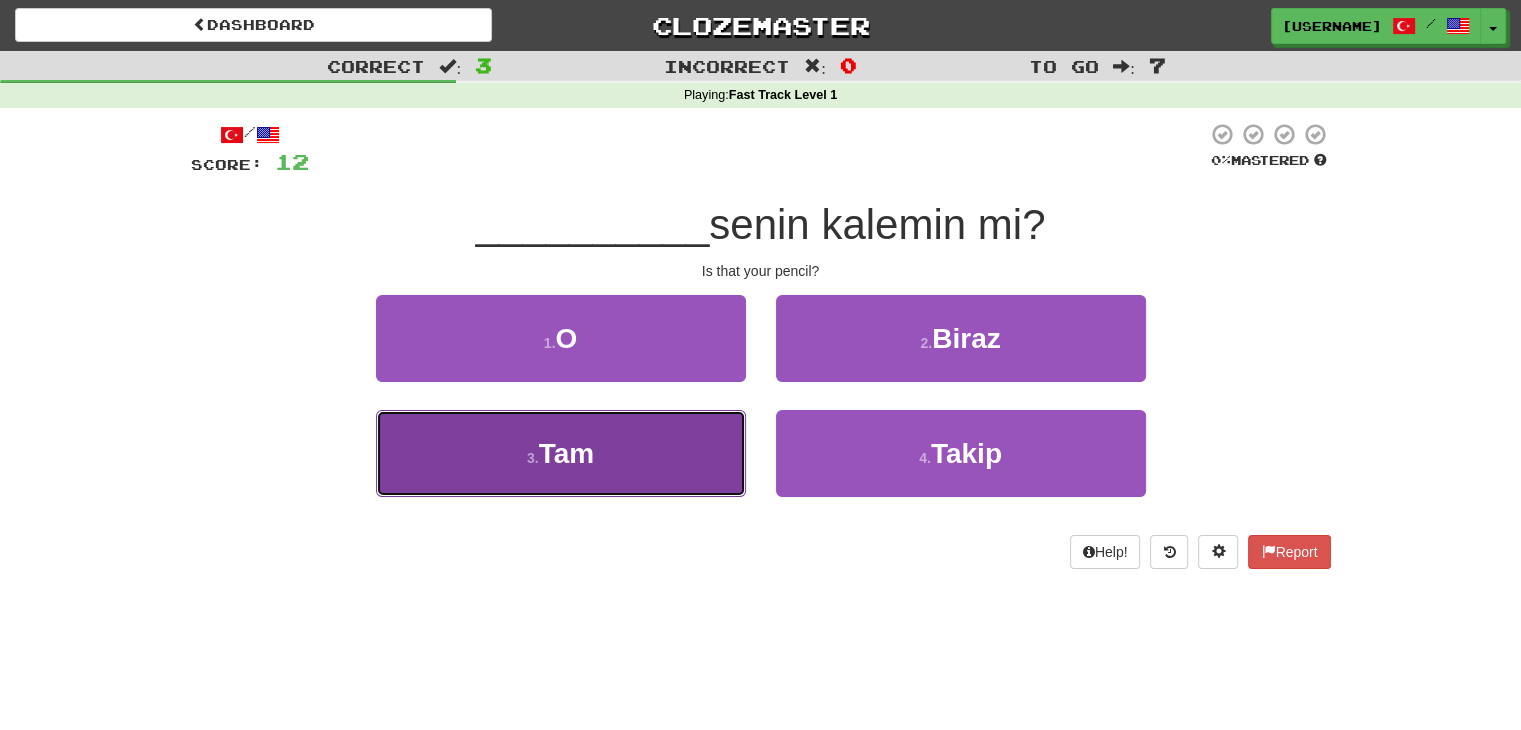click on "3 .  Tam" at bounding box center (561, 453) 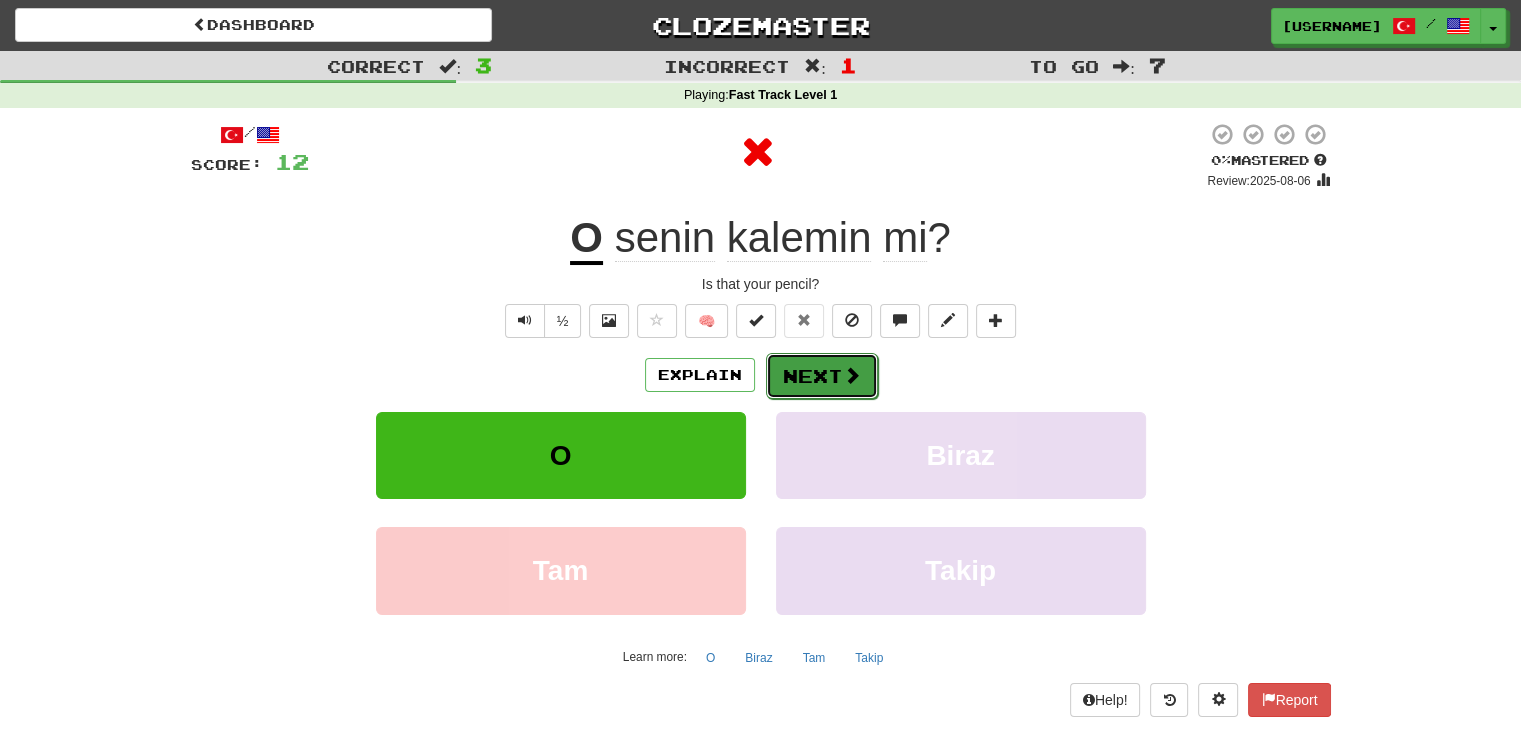 click on "Next" at bounding box center [822, 376] 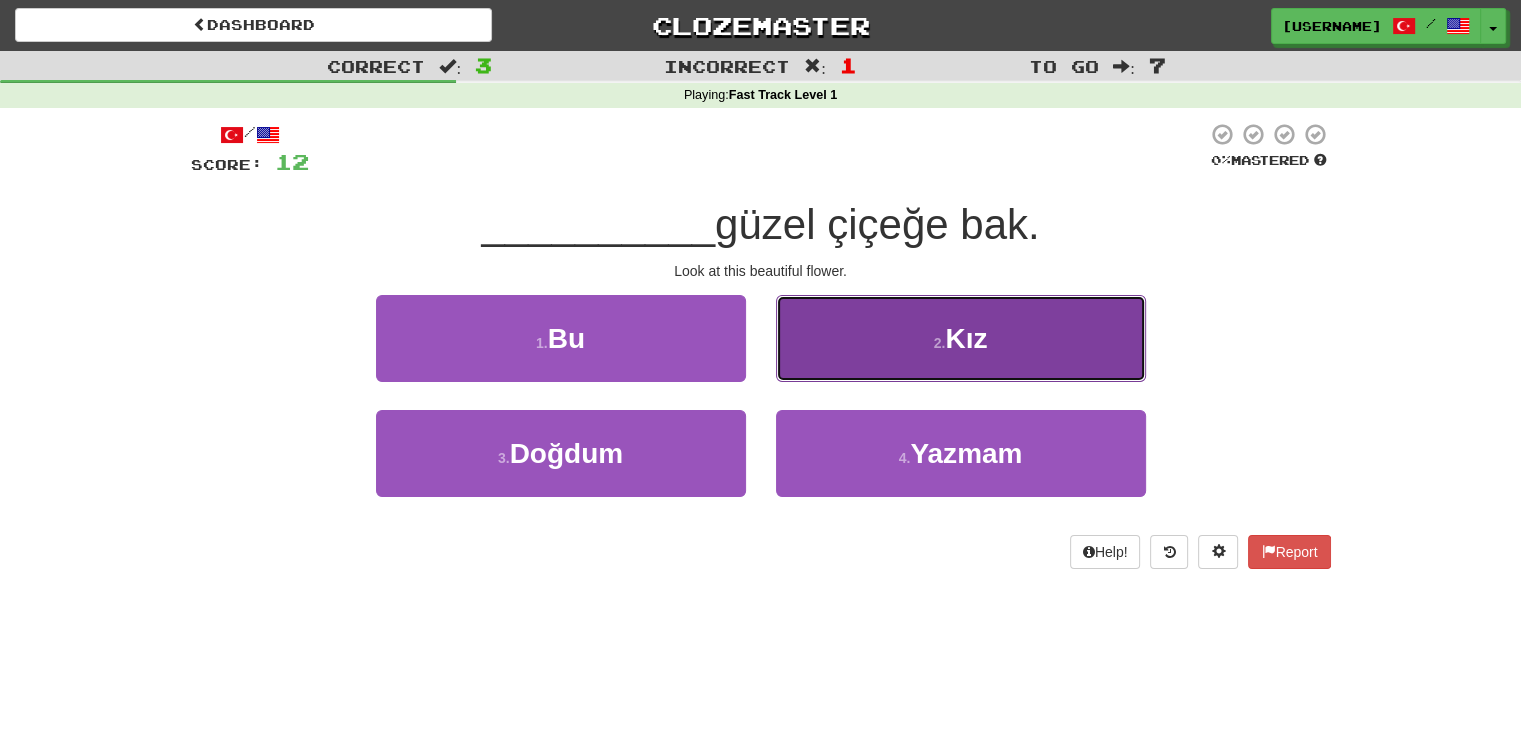click on "2 .  Kız" at bounding box center [961, 338] 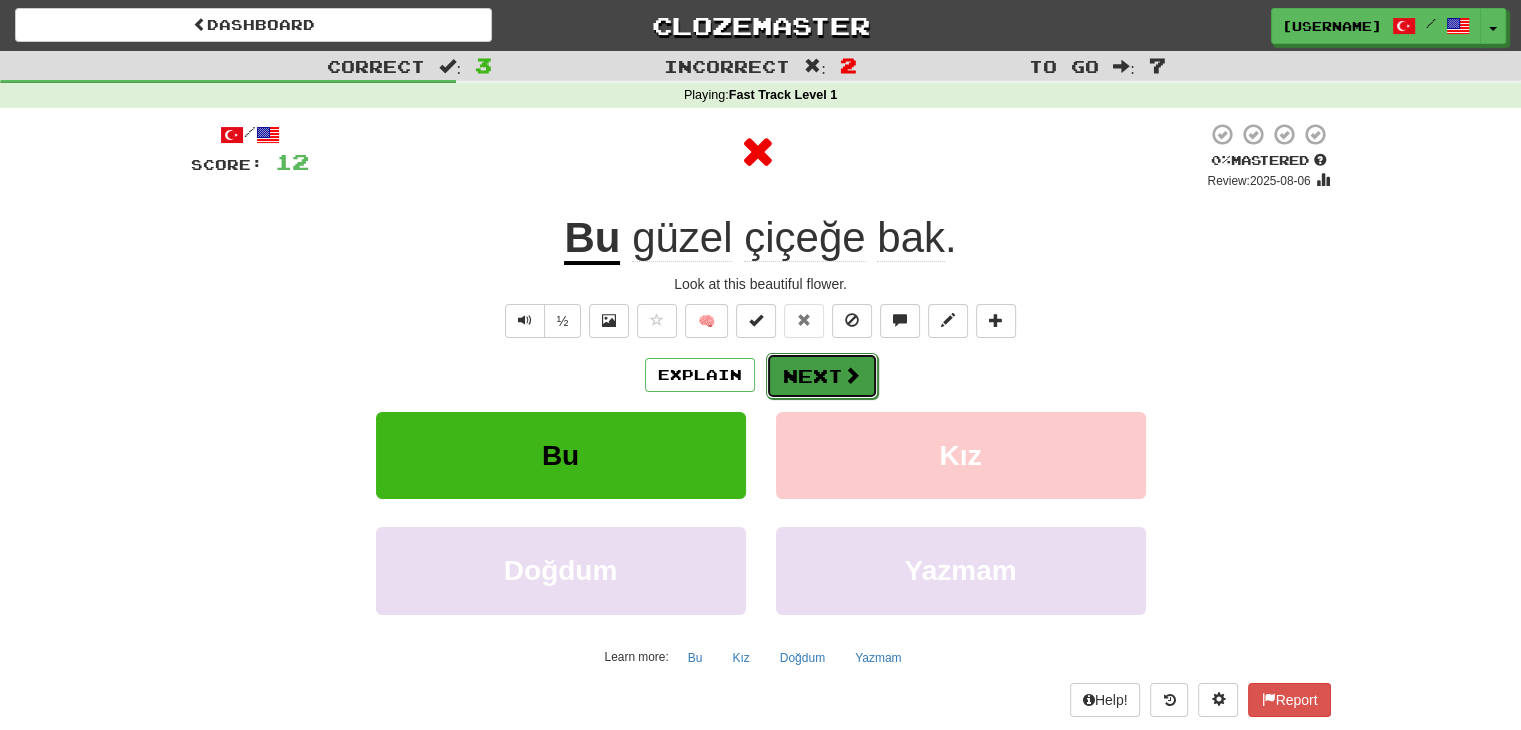 click on "Next" at bounding box center (822, 376) 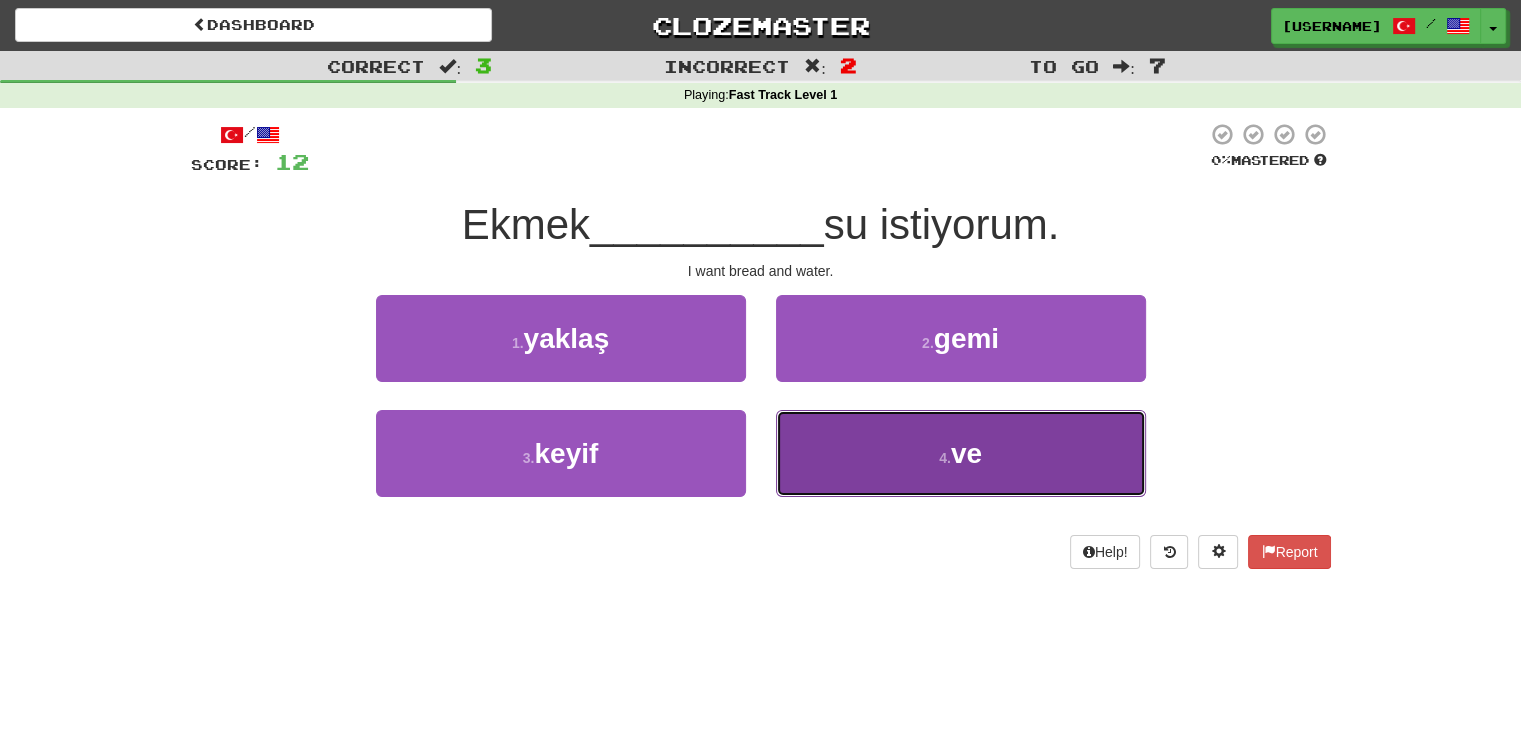 click on "4 .  ve" at bounding box center [961, 453] 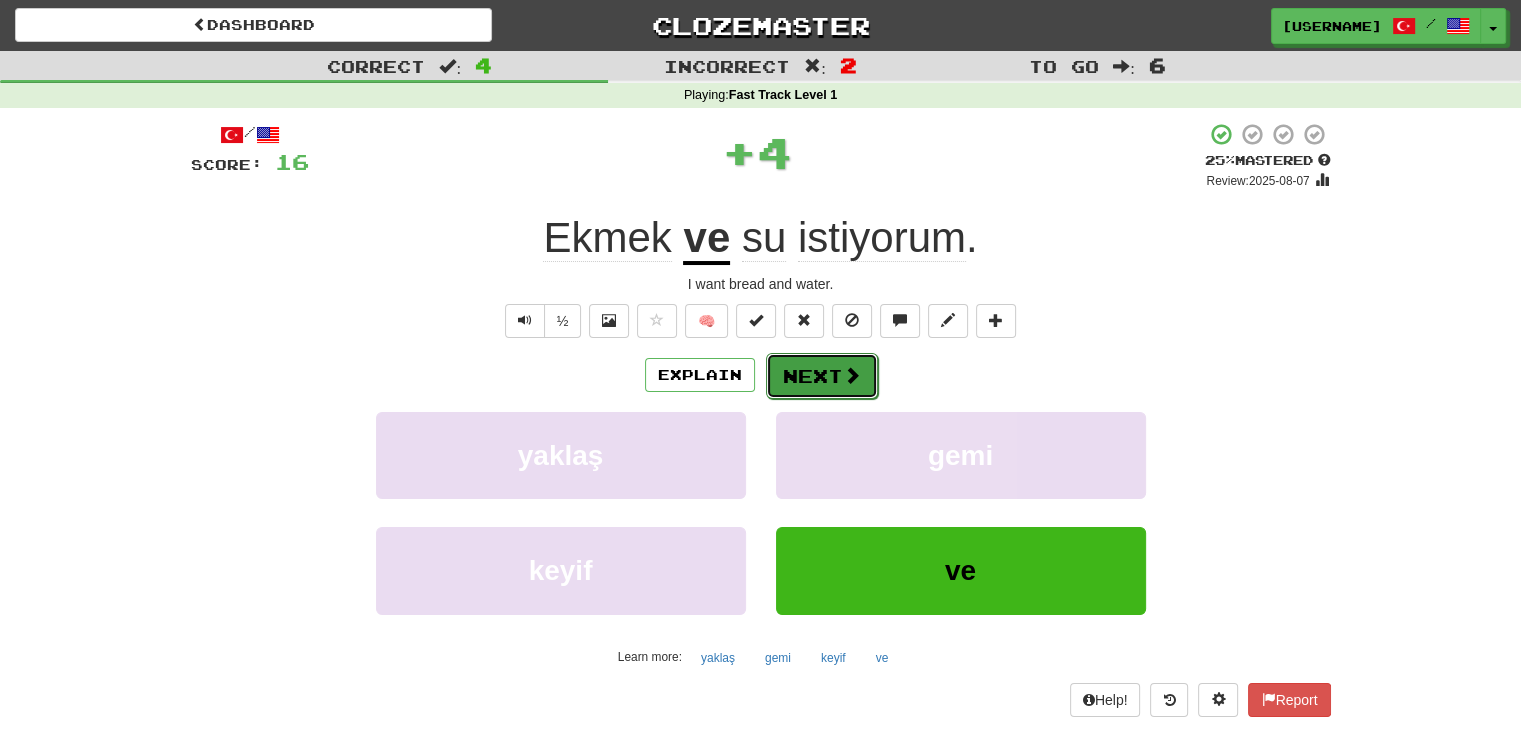 click on "Next" at bounding box center (822, 376) 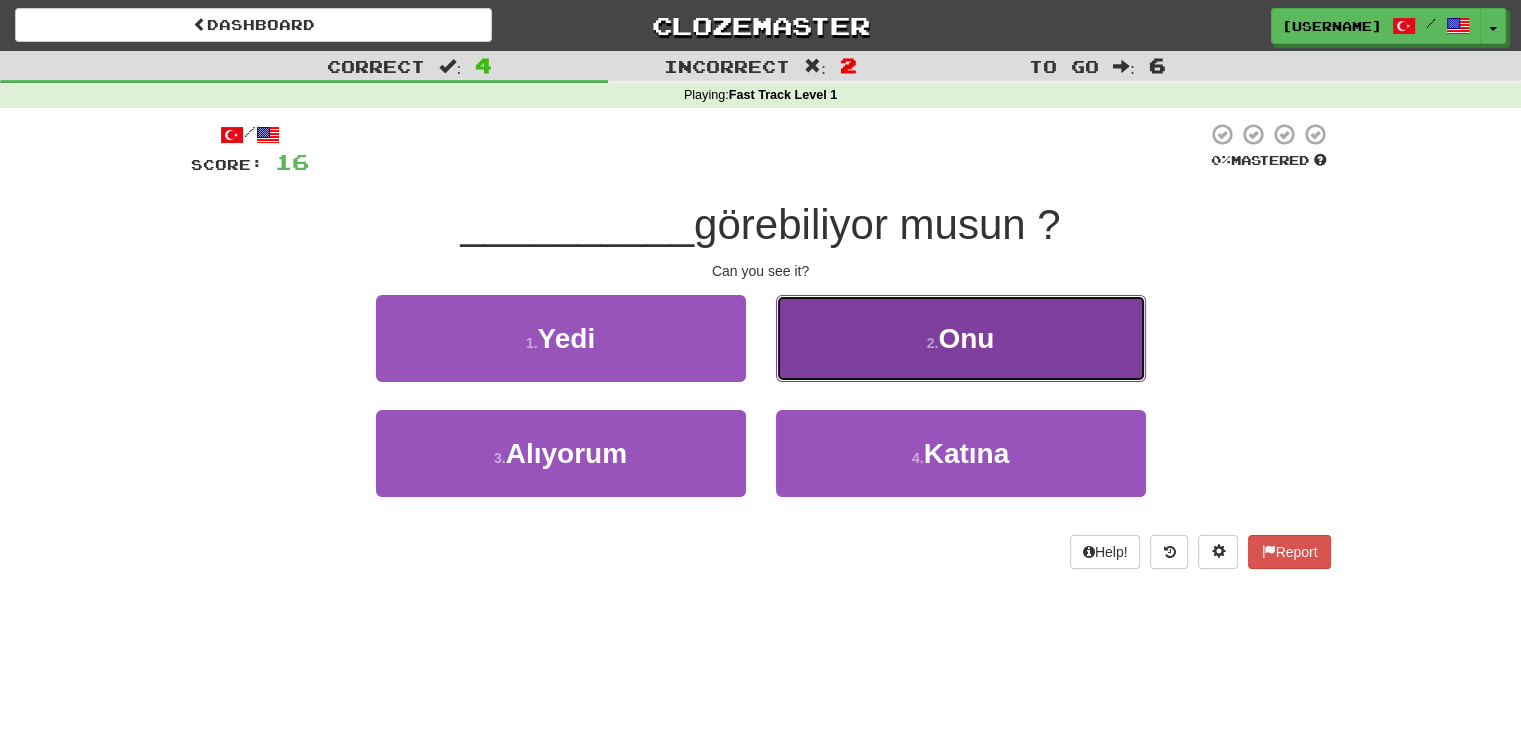 click on "2 .  Onu" at bounding box center (961, 338) 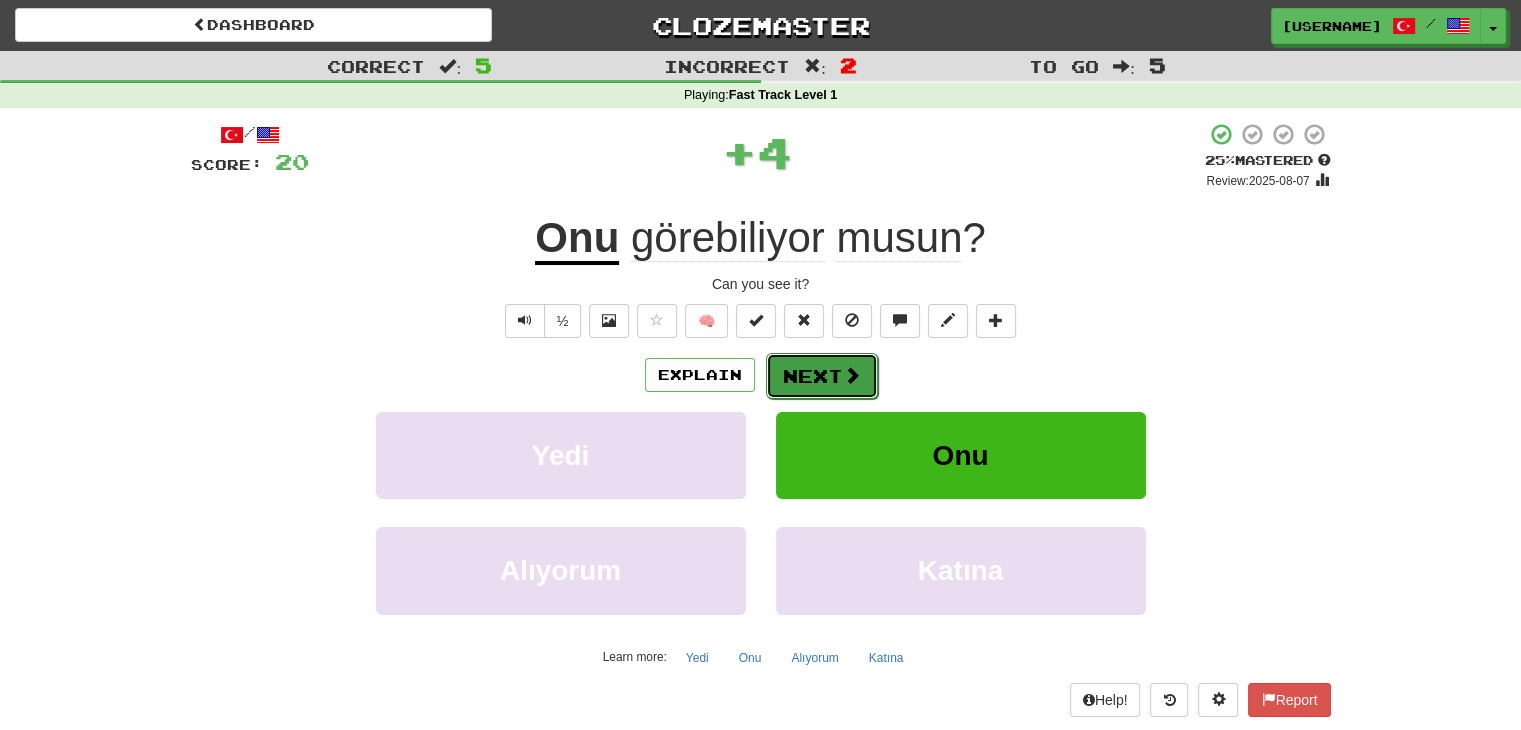 click on "Next" at bounding box center (822, 376) 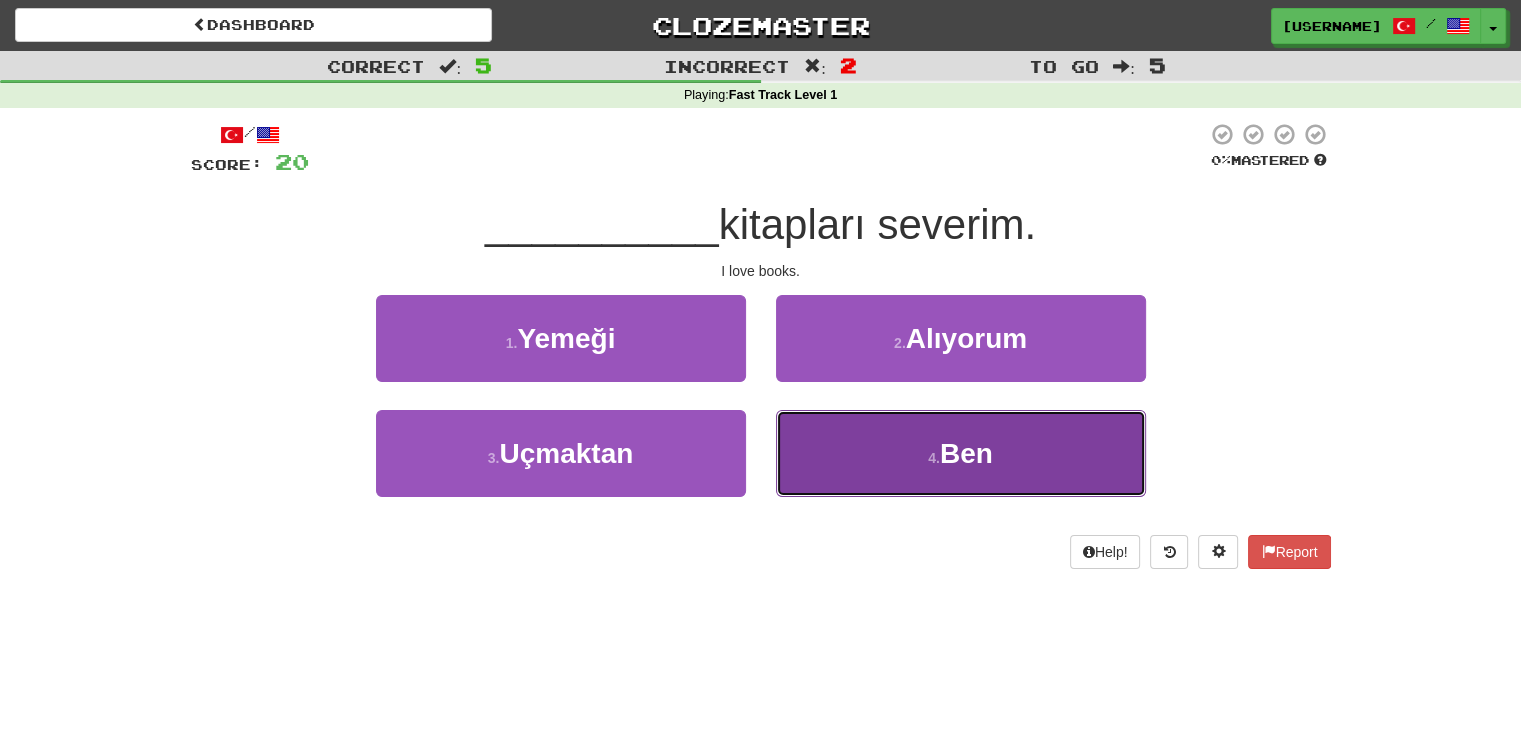 click on "4 .  Ben" at bounding box center [961, 453] 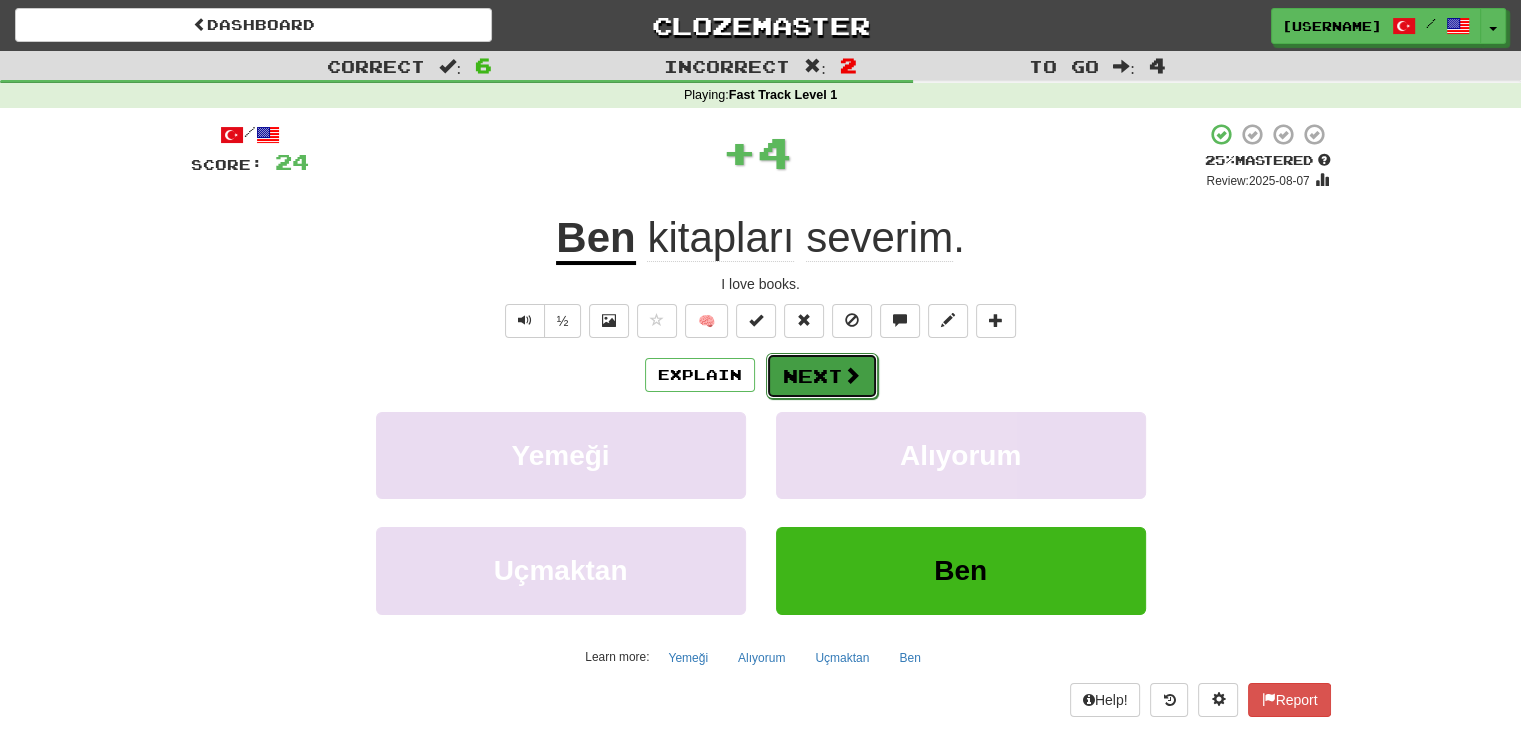 click on "Next" at bounding box center (822, 376) 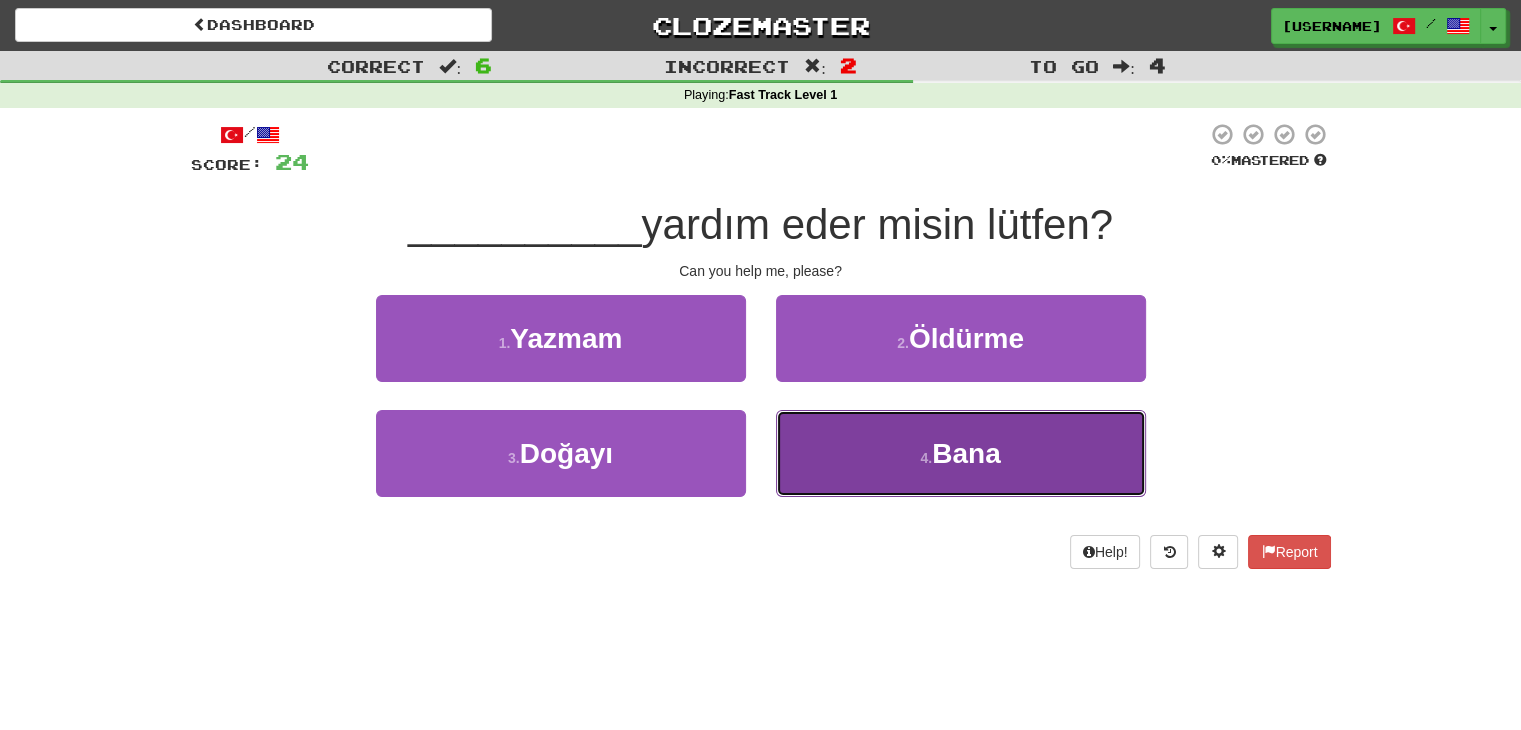 click on "4 .  Bana" at bounding box center [961, 453] 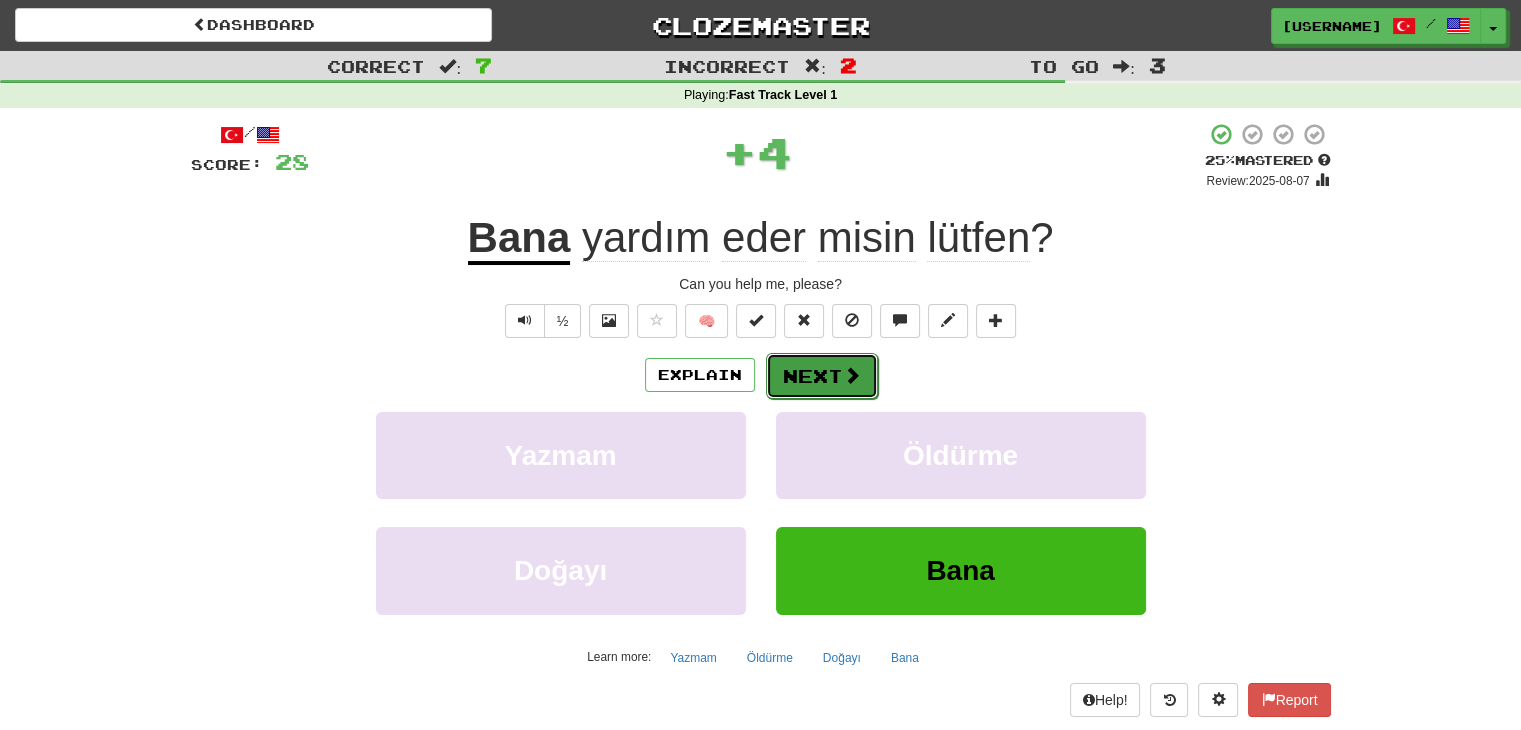 click at bounding box center [852, 375] 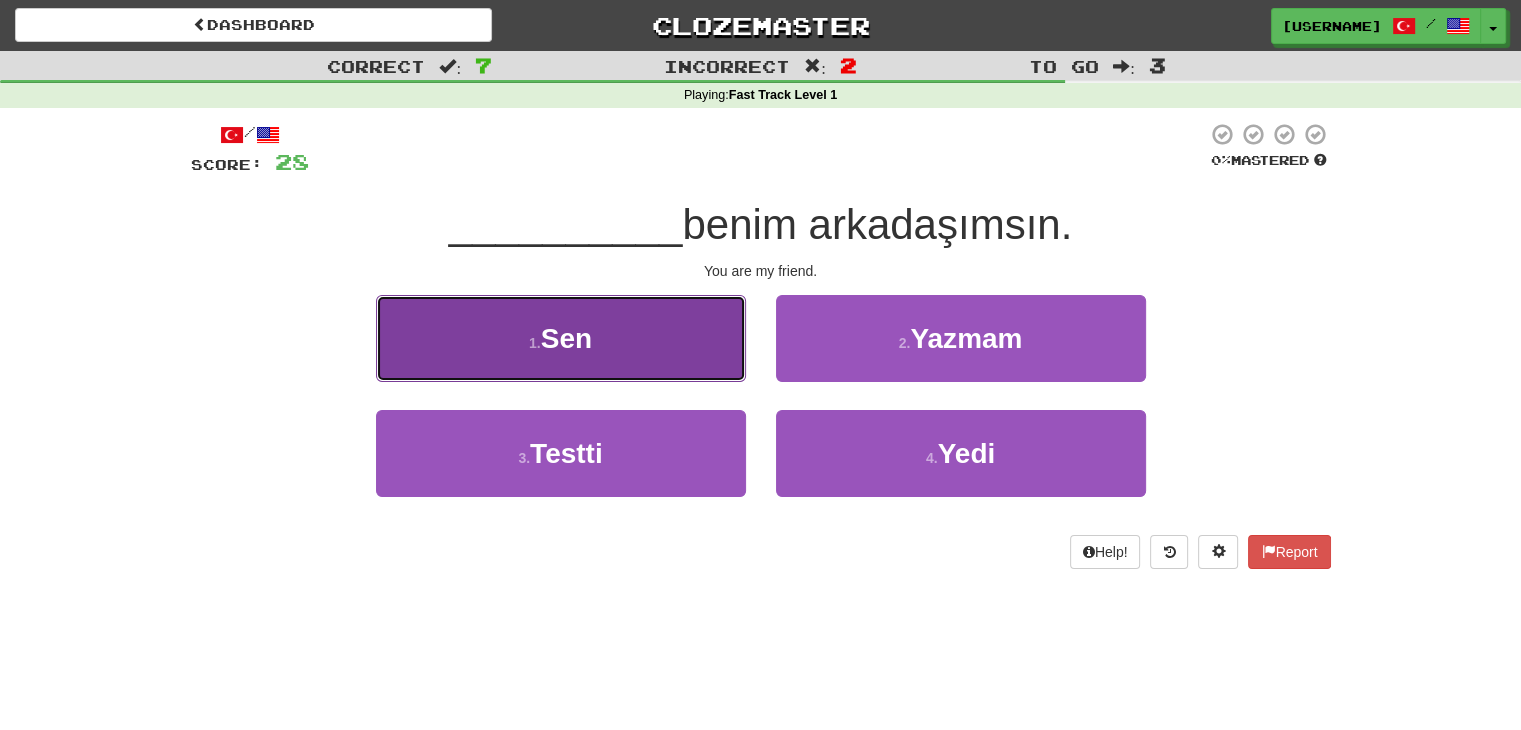 click on "1 .  Sen" at bounding box center [561, 338] 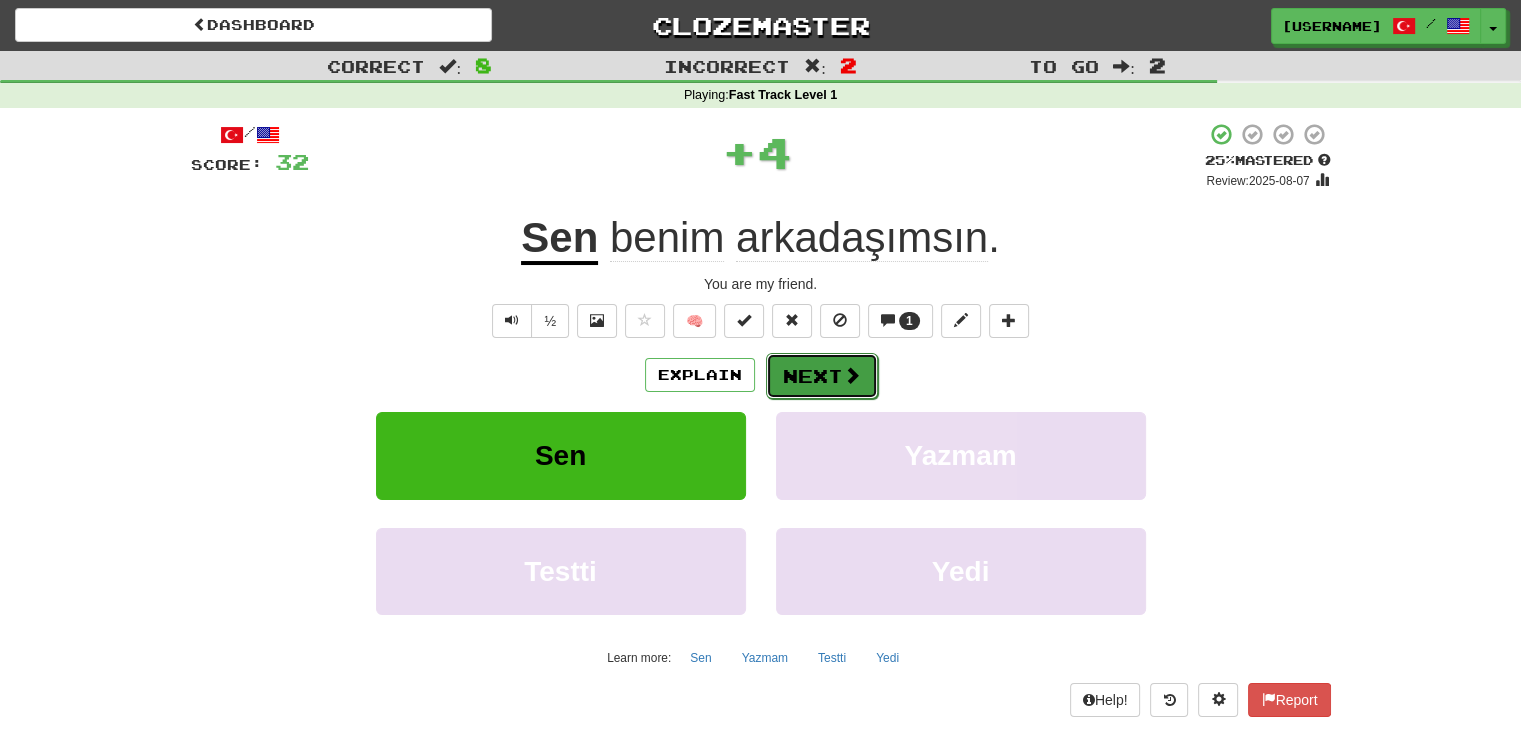 click on "Next" at bounding box center [822, 376] 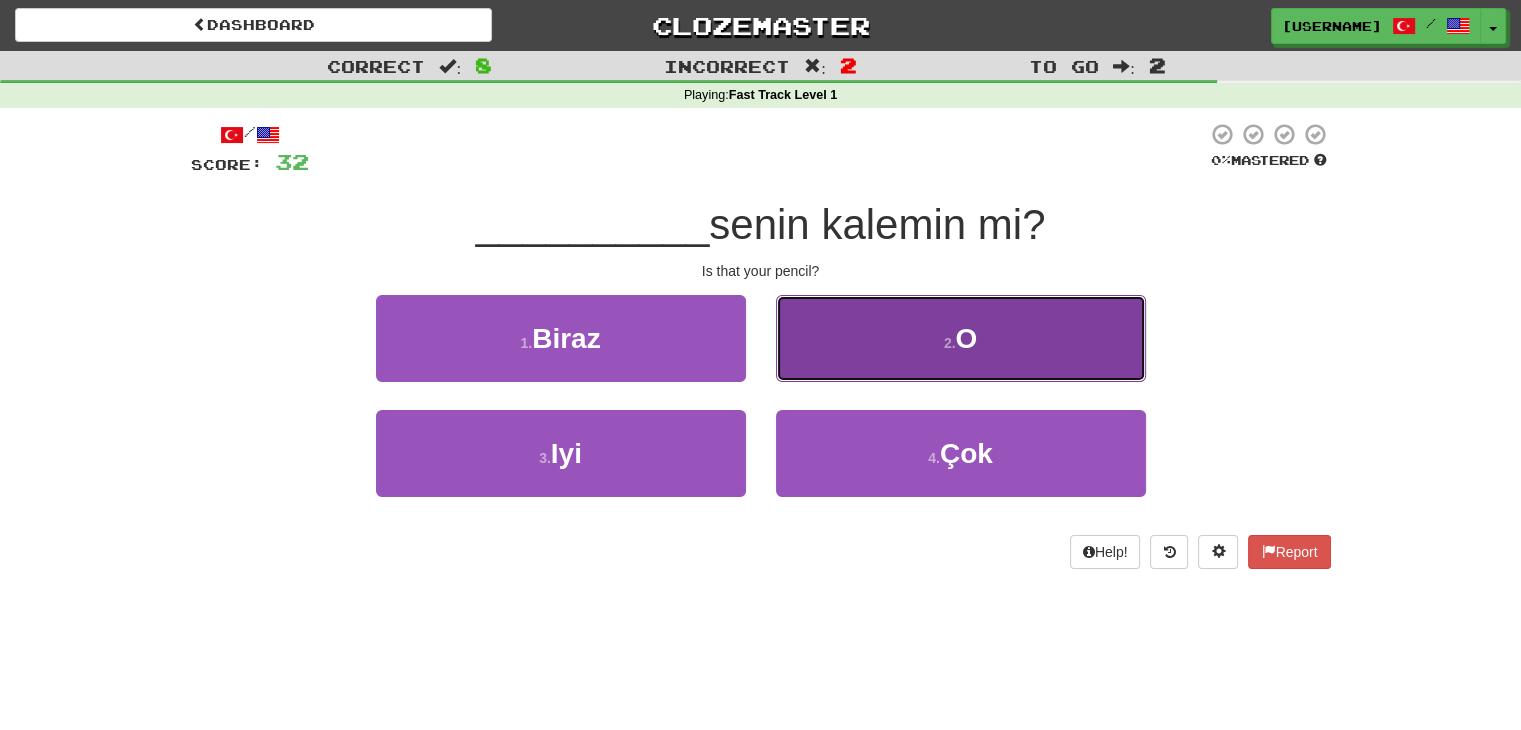 click on "2 .  O" at bounding box center (961, 338) 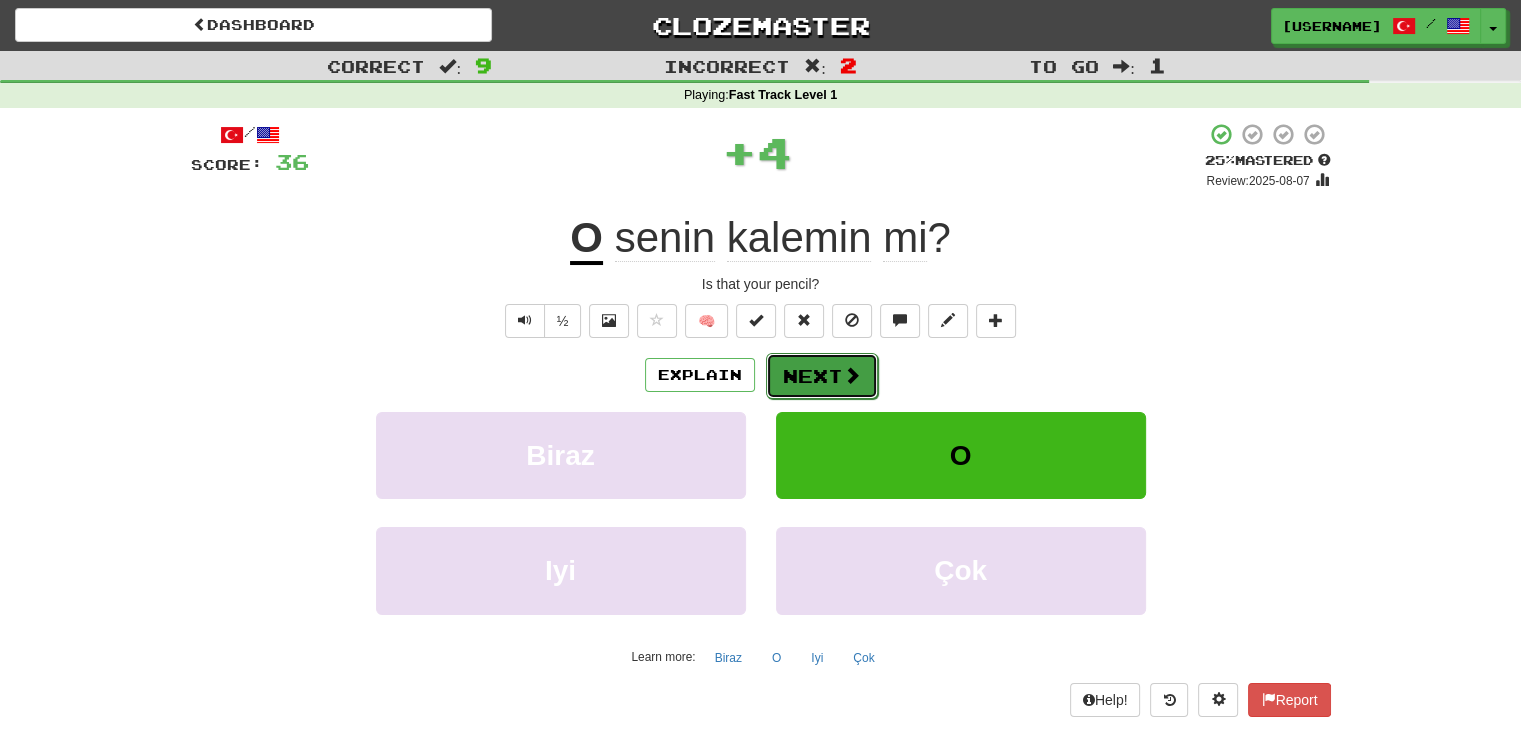 click on "Next" at bounding box center (822, 376) 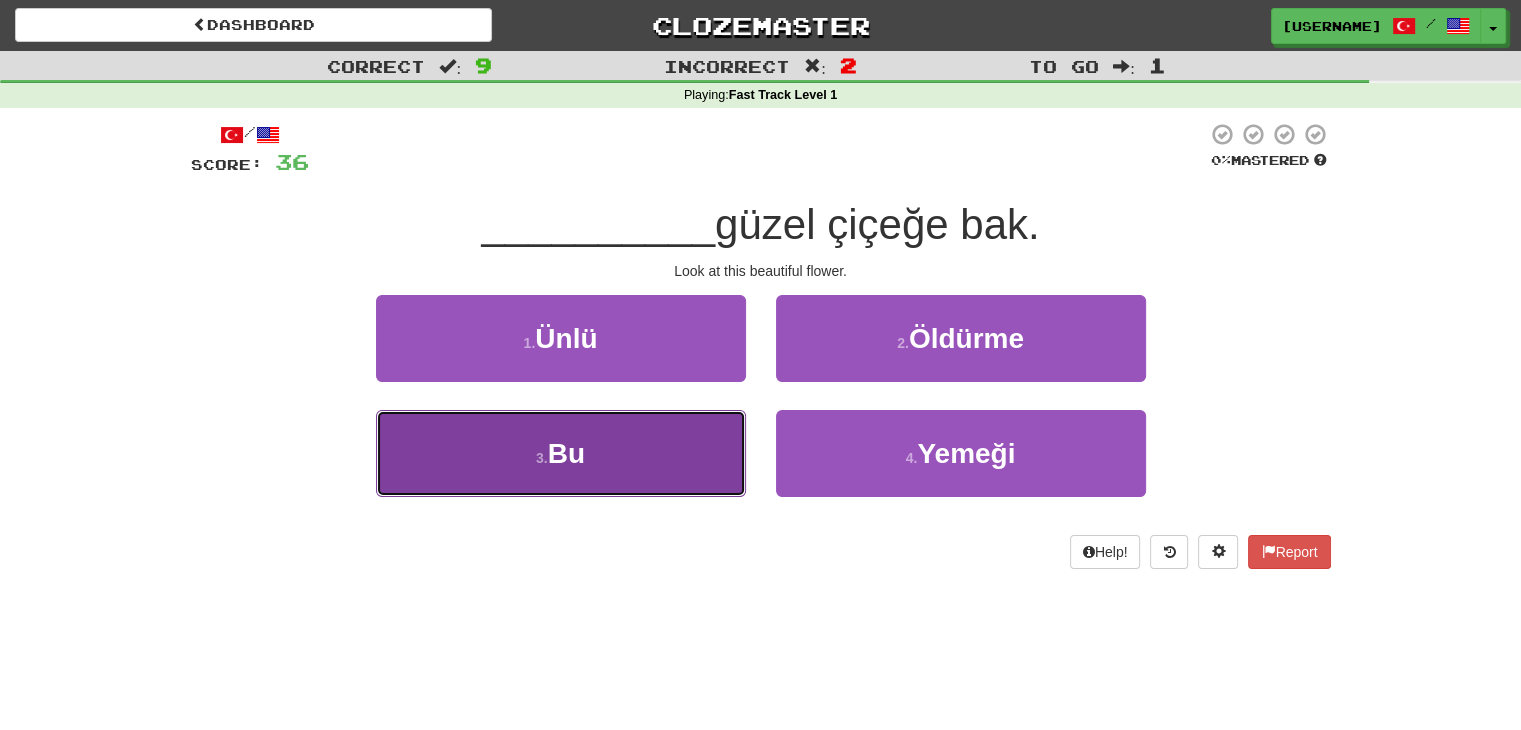 click on "3 .  Bu" at bounding box center (561, 453) 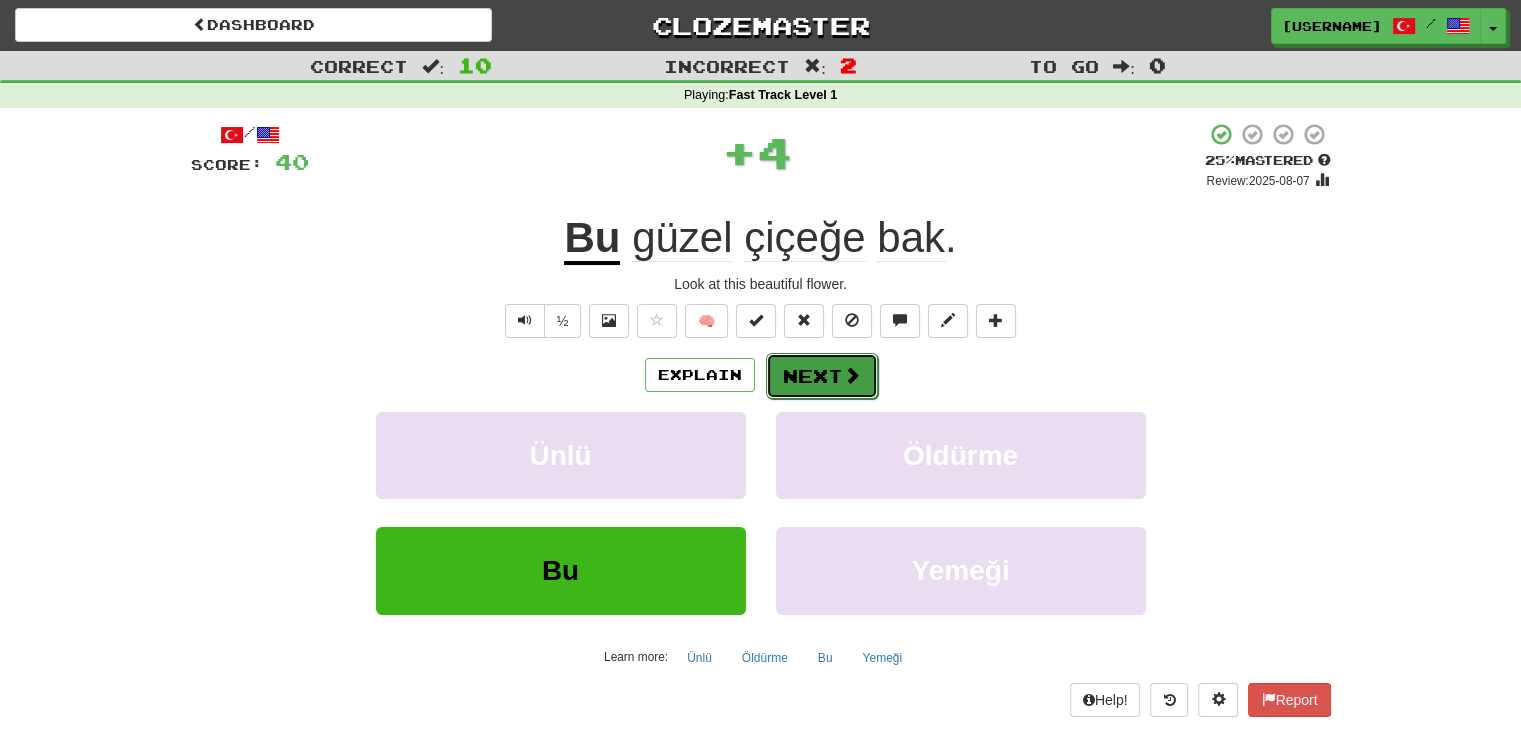 click at bounding box center (852, 375) 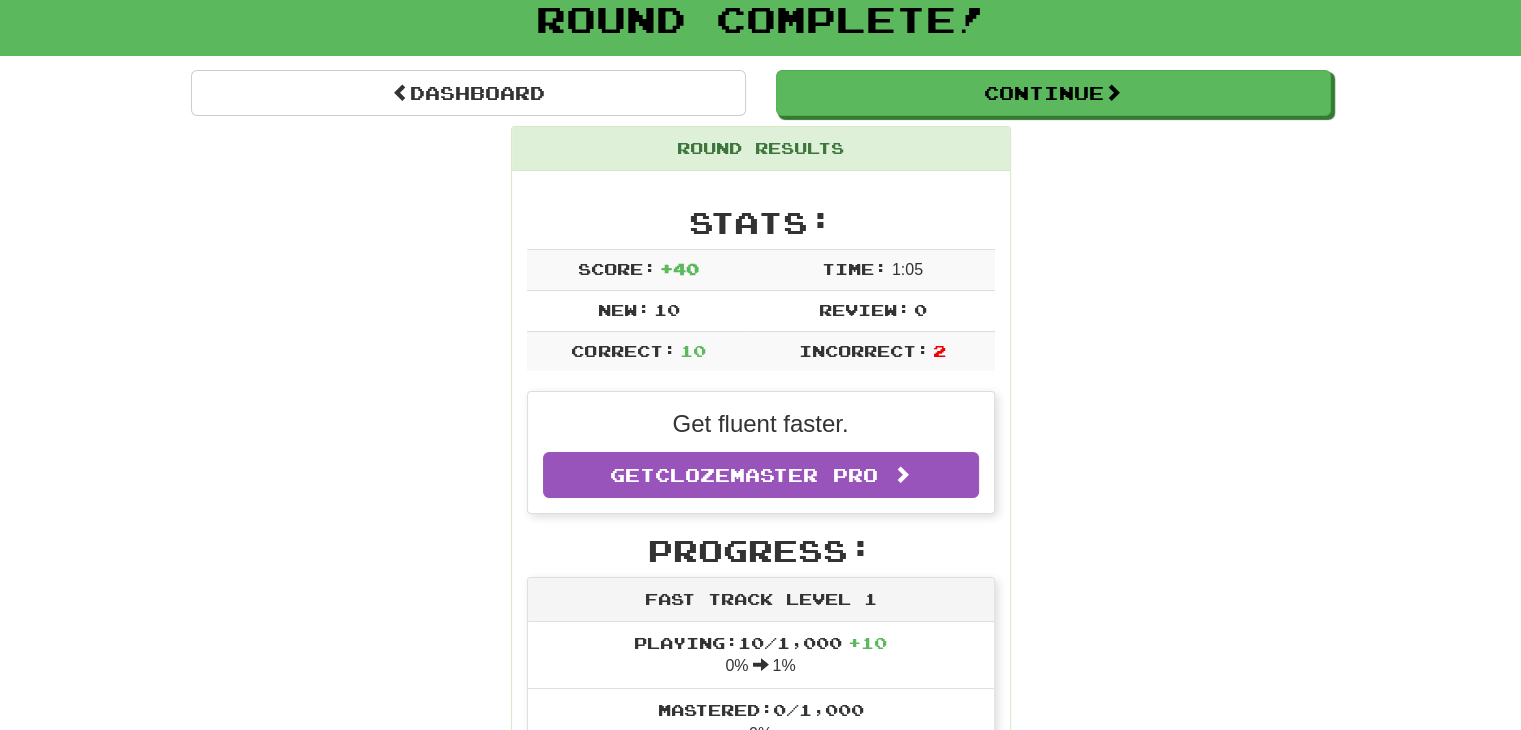 scroll, scrollTop: 127, scrollLeft: 0, axis: vertical 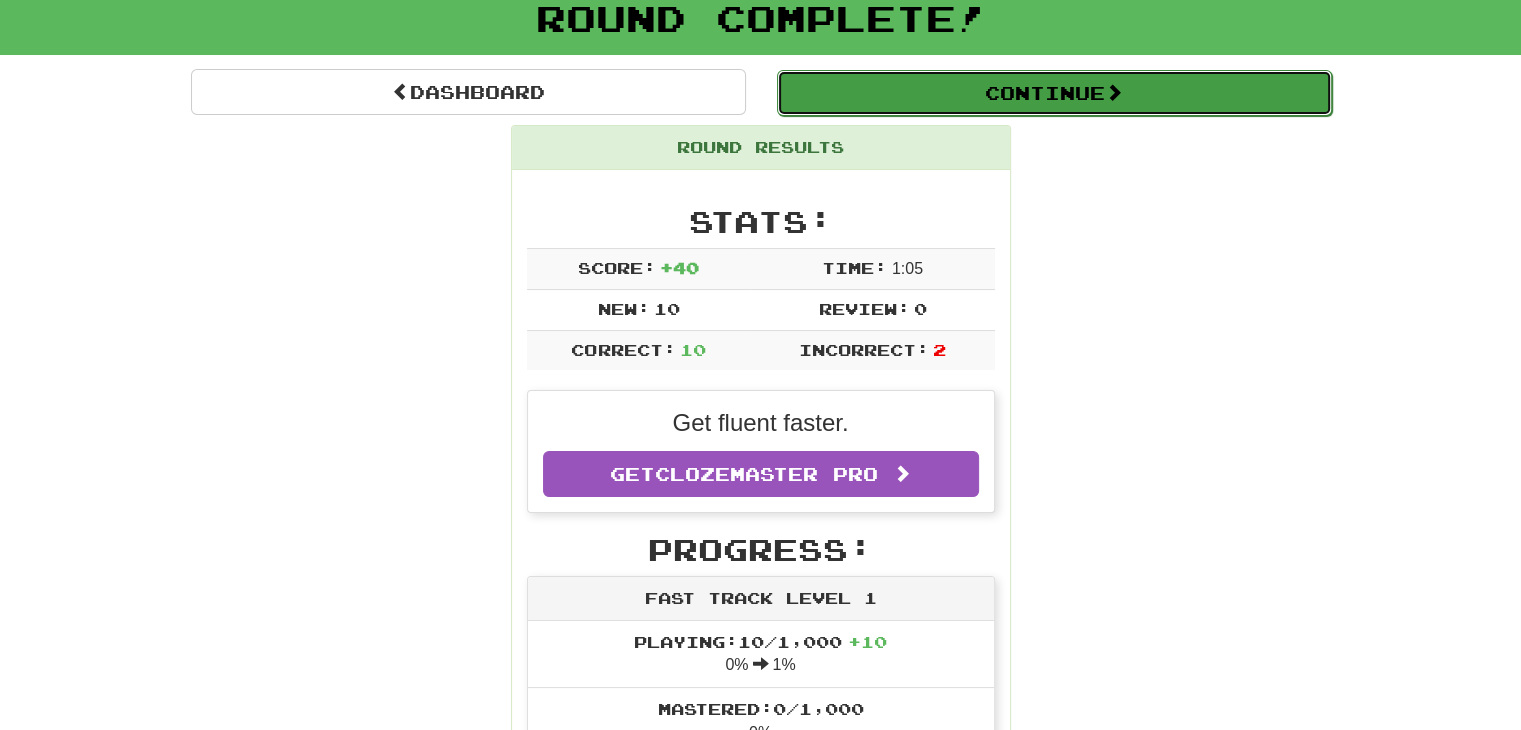 click on "Continue" at bounding box center (1054, 93) 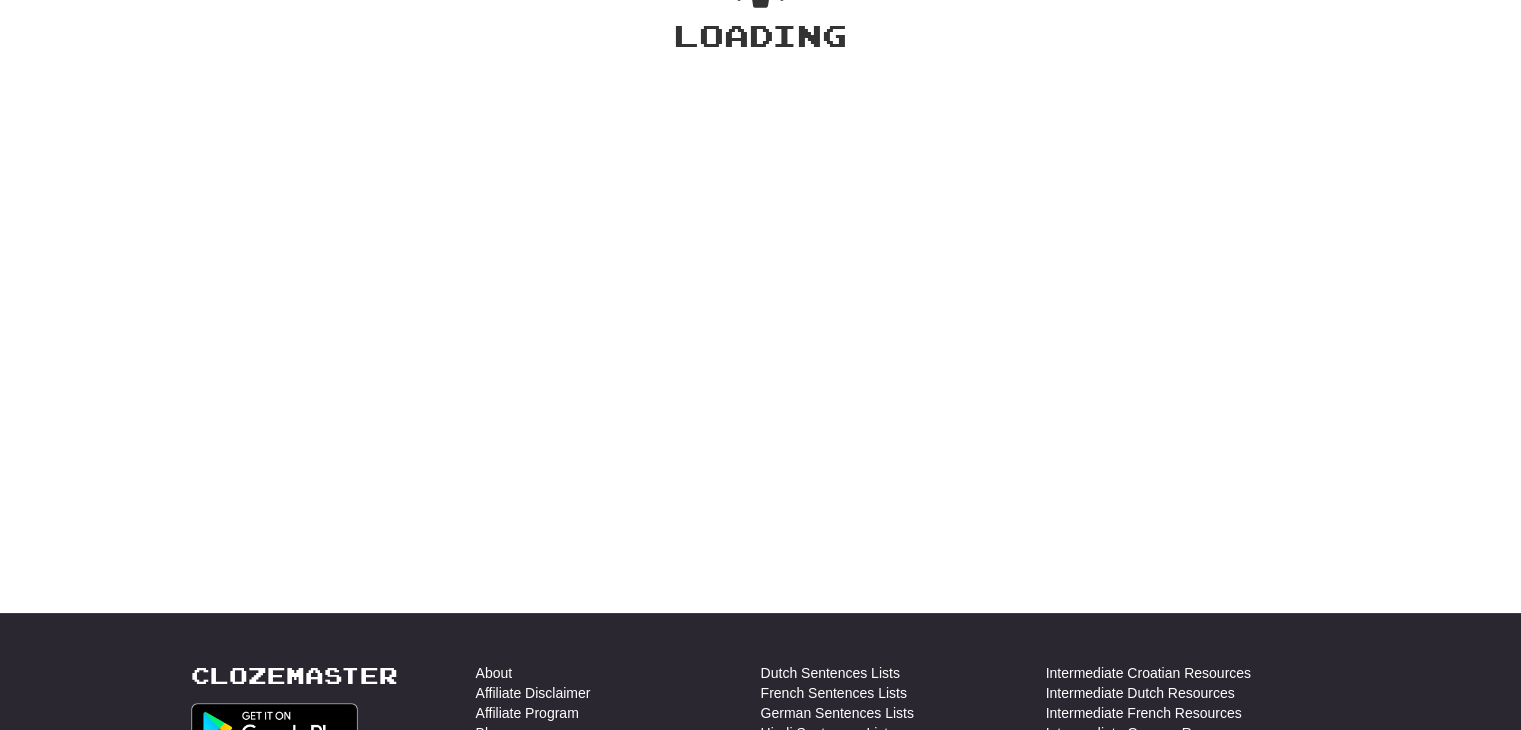 scroll, scrollTop: 127, scrollLeft: 0, axis: vertical 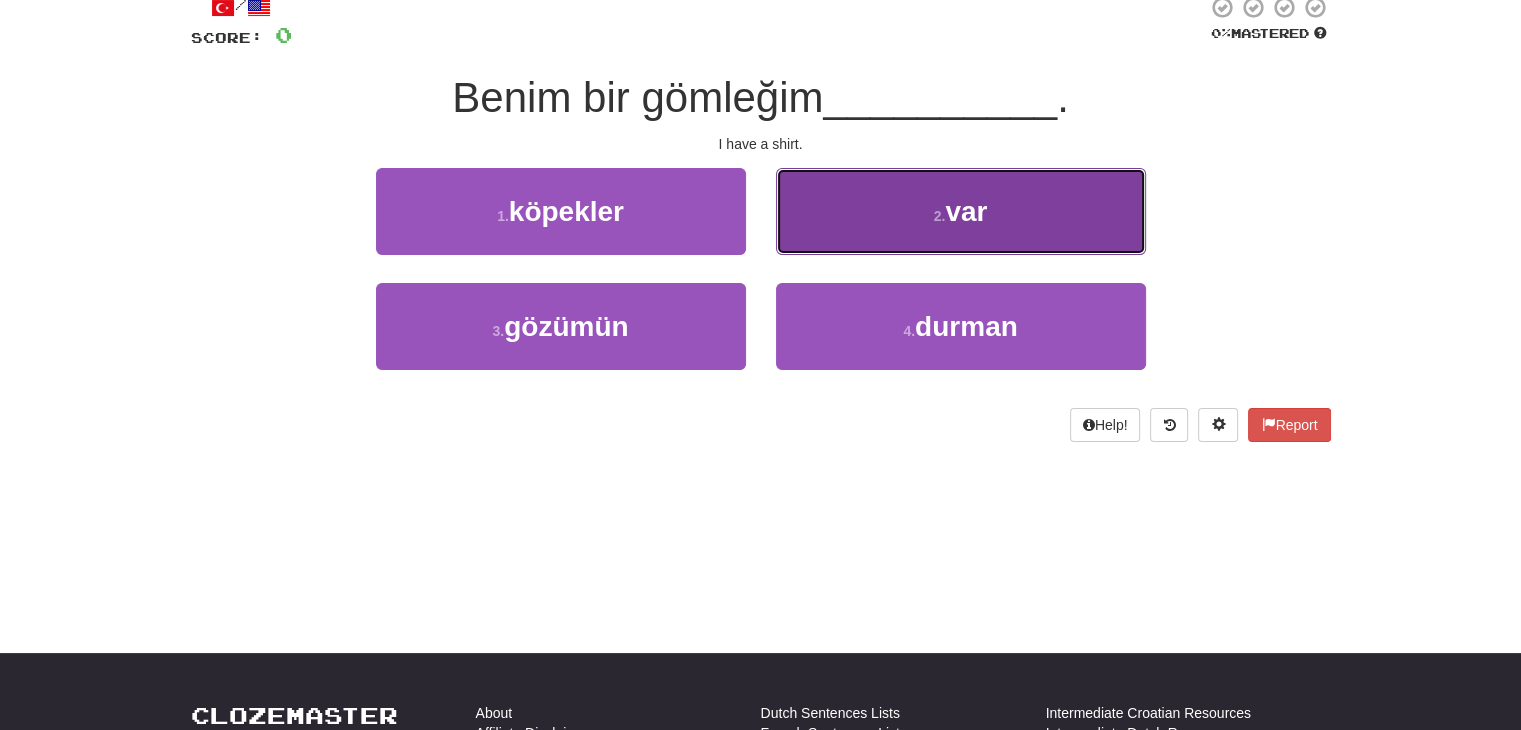 click on "2 .  var" at bounding box center [961, 211] 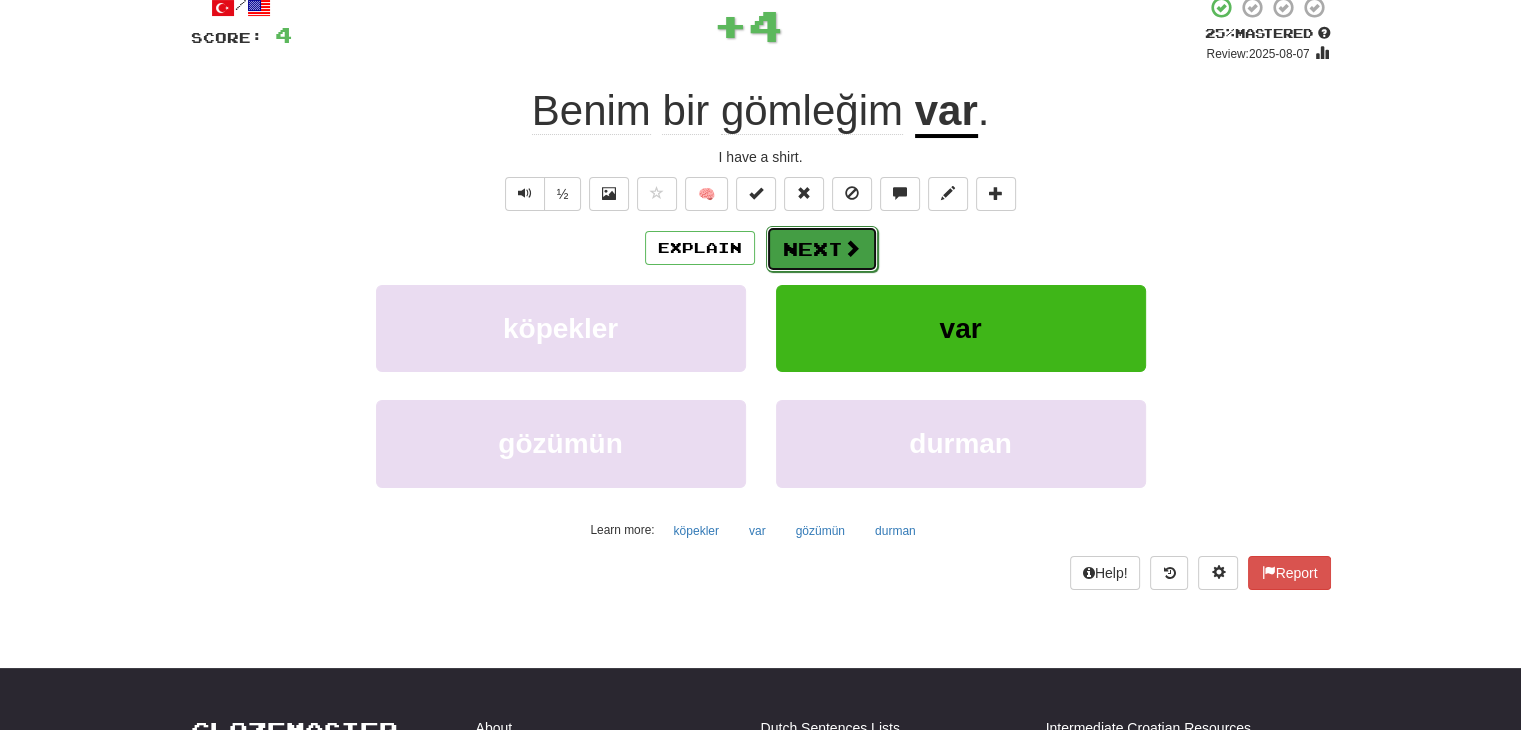 click at bounding box center [852, 248] 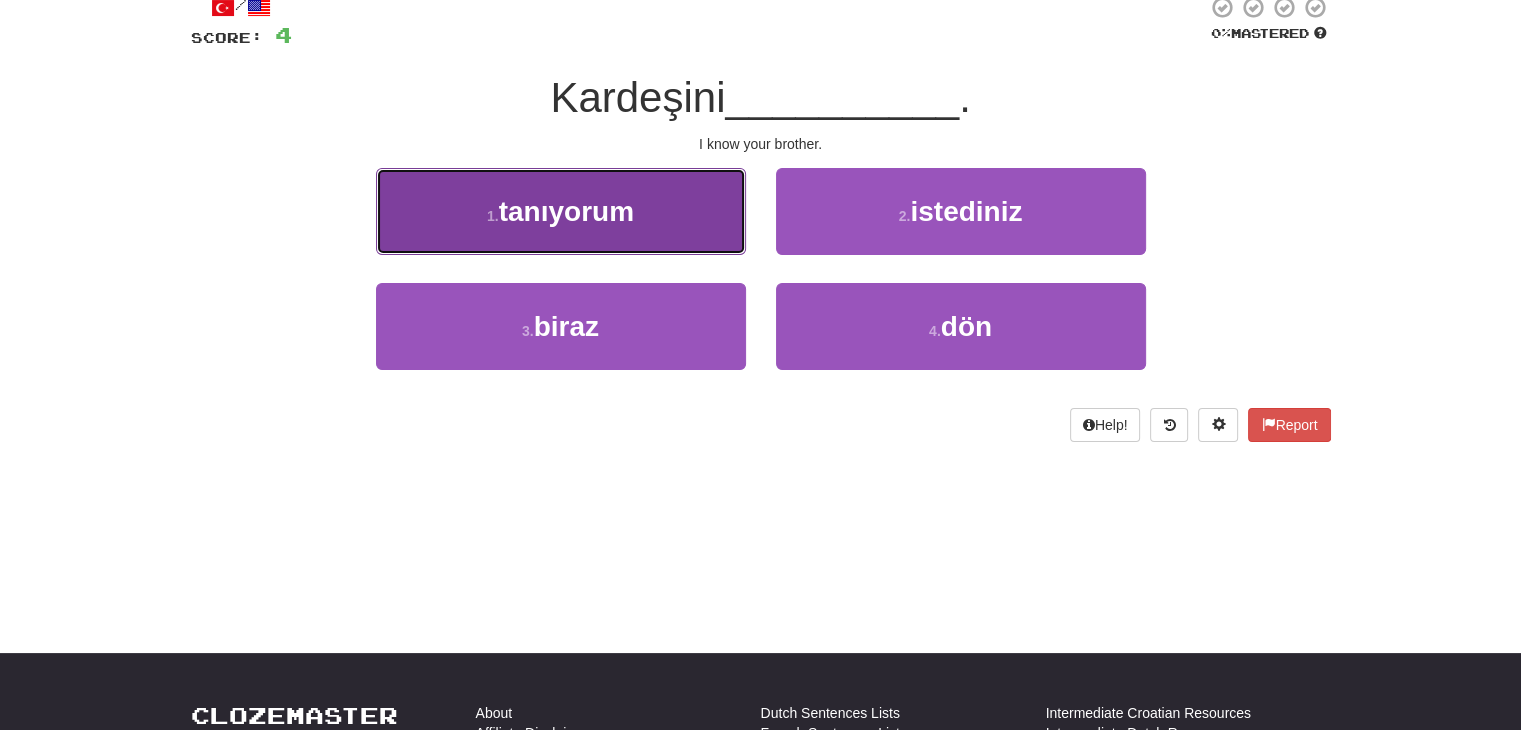click on "1 .  tanıyorum" at bounding box center (561, 211) 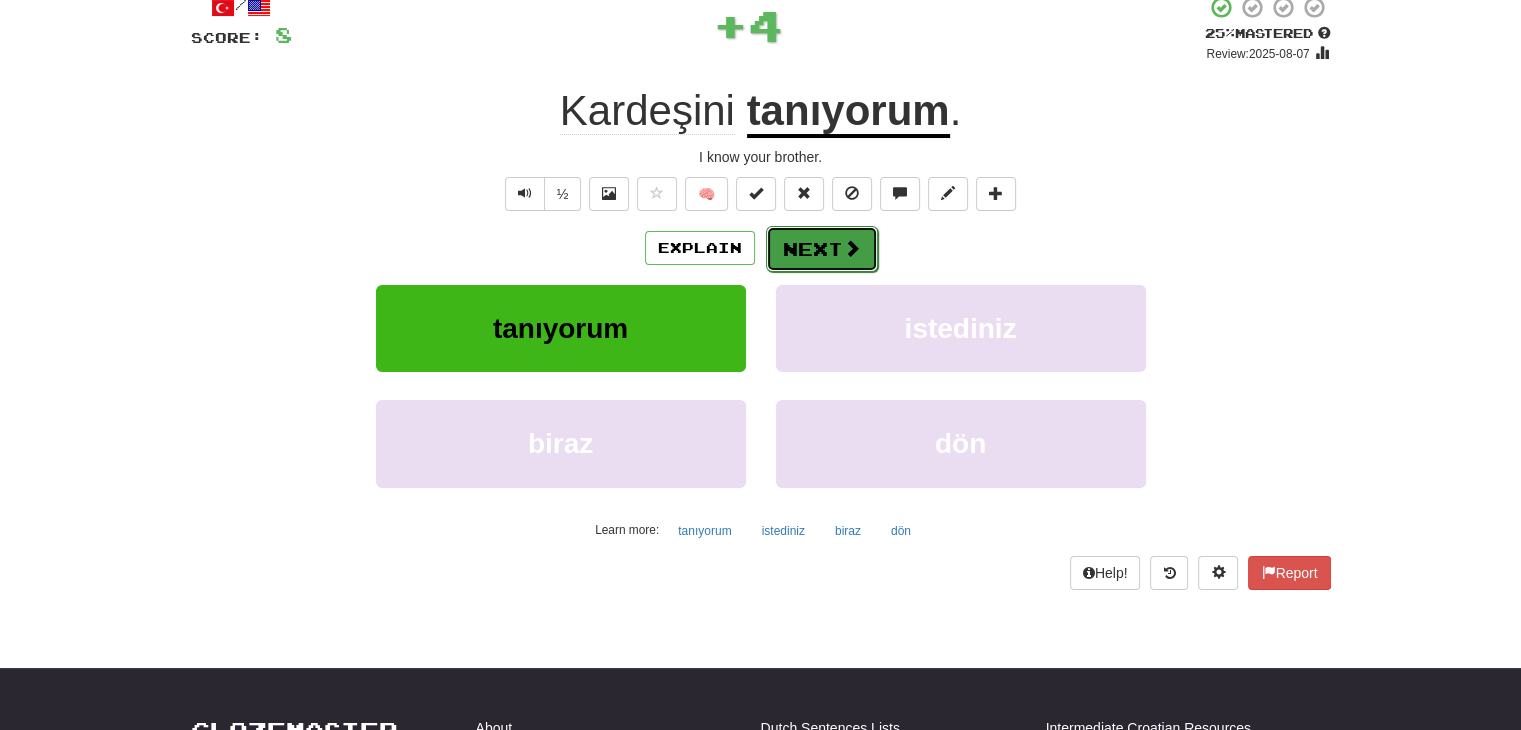 click on "Next" at bounding box center (822, 249) 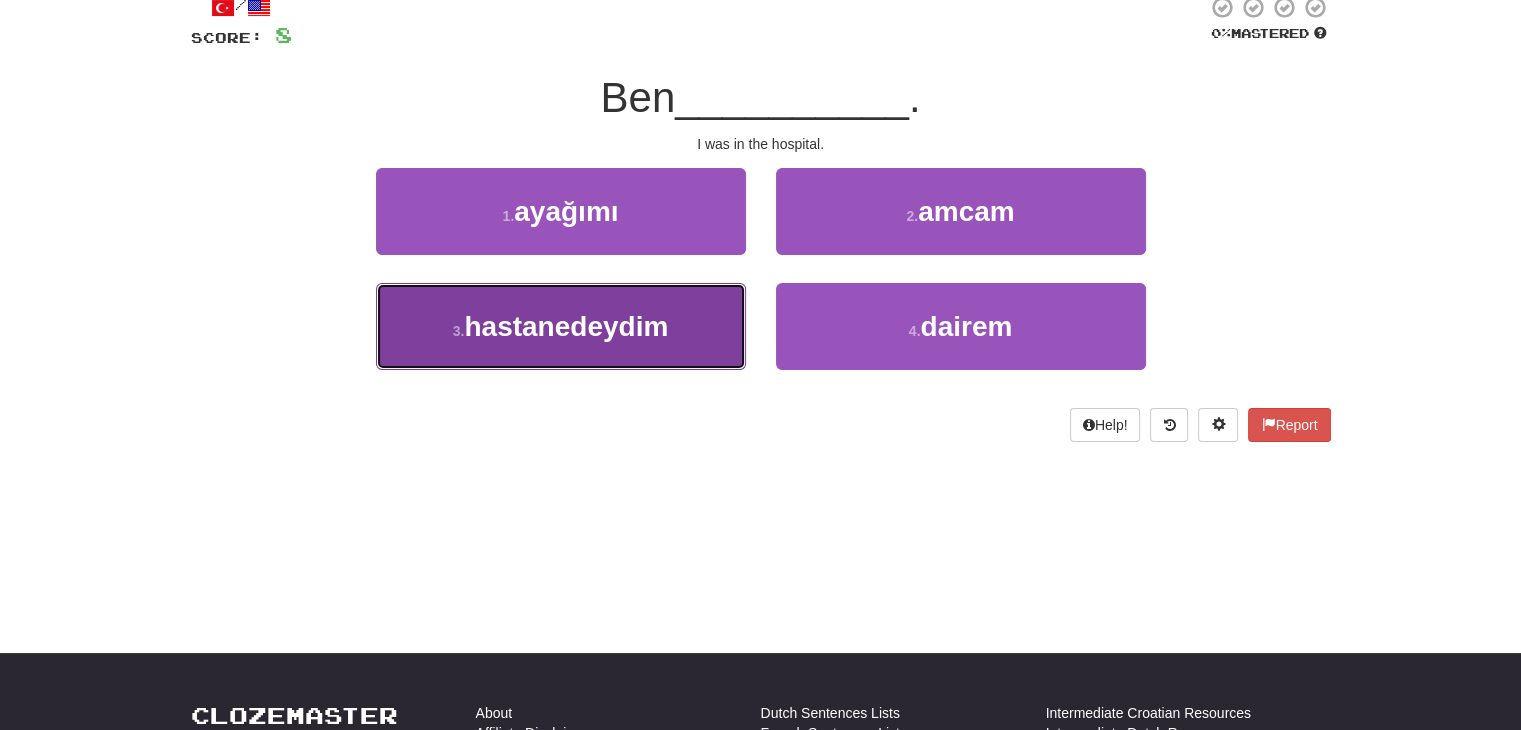 click on "3 .  hastanedeydim" at bounding box center (561, 326) 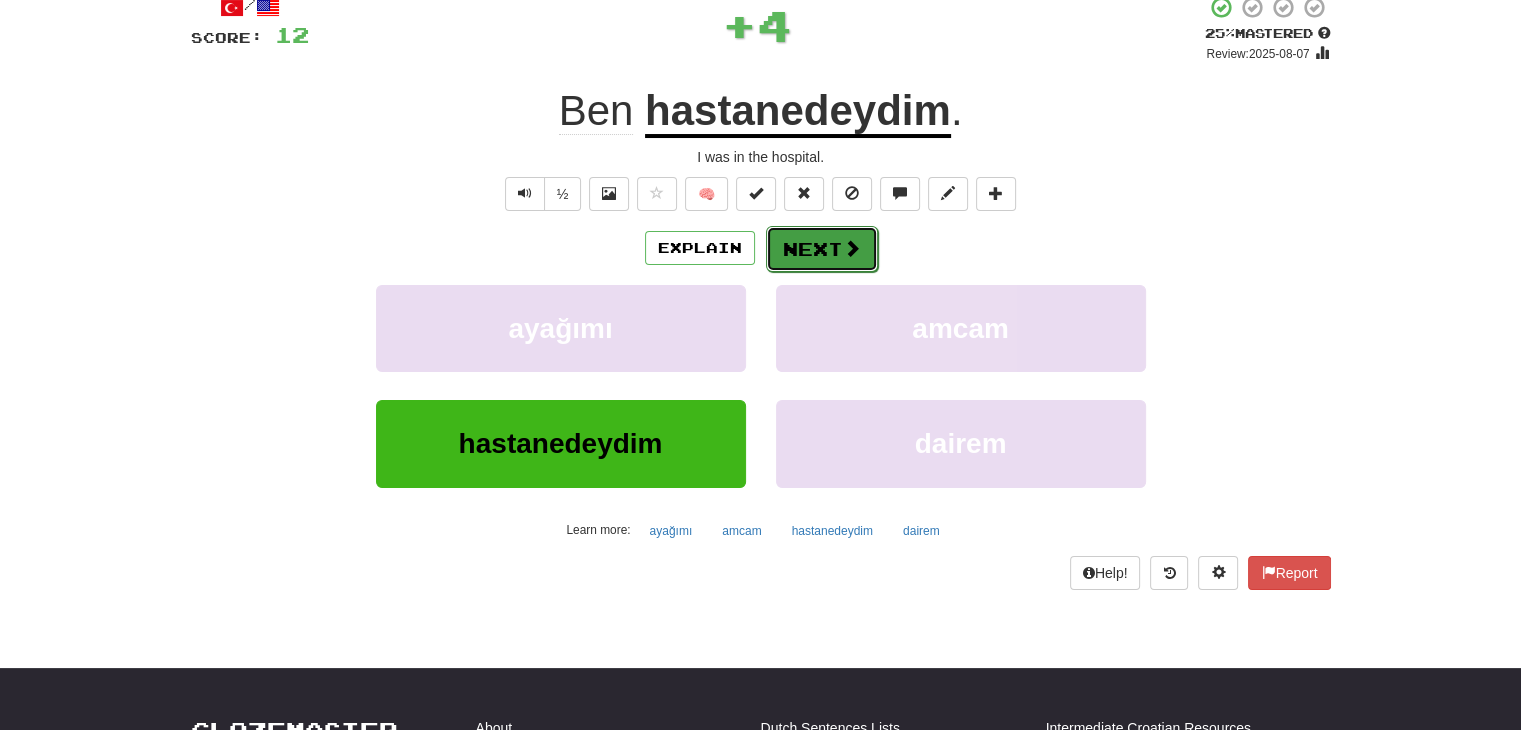click on "Next" at bounding box center (822, 249) 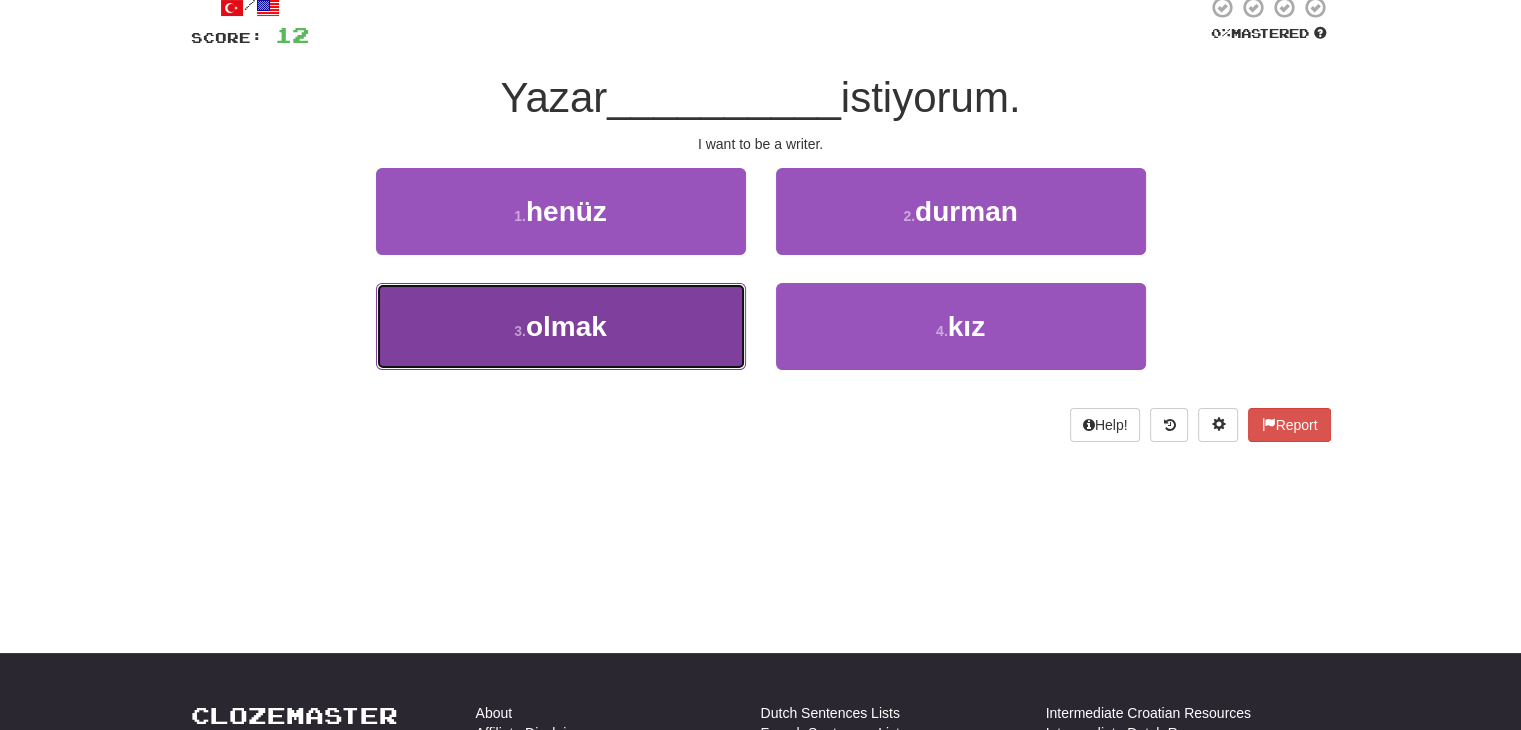 click on "3 .  olmak" at bounding box center (561, 326) 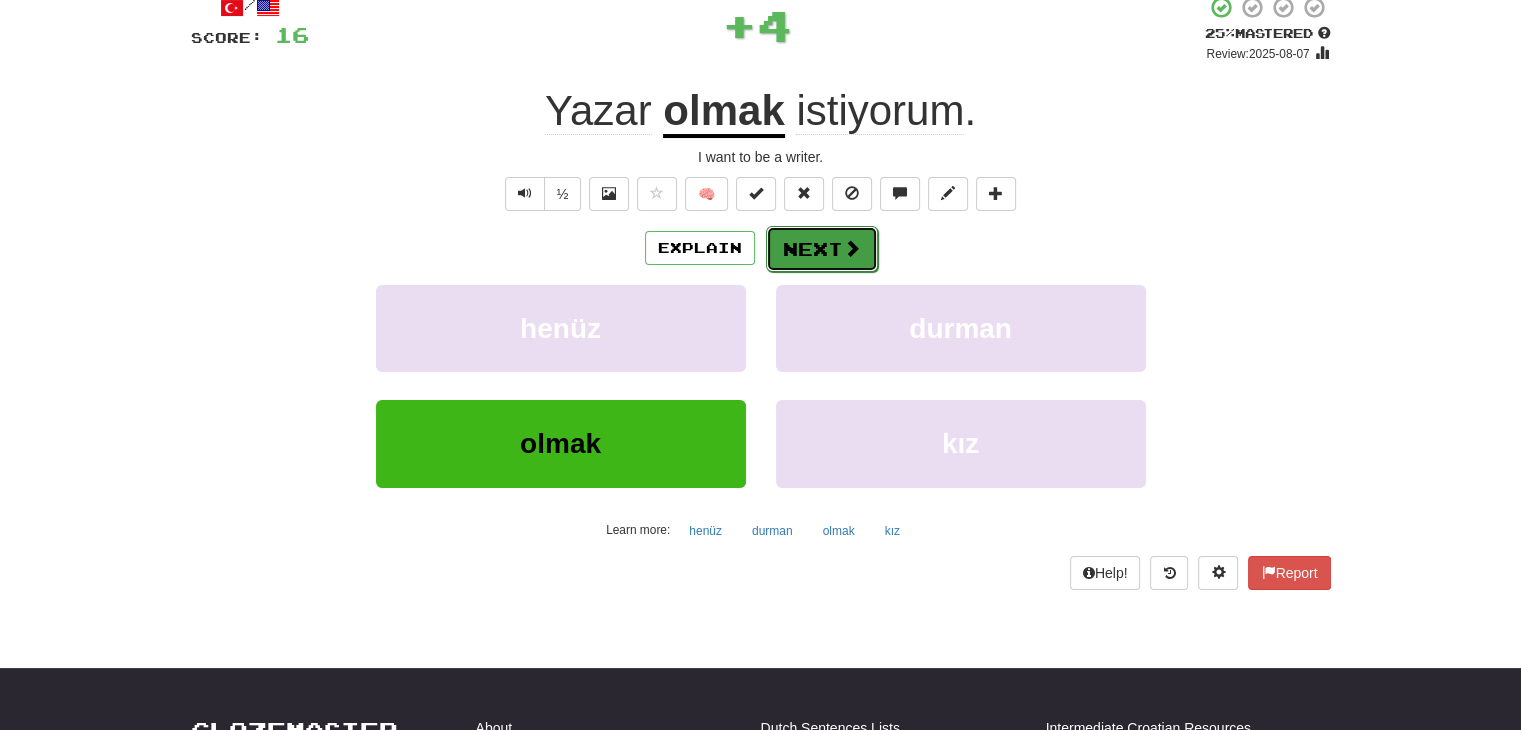 click on "Next" at bounding box center (822, 249) 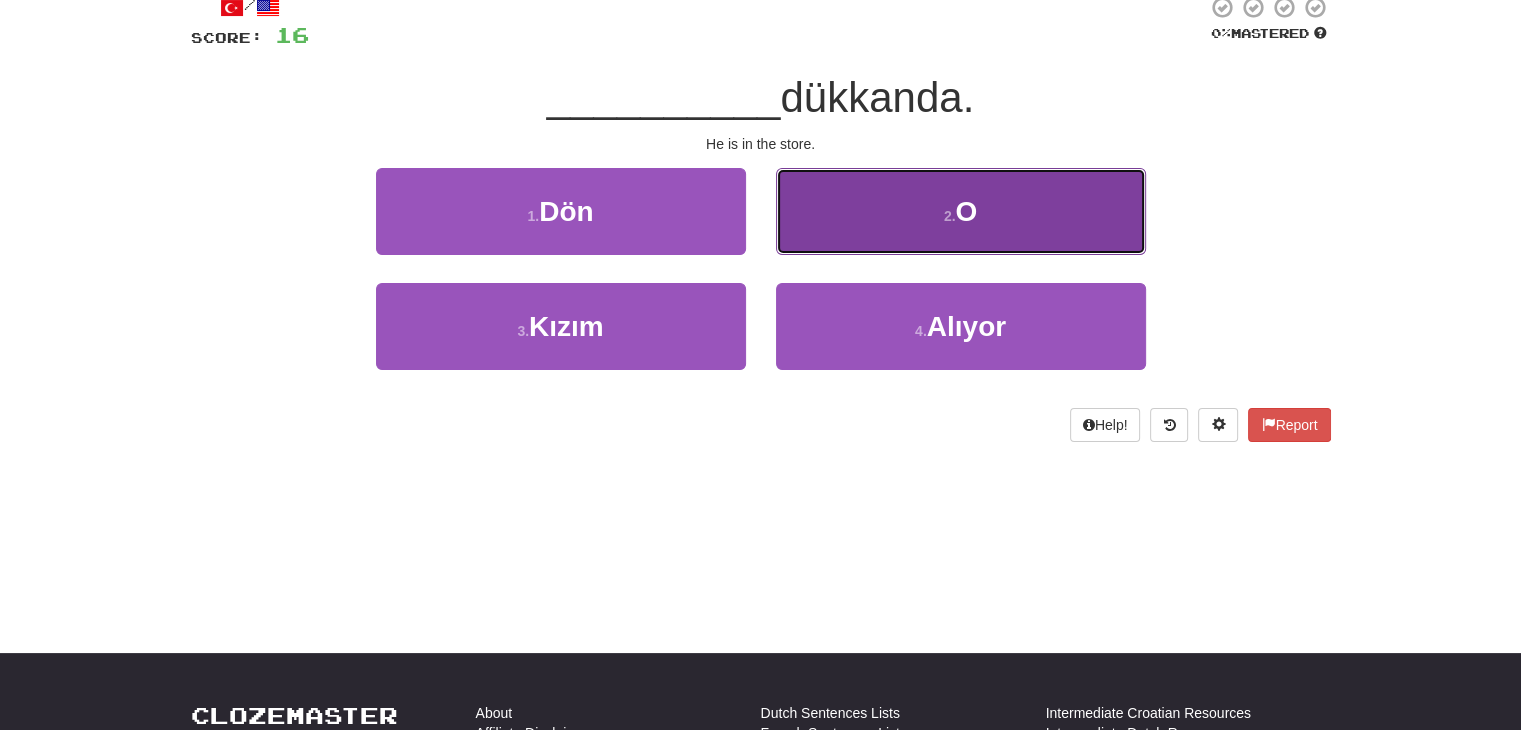 click on "2 .  O" at bounding box center (961, 211) 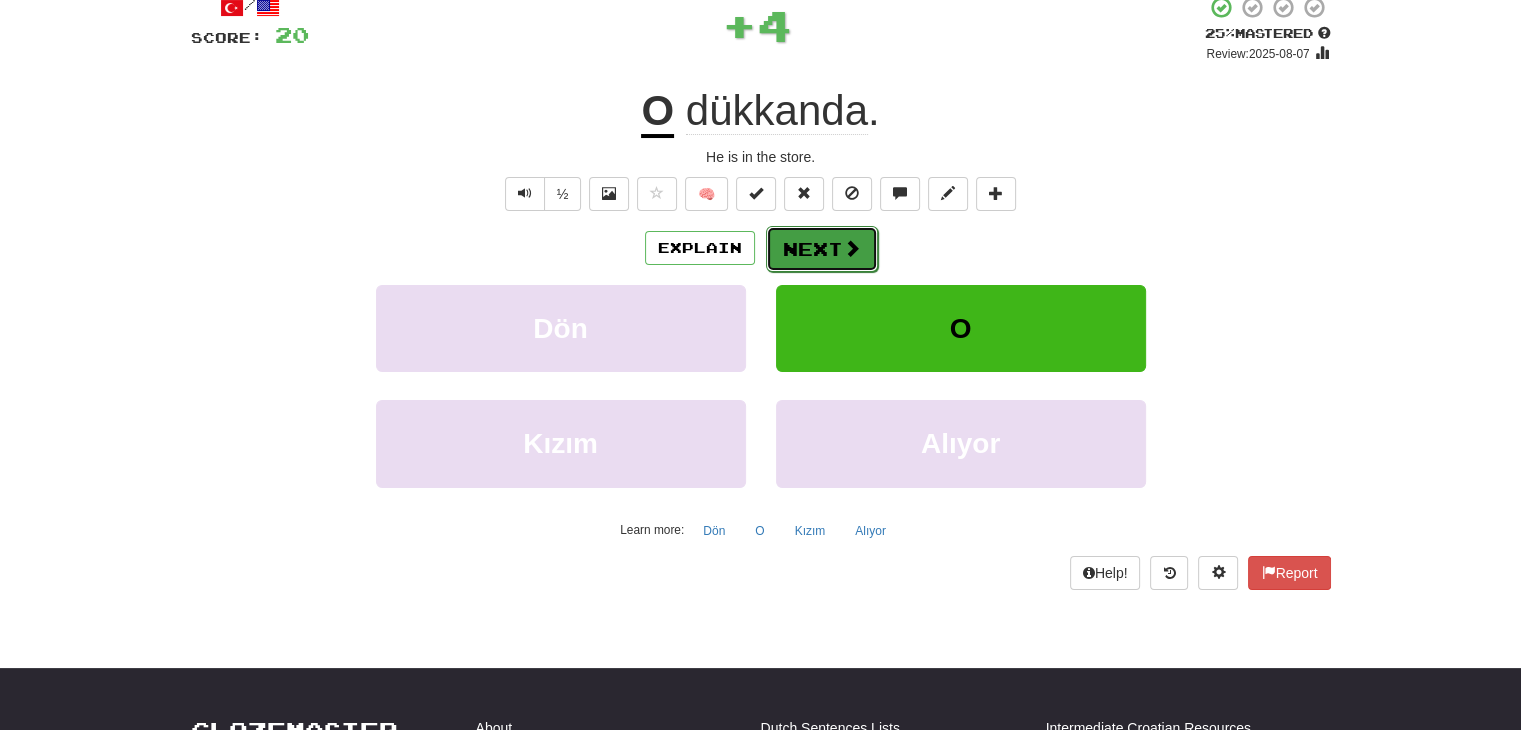 click on "Next" at bounding box center (822, 249) 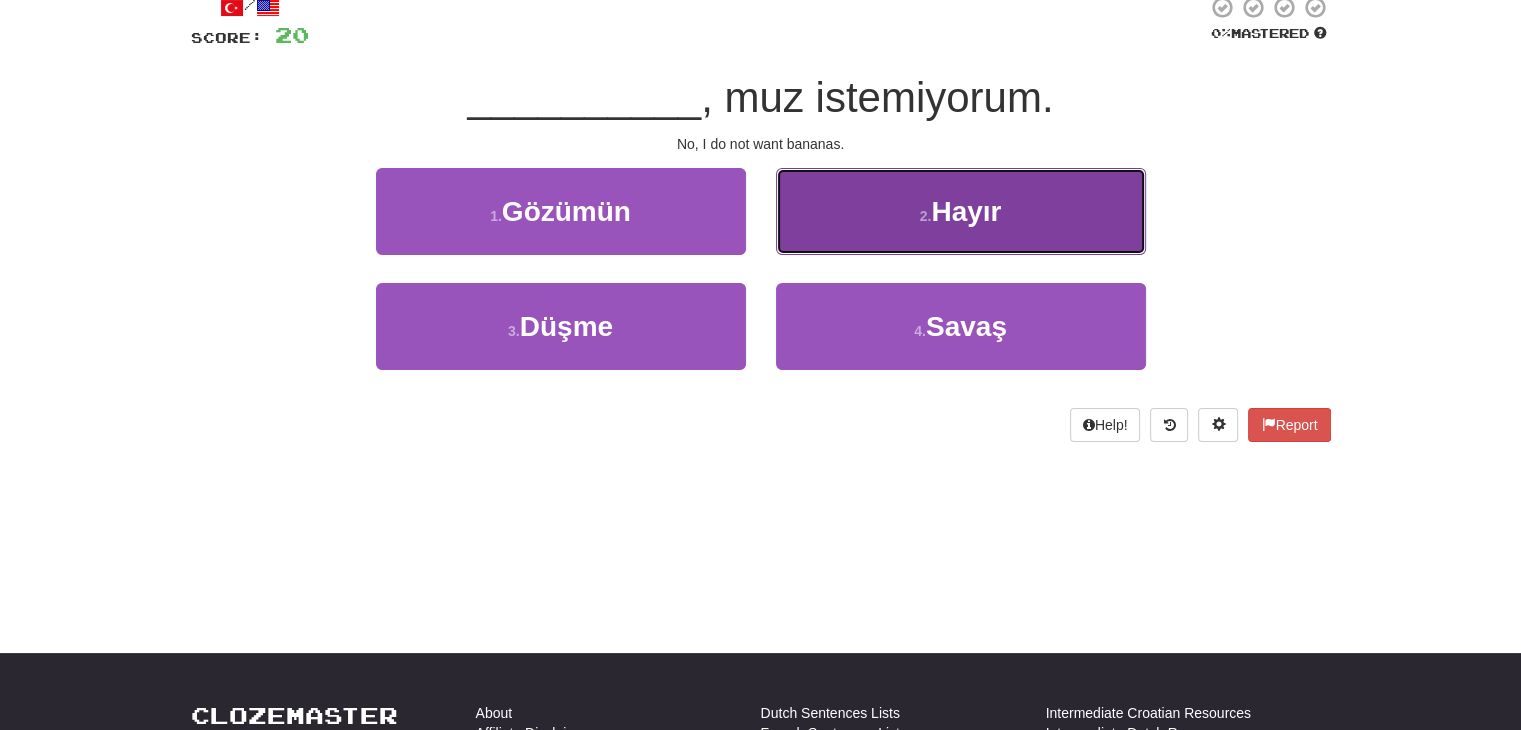 click on "2 .  Hayır" at bounding box center [961, 211] 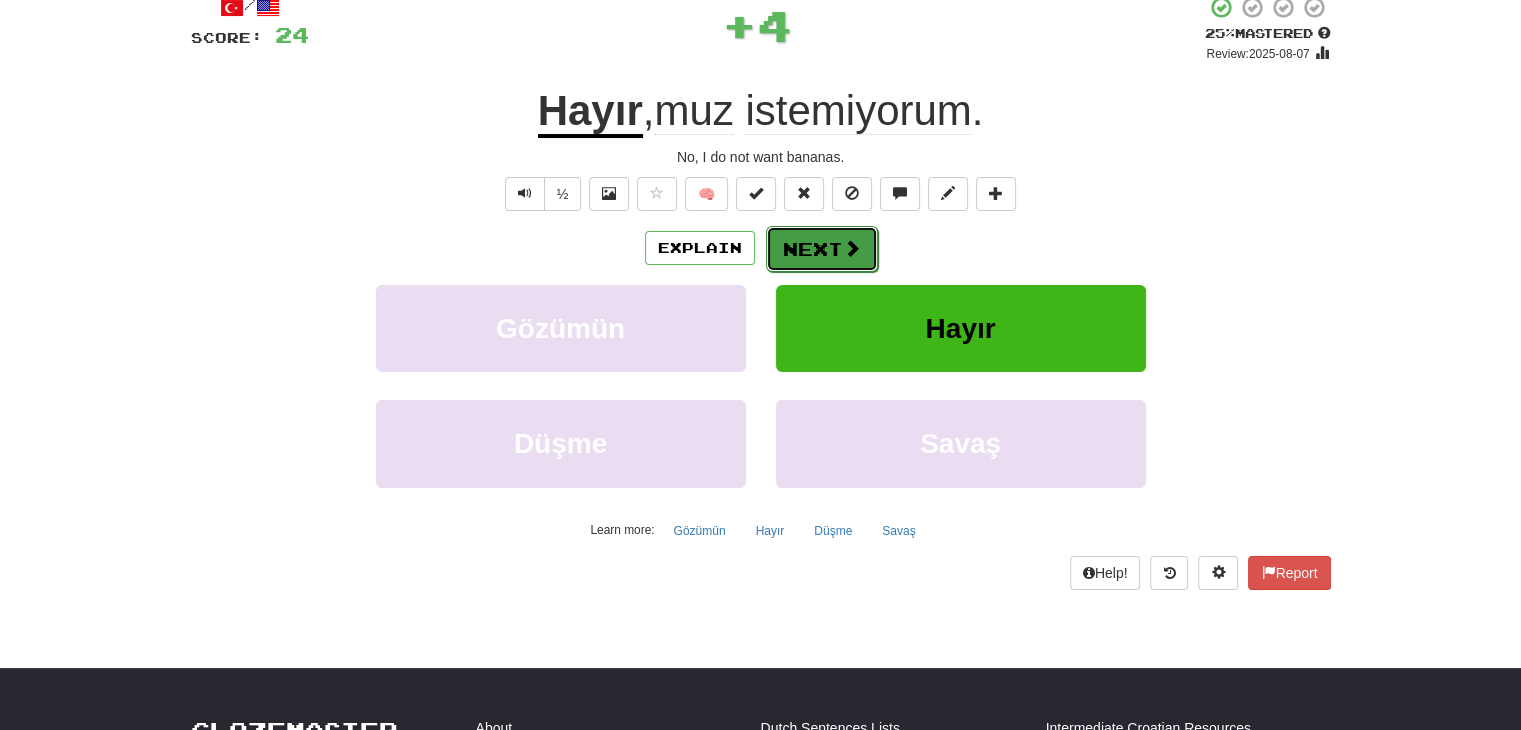 click at bounding box center [852, 248] 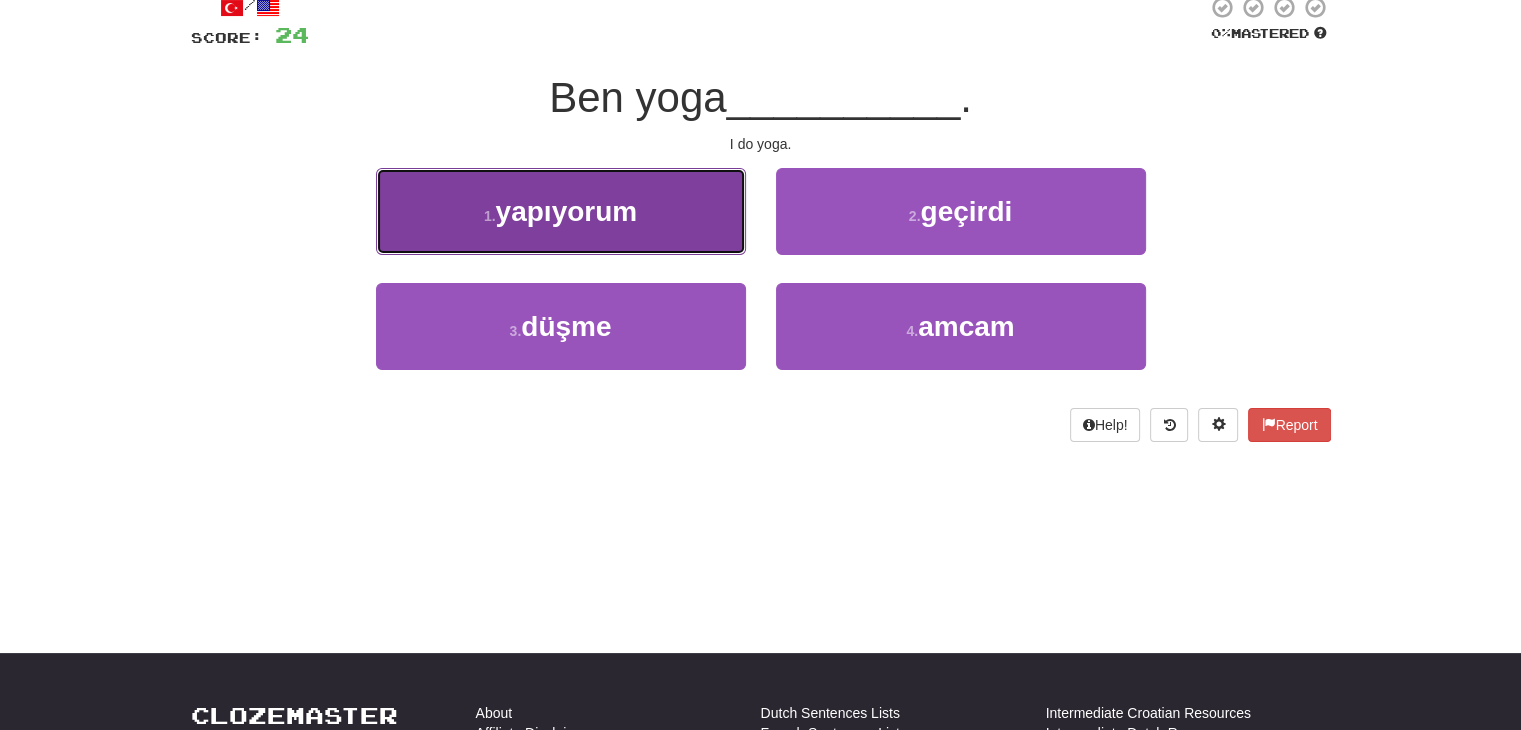 click on "1 .  yapıyorum" at bounding box center (561, 211) 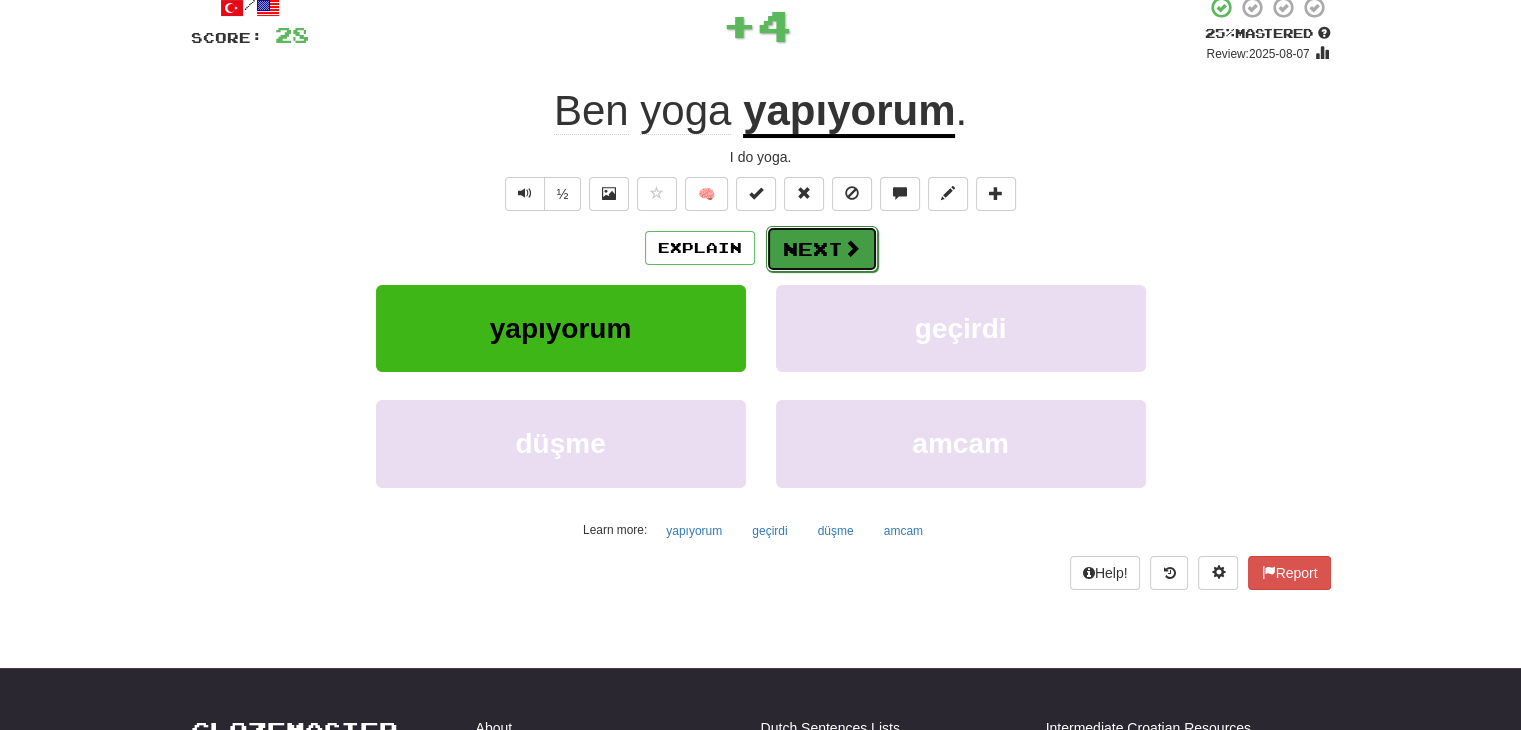 click on "Next" at bounding box center [822, 249] 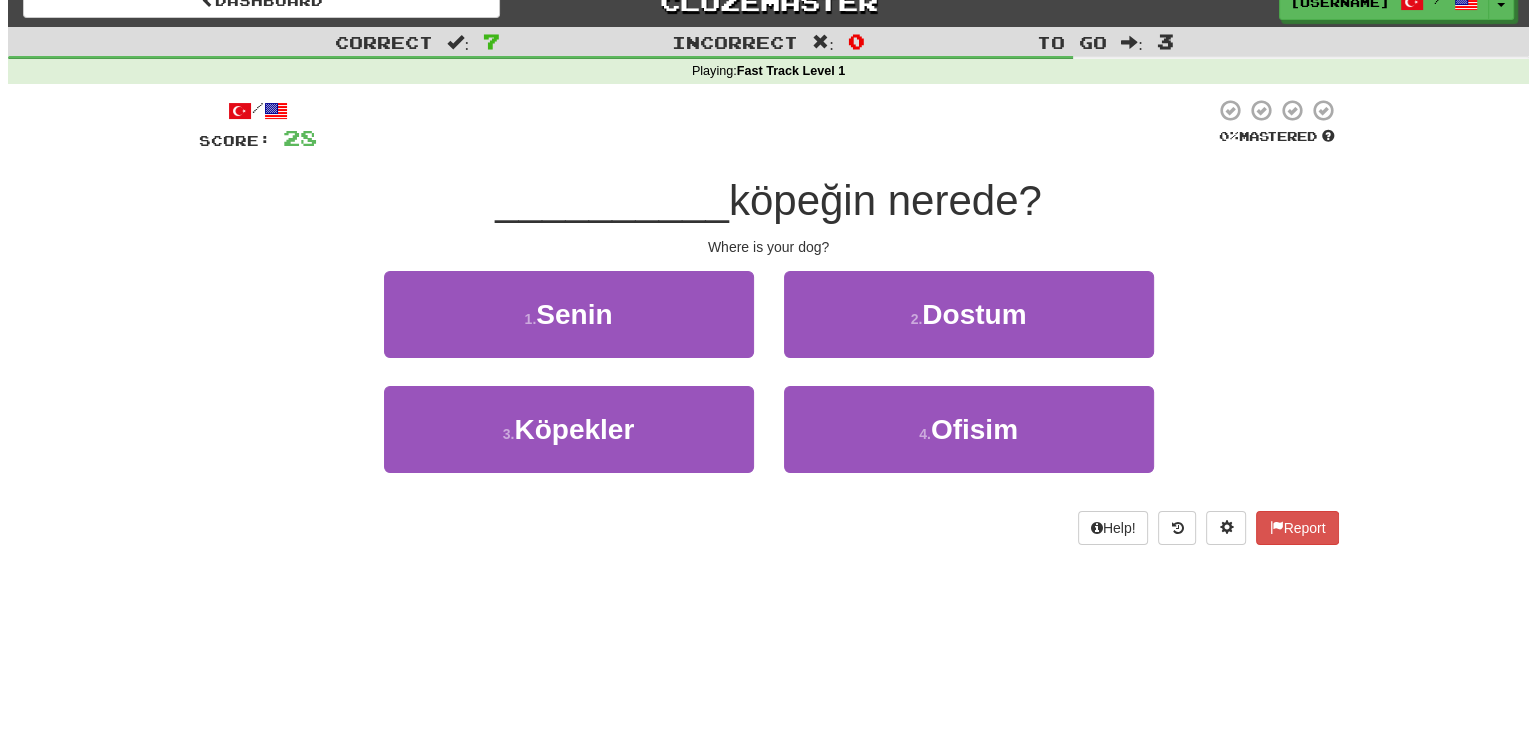 scroll, scrollTop: 23, scrollLeft: 0, axis: vertical 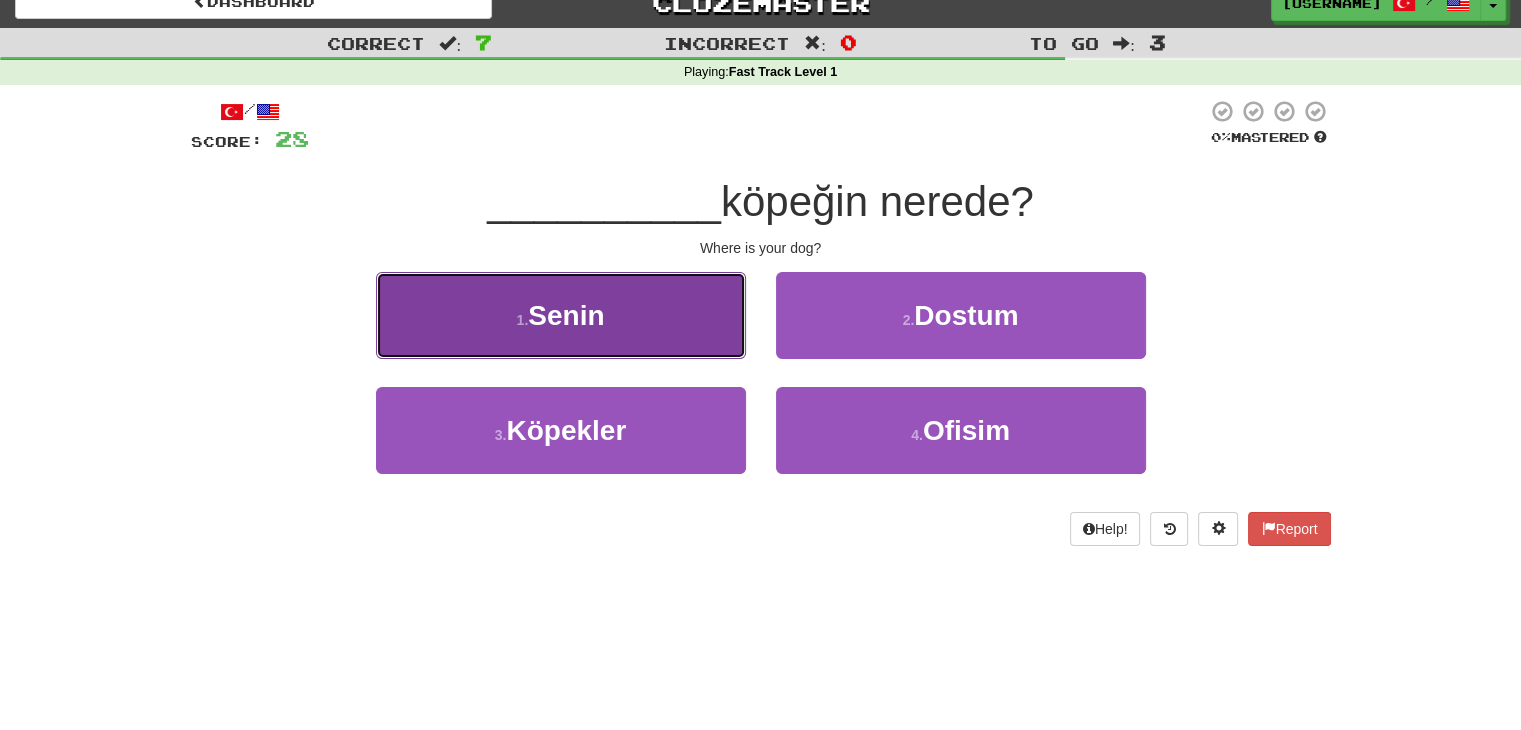 click on "1 .  Senin" at bounding box center (561, 315) 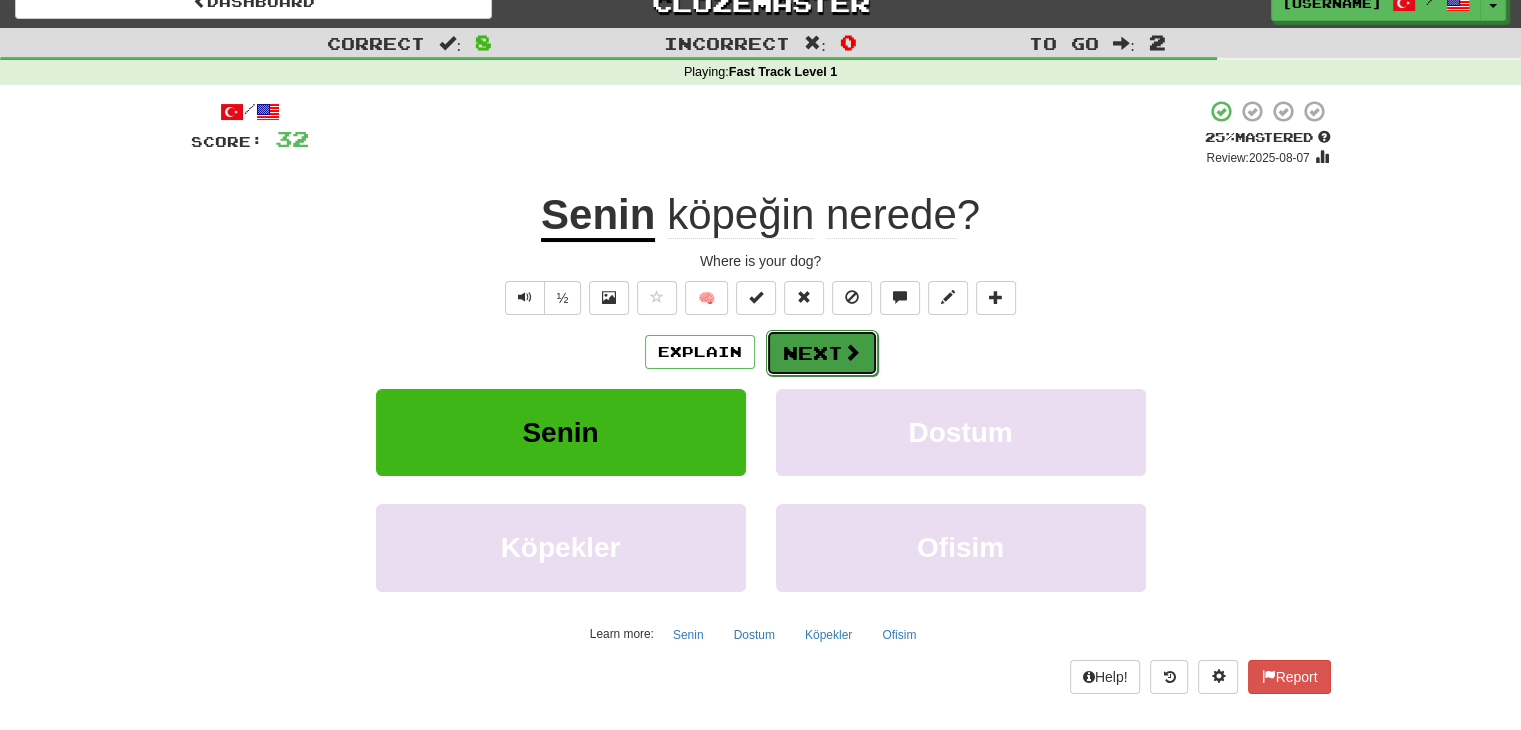 click on "Next" at bounding box center [822, 353] 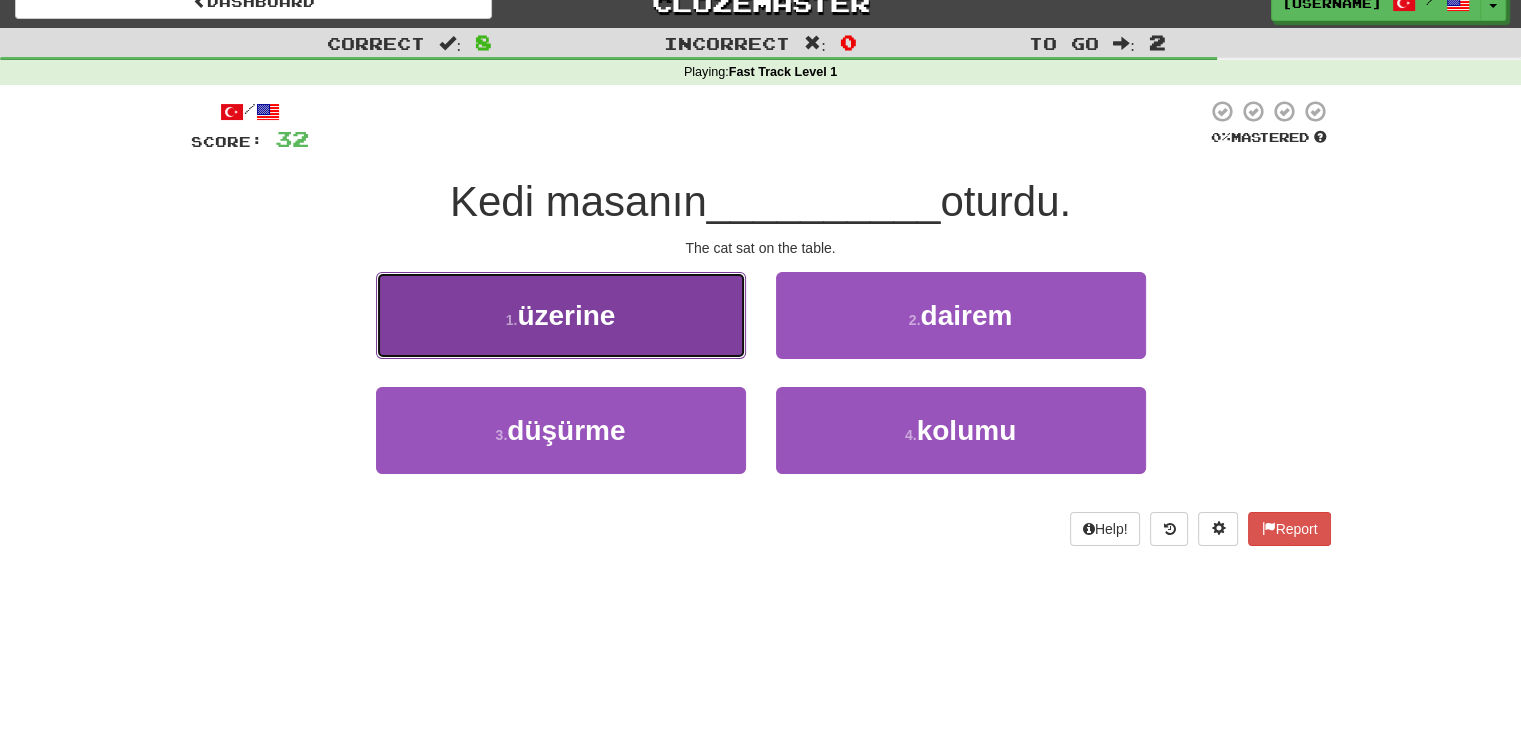 click on "1 .  üzerine" at bounding box center [561, 315] 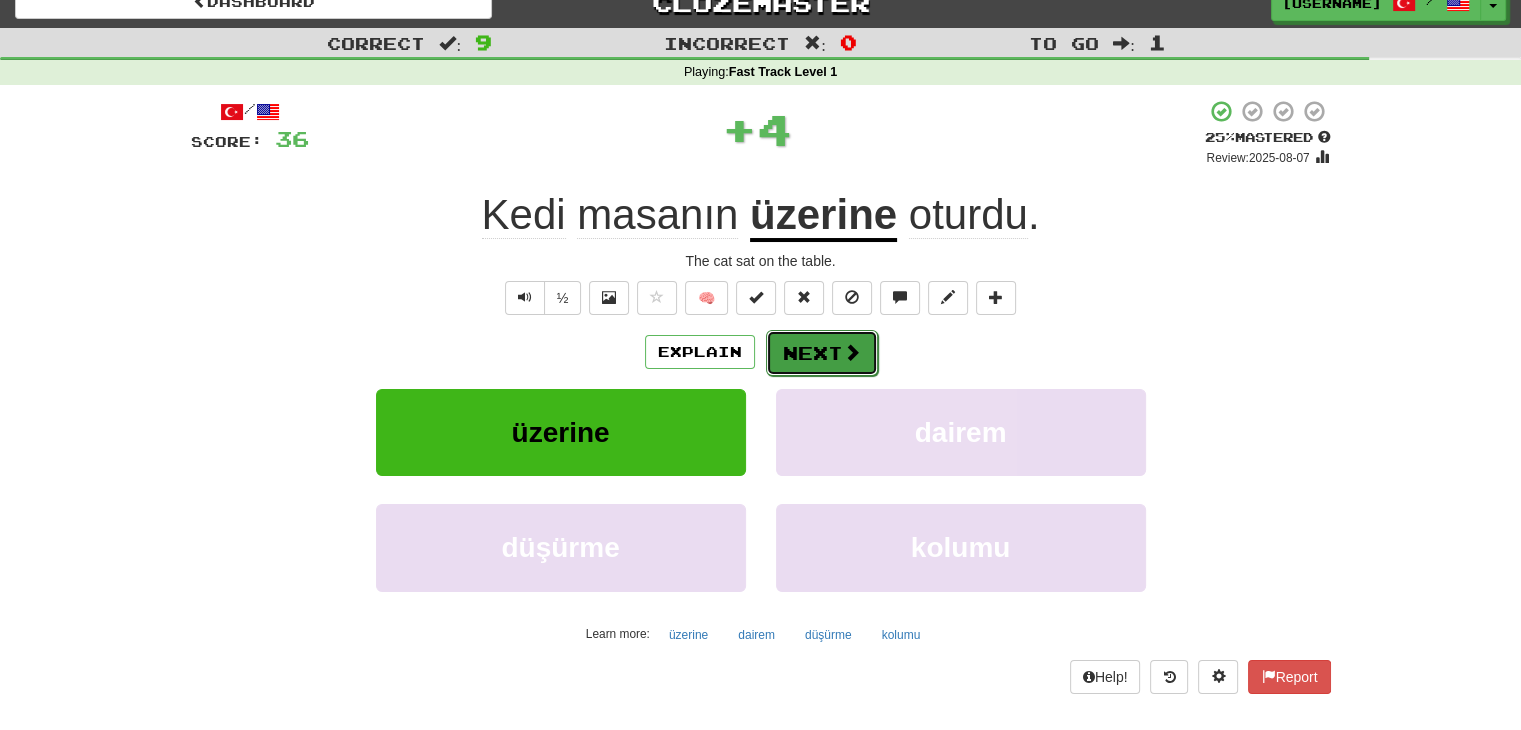 click on "Next" at bounding box center (822, 353) 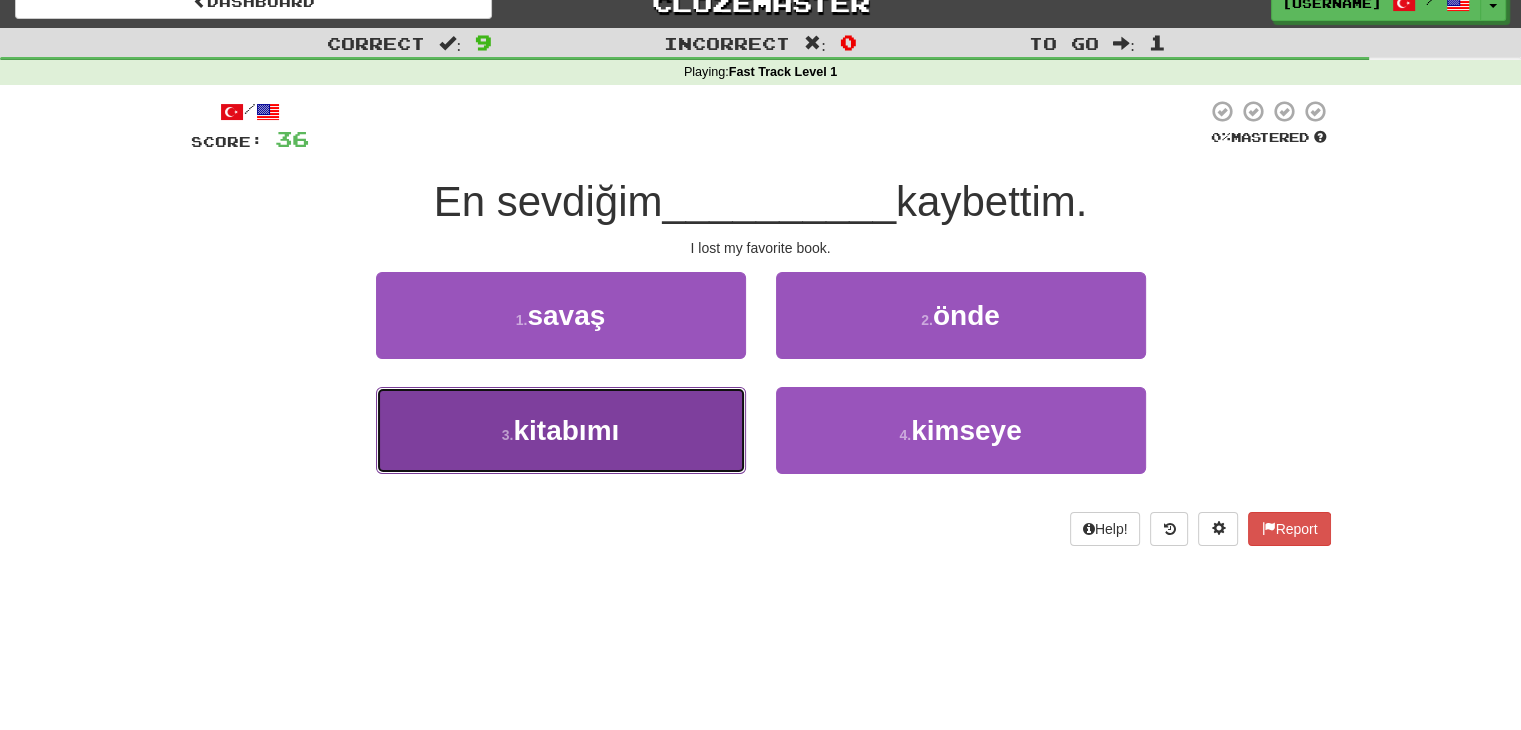 click on "3 .  kitabımı" at bounding box center [561, 430] 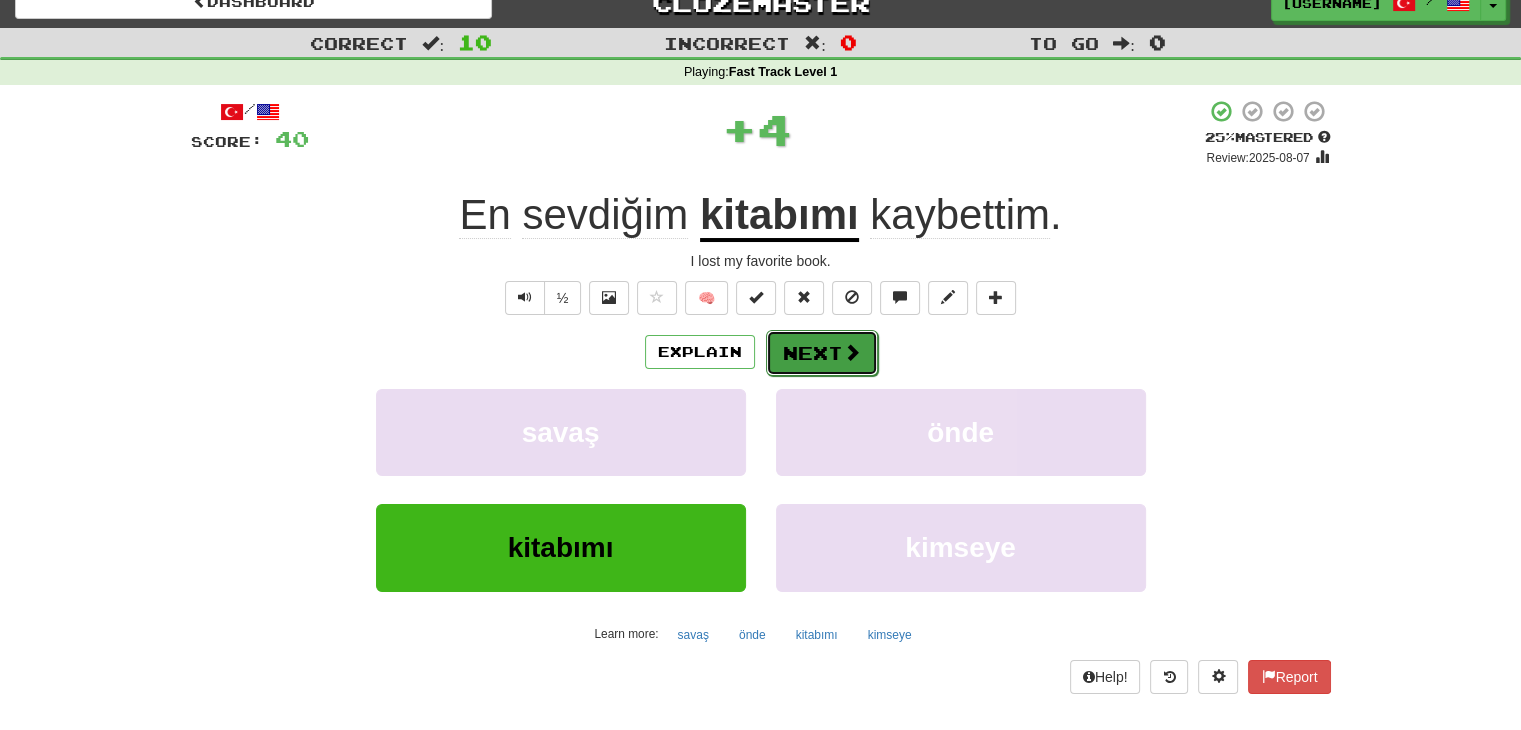 click on "Next" at bounding box center [822, 353] 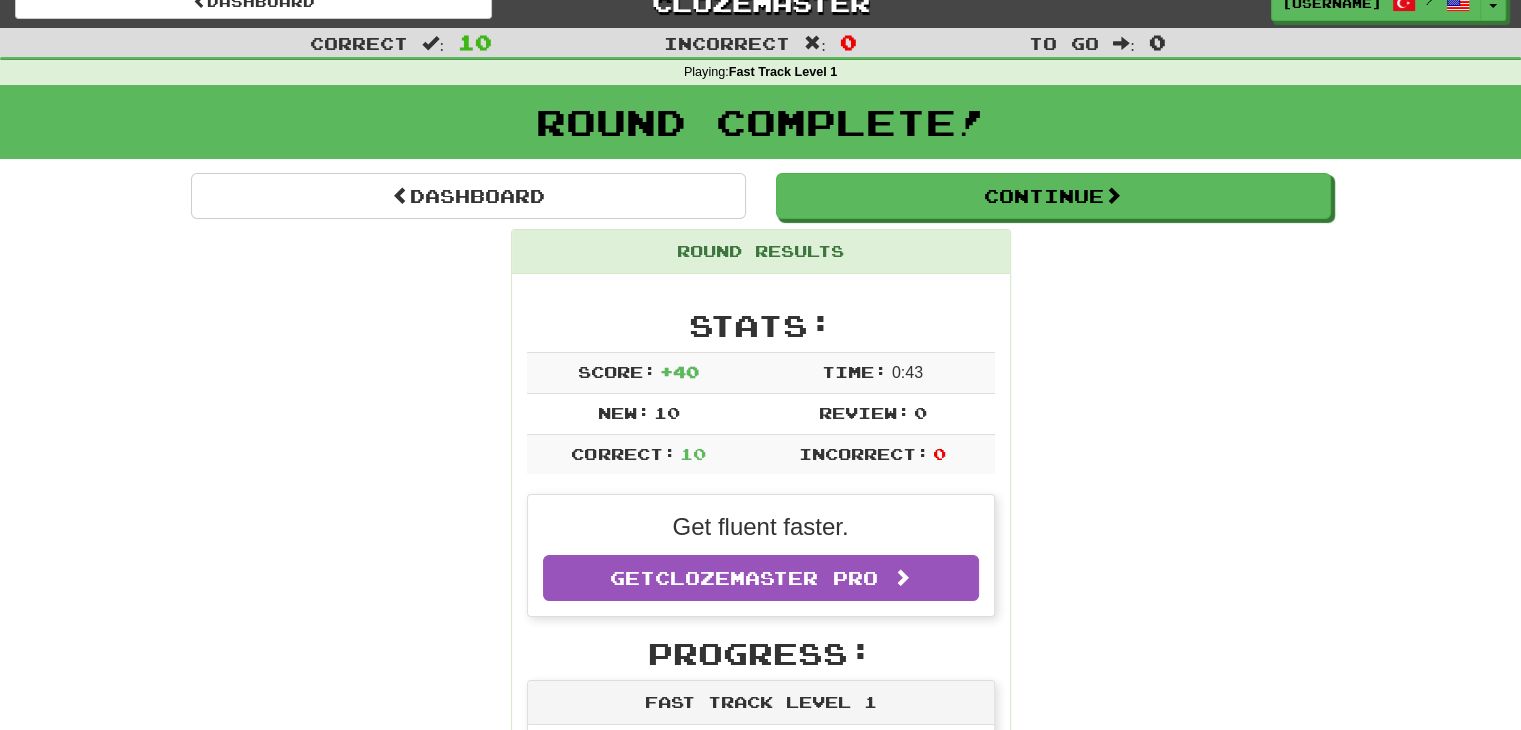 click on "Round Complete!" at bounding box center [760, 129] 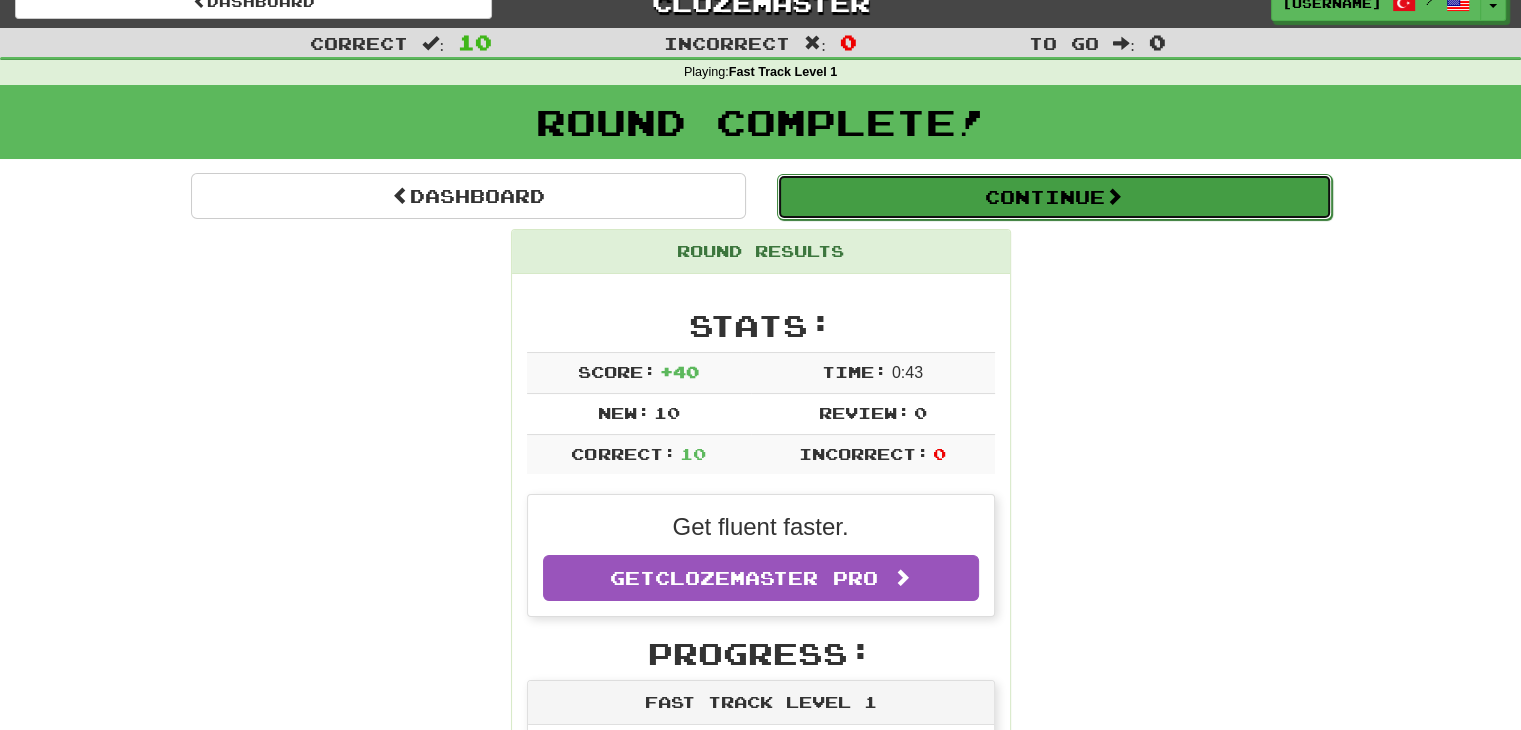click on "Continue" at bounding box center (1054, 197) 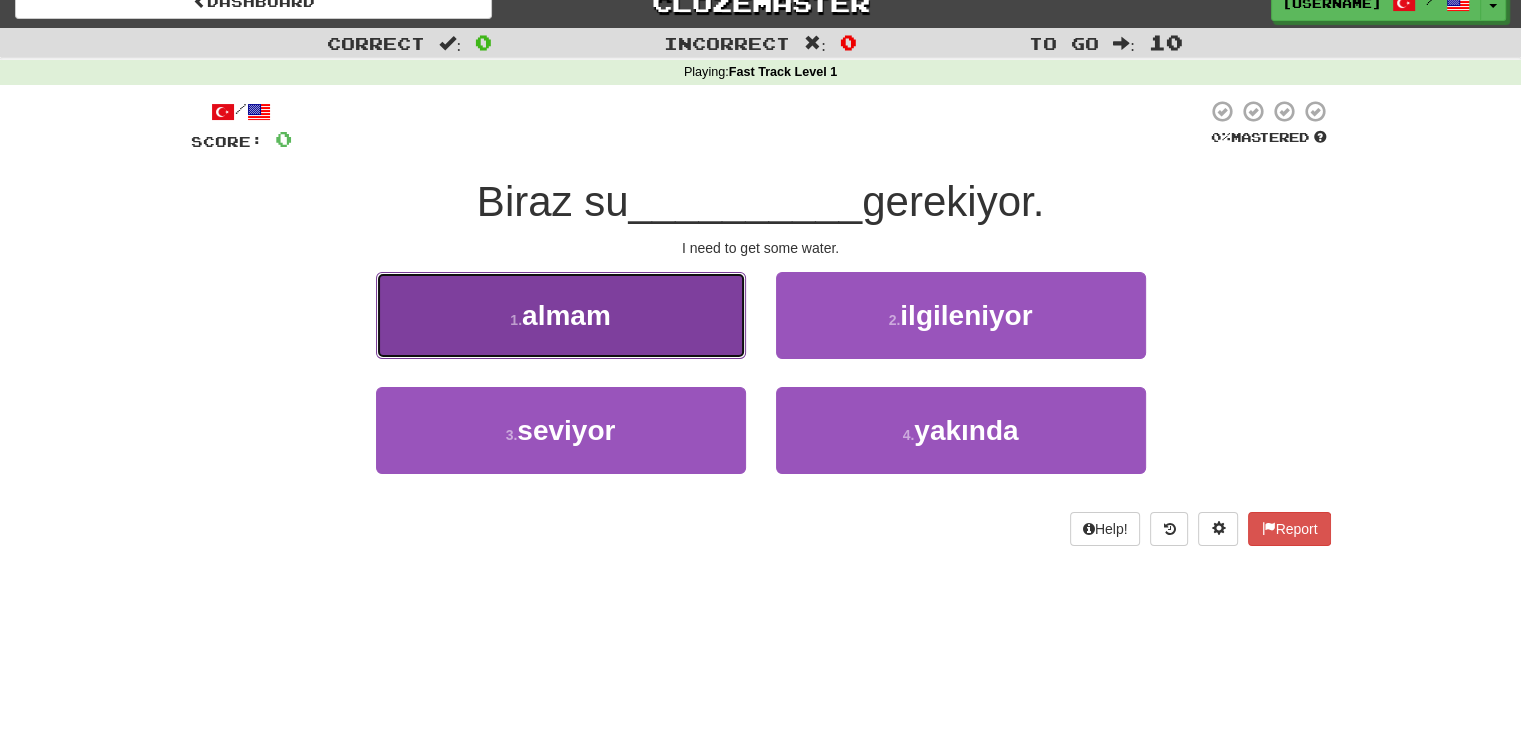 click on "1 .  almam" at bounding box center (561, 315) 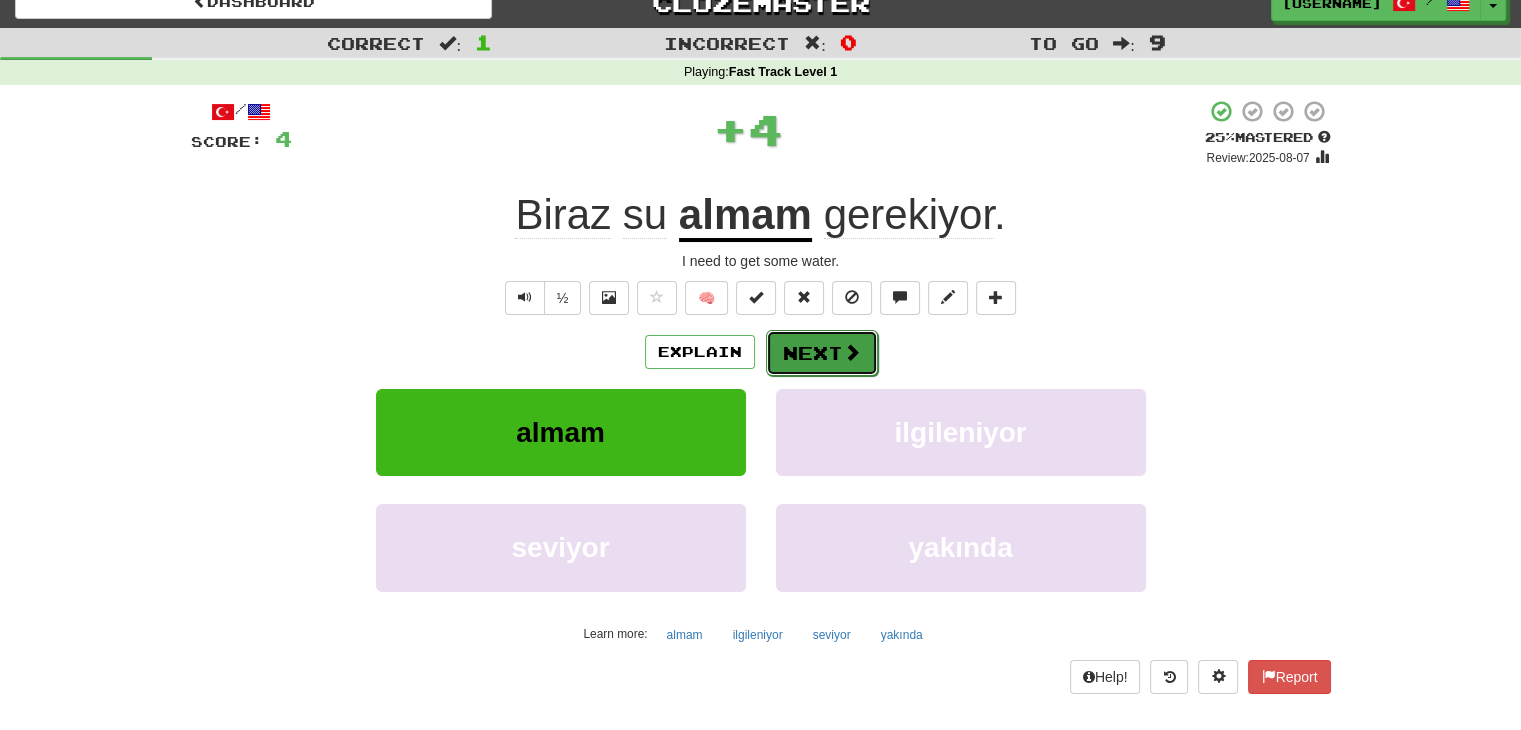 click on "Next" at bounding box center [822, 353] 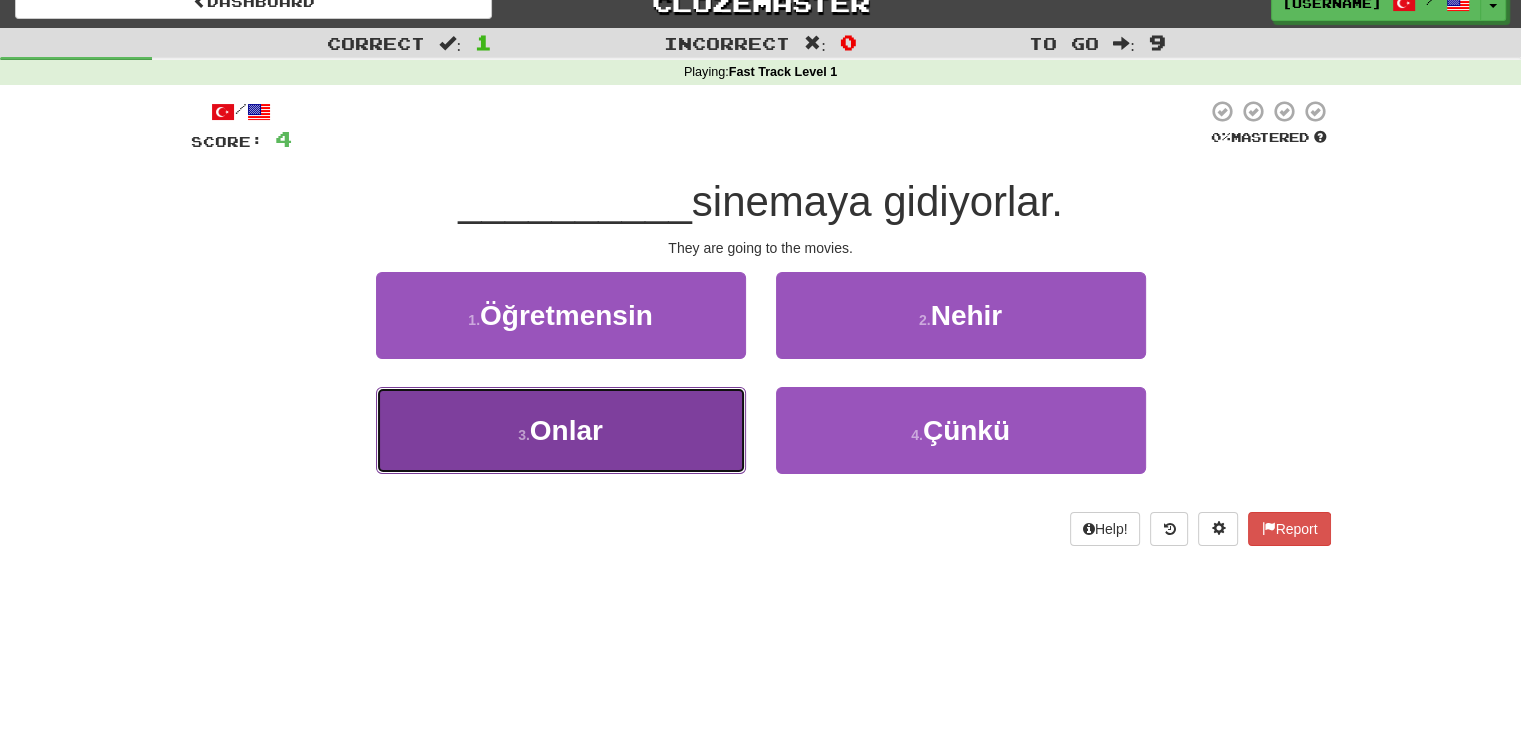 click on "3 .  Onlar" at bounding box center (561, 430) 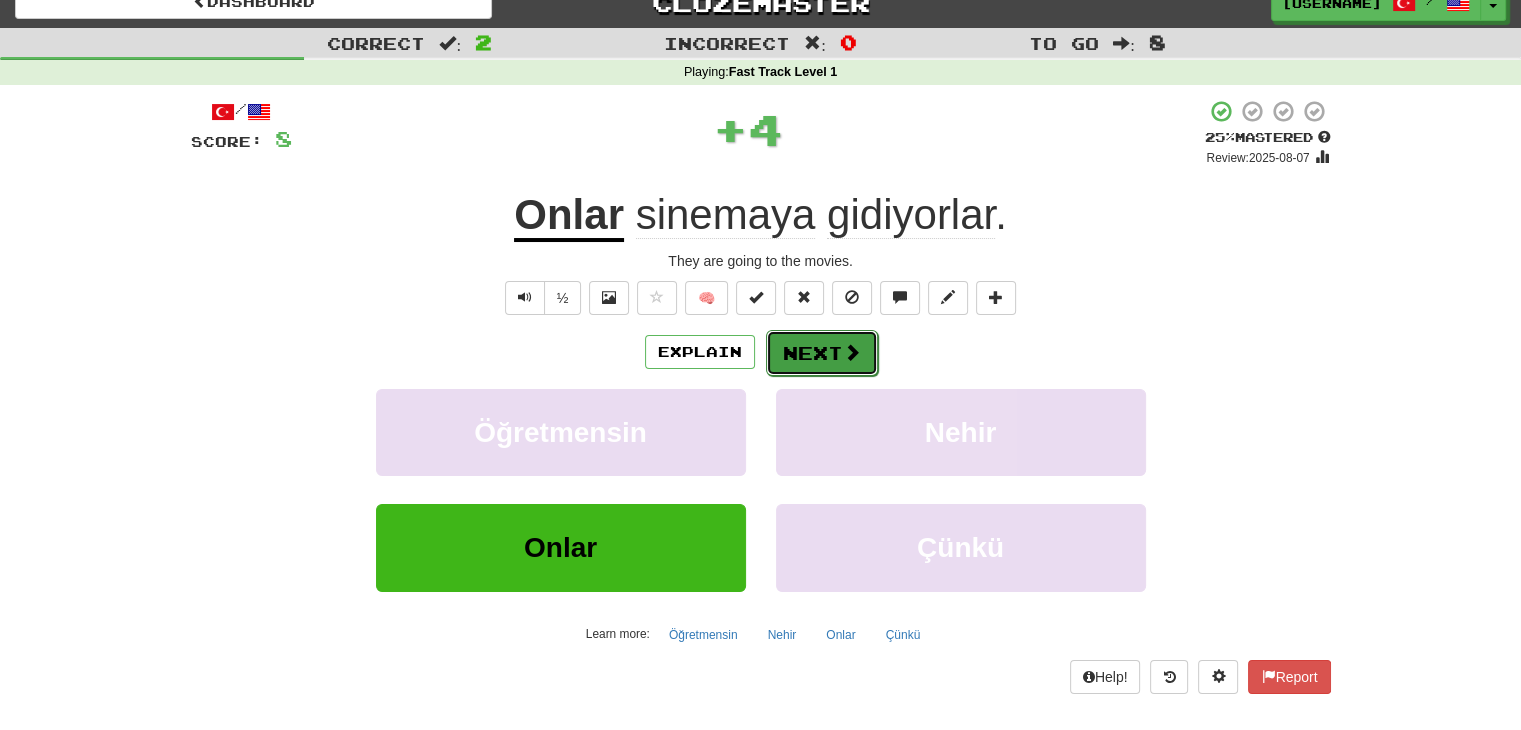 click on "Next" at bounding box center (822, 353) 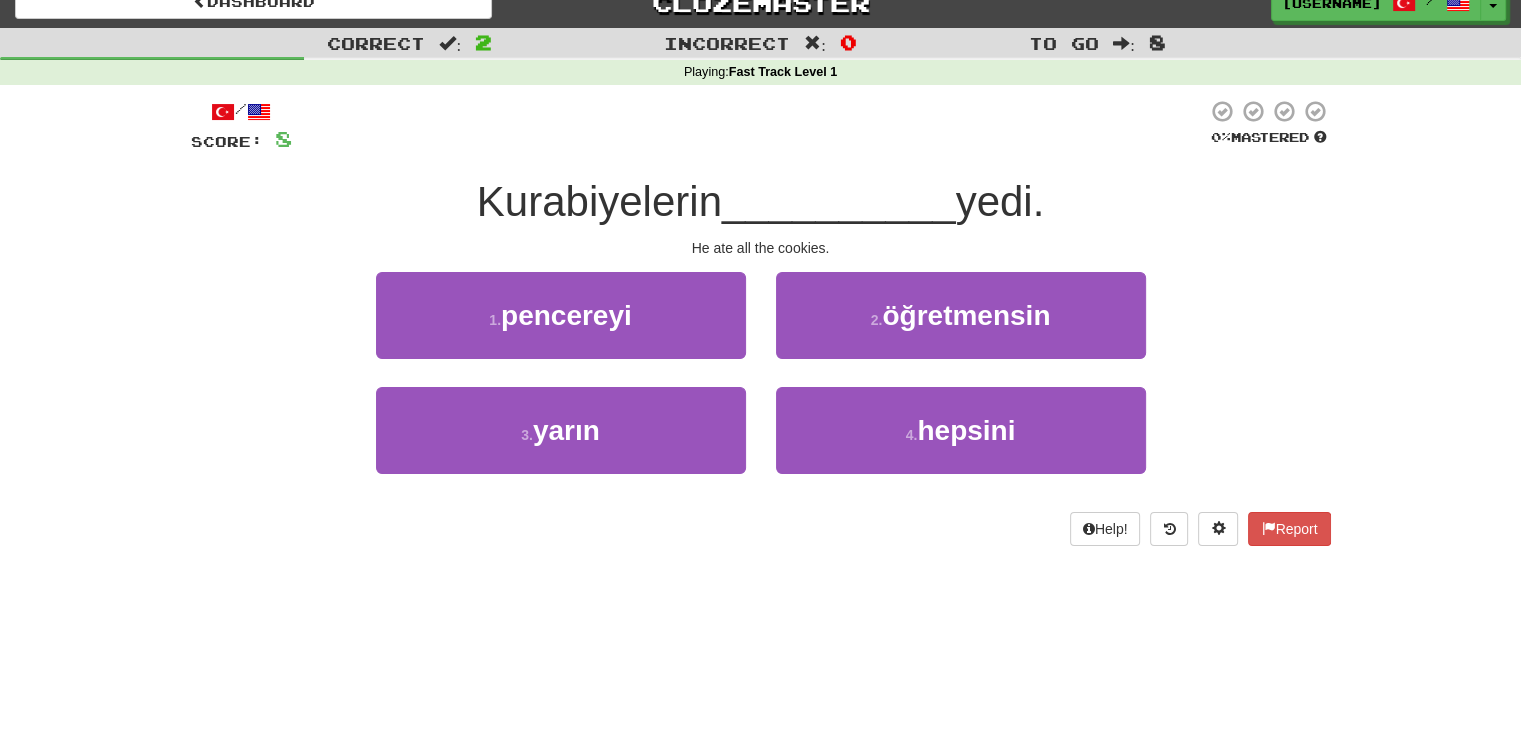 drag, startPoint x: 794, startPoint y: 373, endPoint x: 417, endPoint y: 579, distance: 429.6103 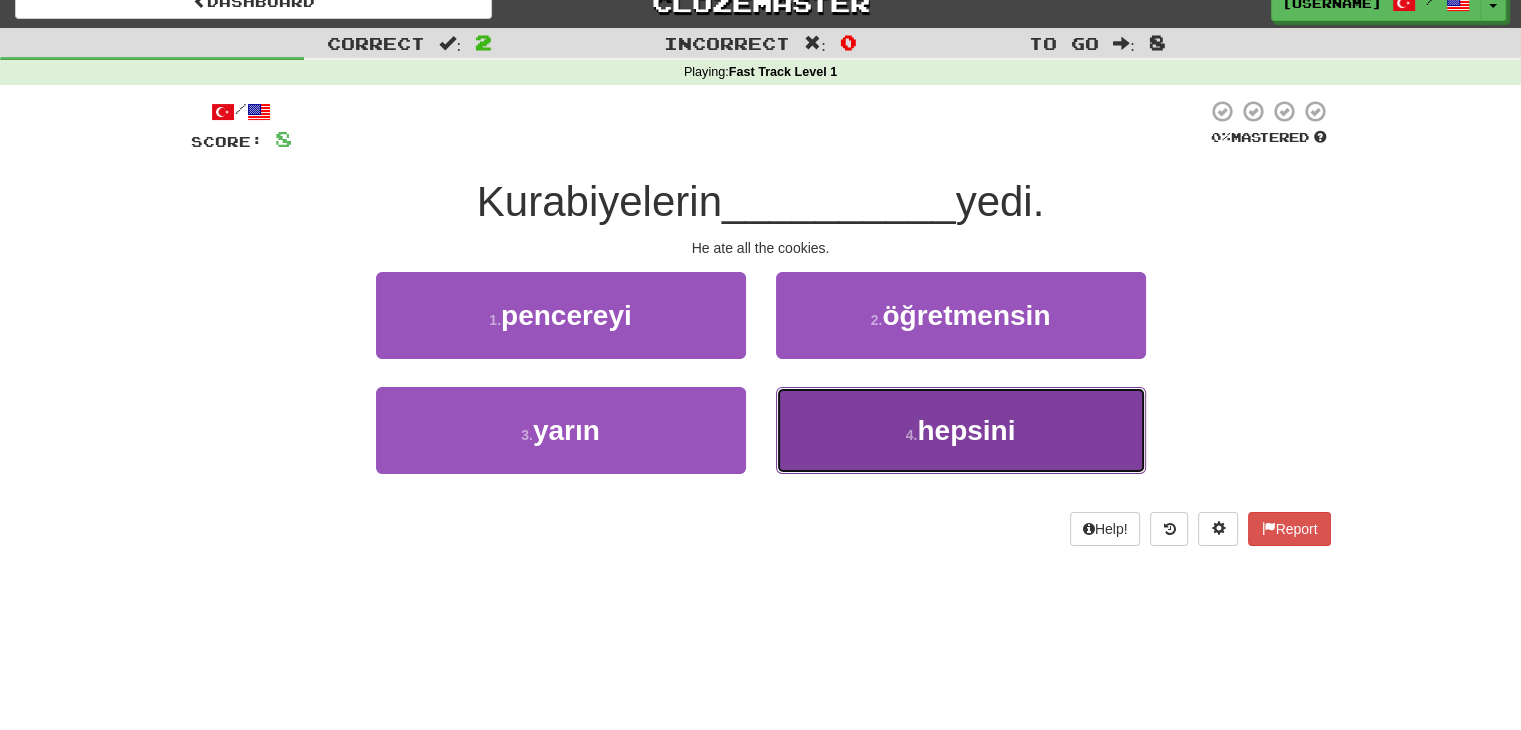 click on "4 .  hepsini" at bounding box center [961, 430] 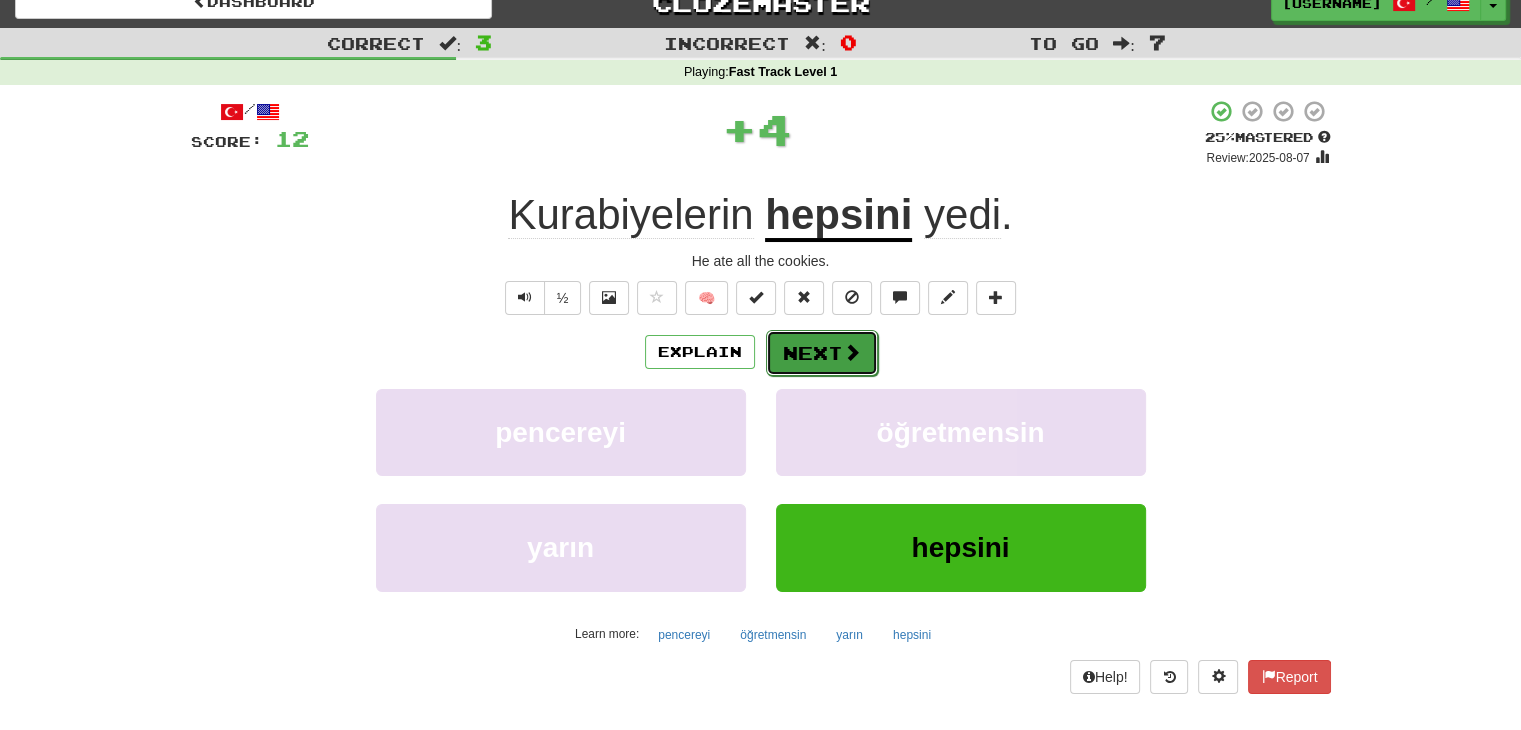 click on "Next" at bounding box center (822, 353) 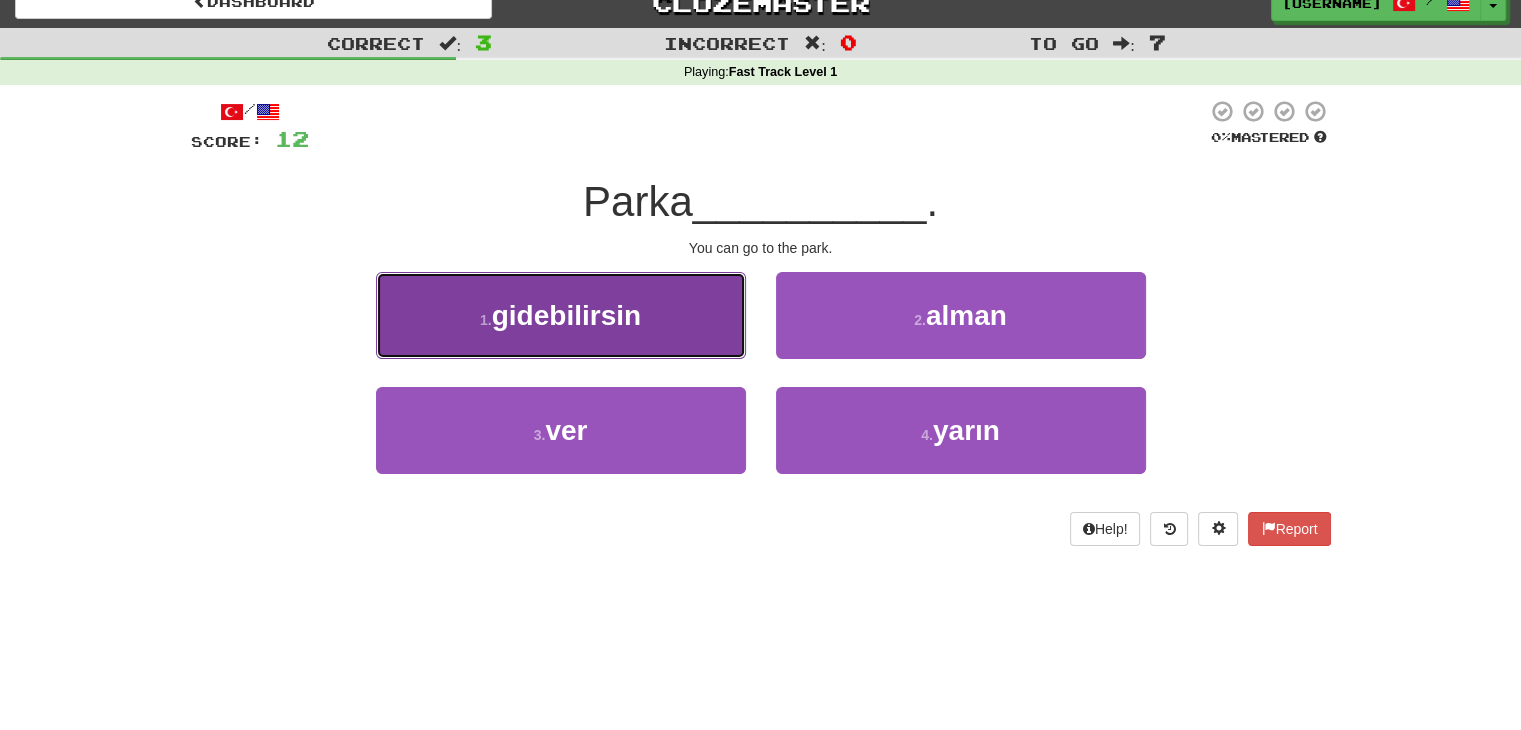 click on "gidebilirsin" at bounding box center [566, 315] 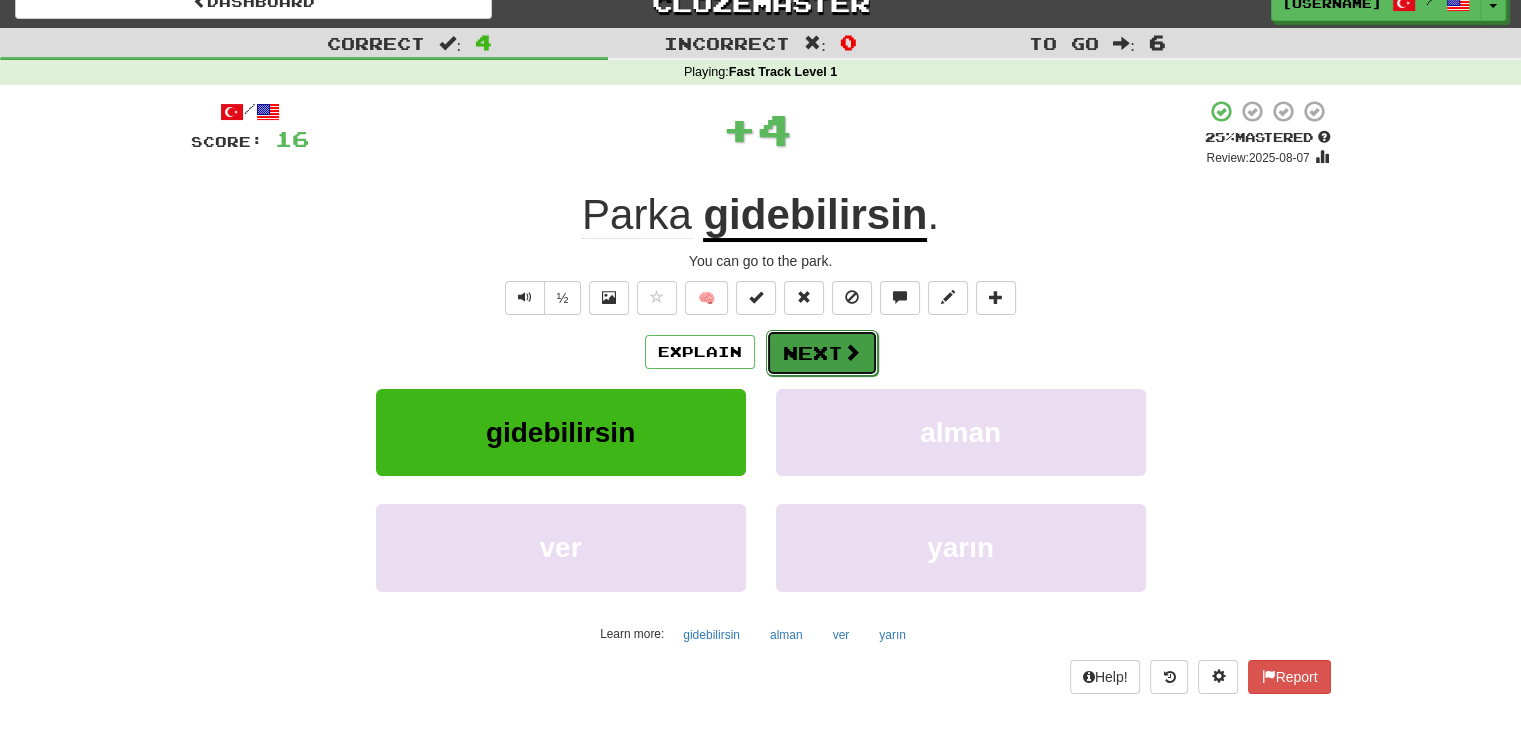 click on "Next" at bounding box center (822, 353) 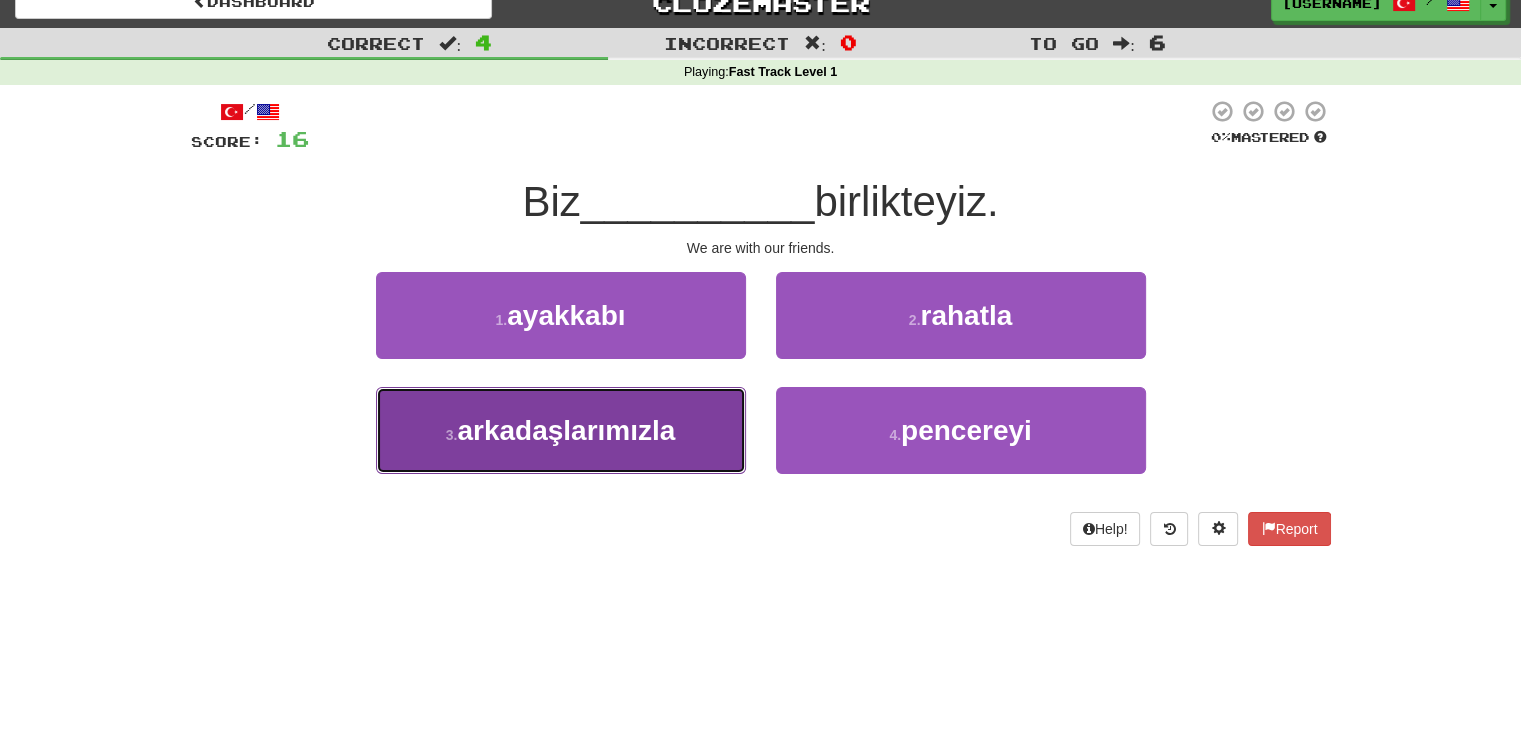 click on "arkadaşlarımızla" at bounding box center (566, 430) 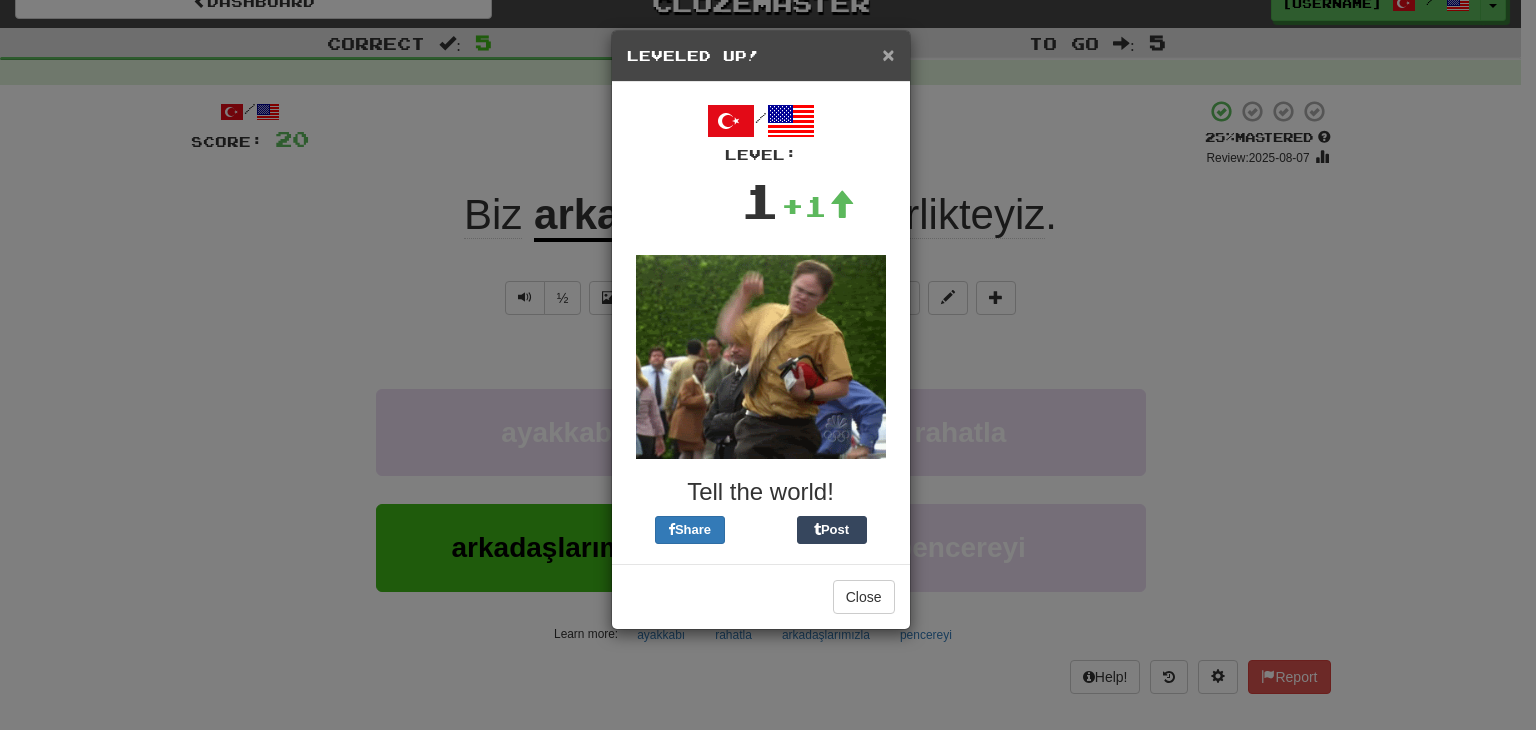 click on "×" at bounding box center [888, 54] 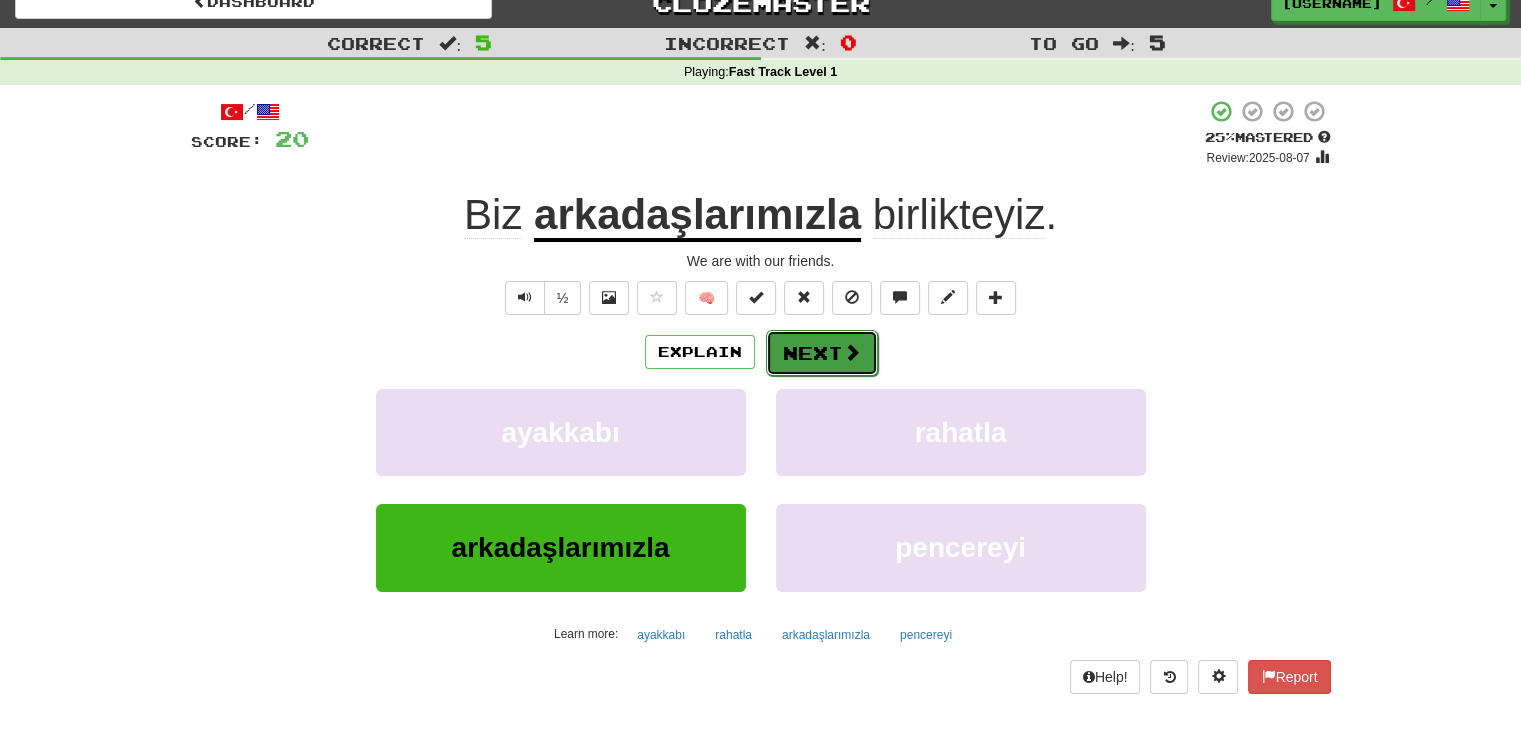 click on "Next" at bounding box center [822, 353] 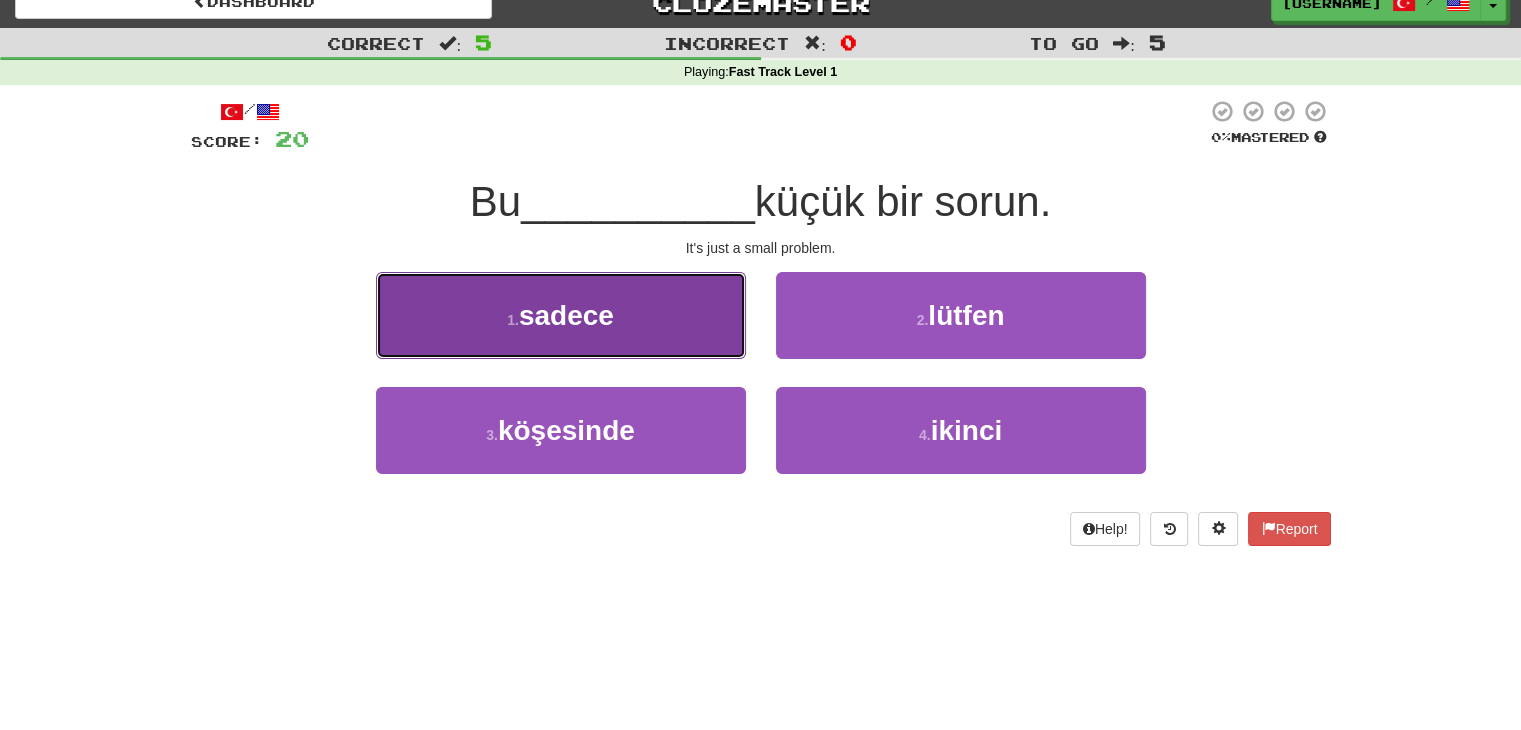 click on "1 .  sadece" at bounding box center [561, 315] 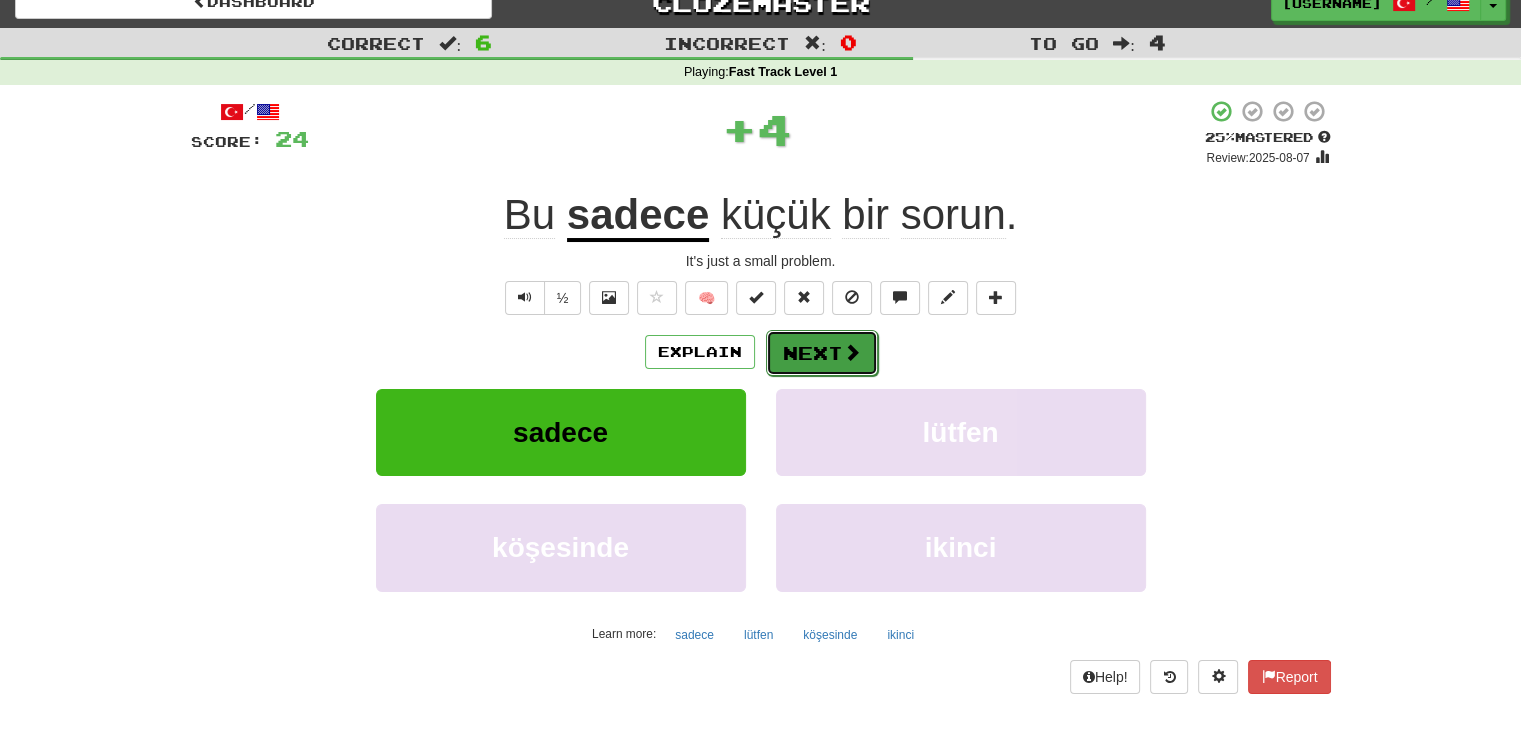 click on "Next" at bounding box center [822, 353] 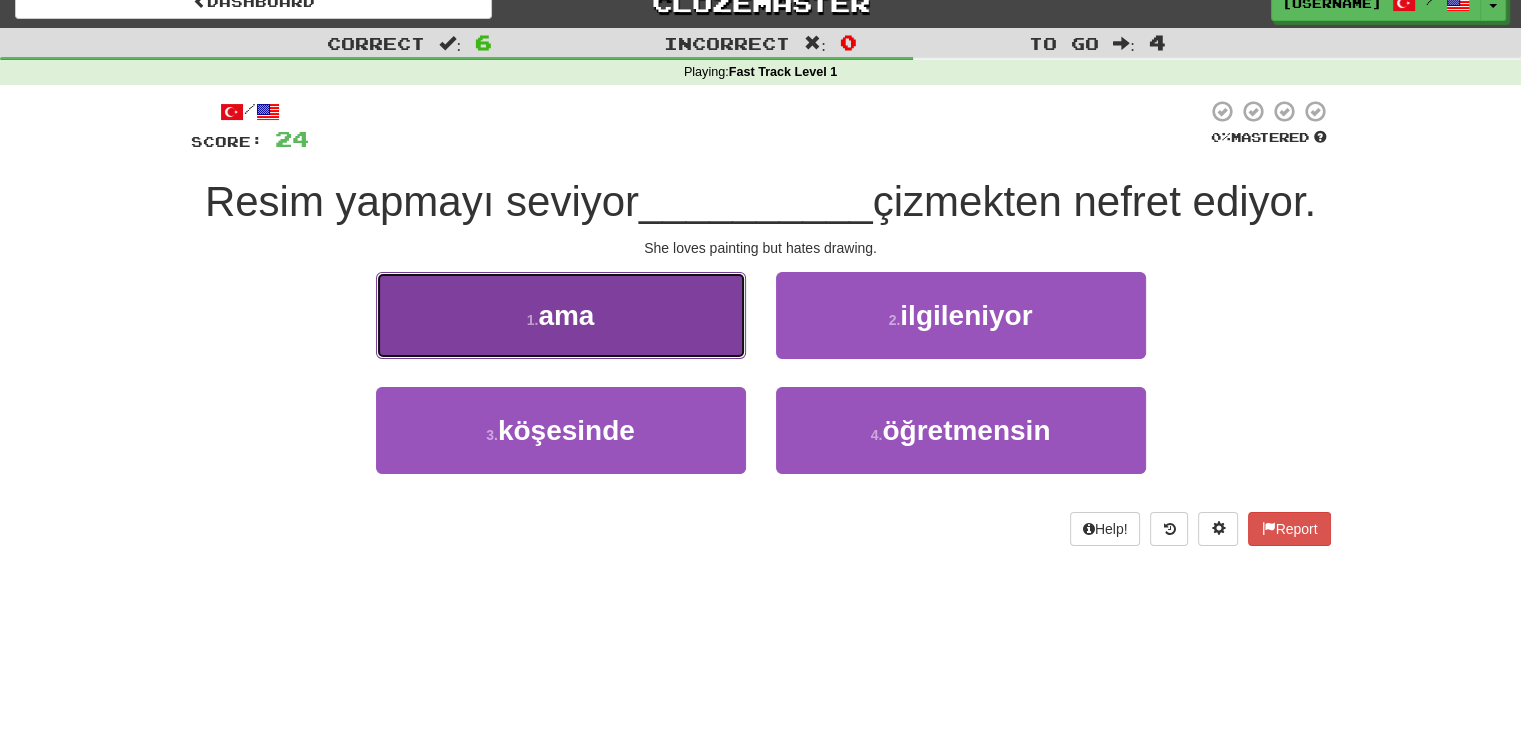 click on "ama" at bounding box center (566, 315) 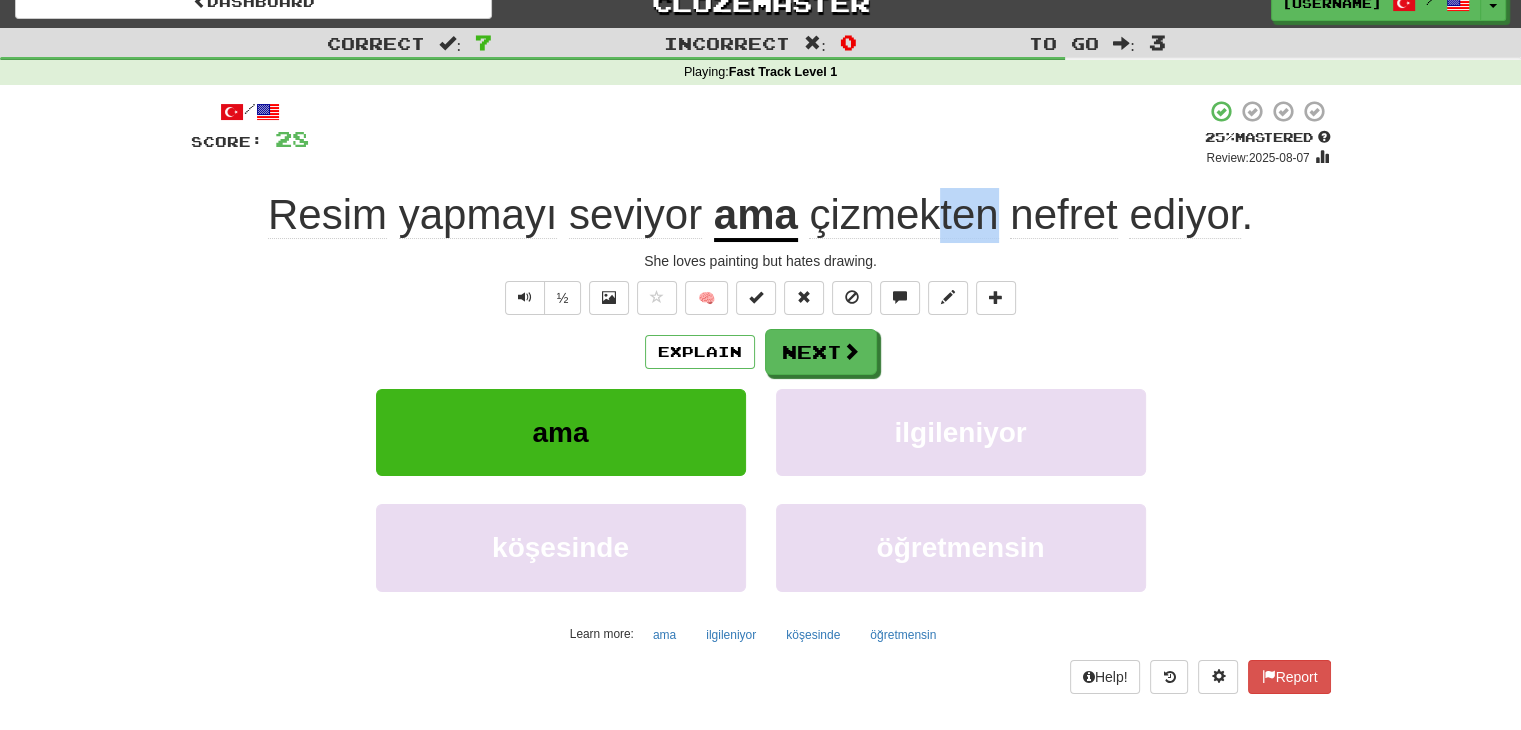 drag, startPoint x: 935, startPoint y: 205, endPoint x: 996, endPoint y: 225, distance: 64.195015 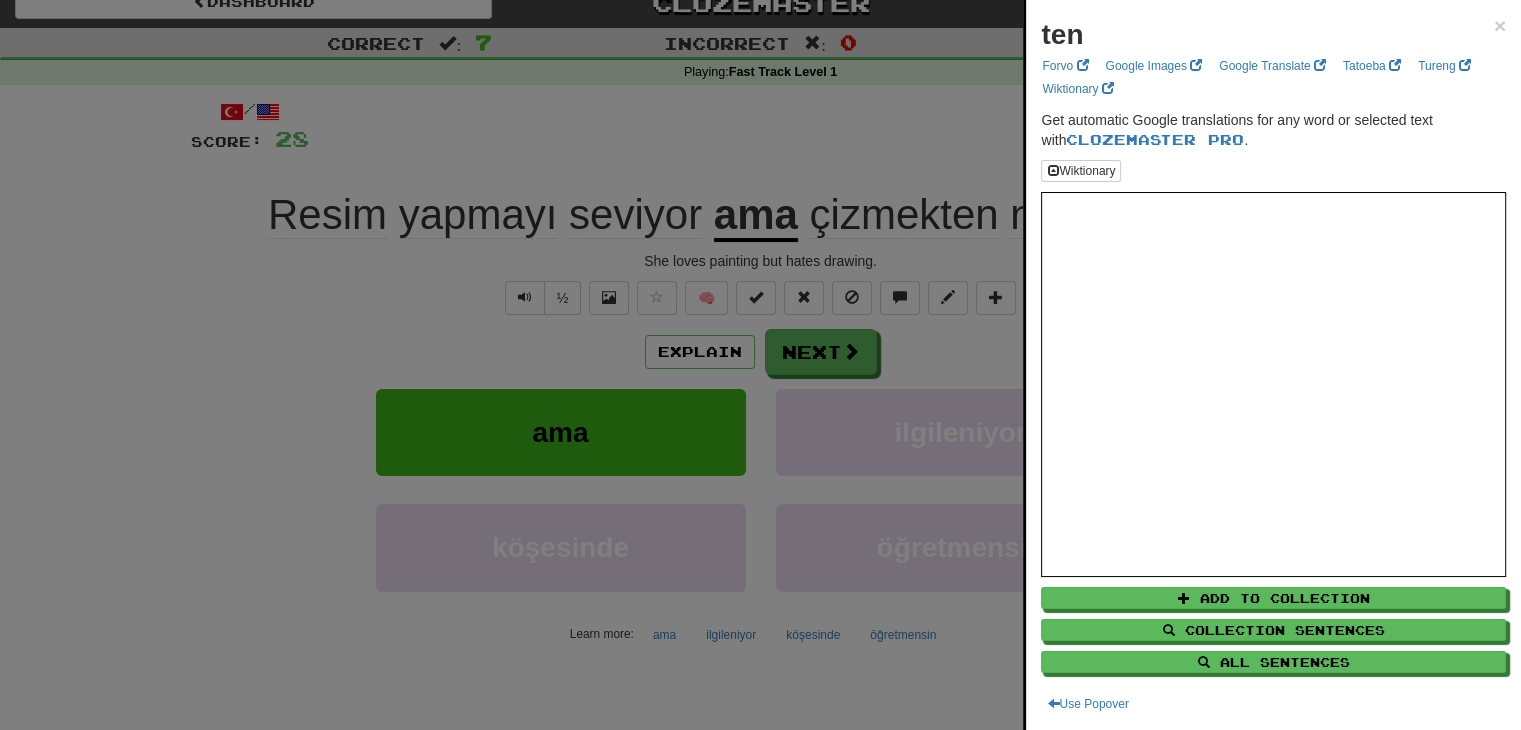 click at bounding box center (760, 365) 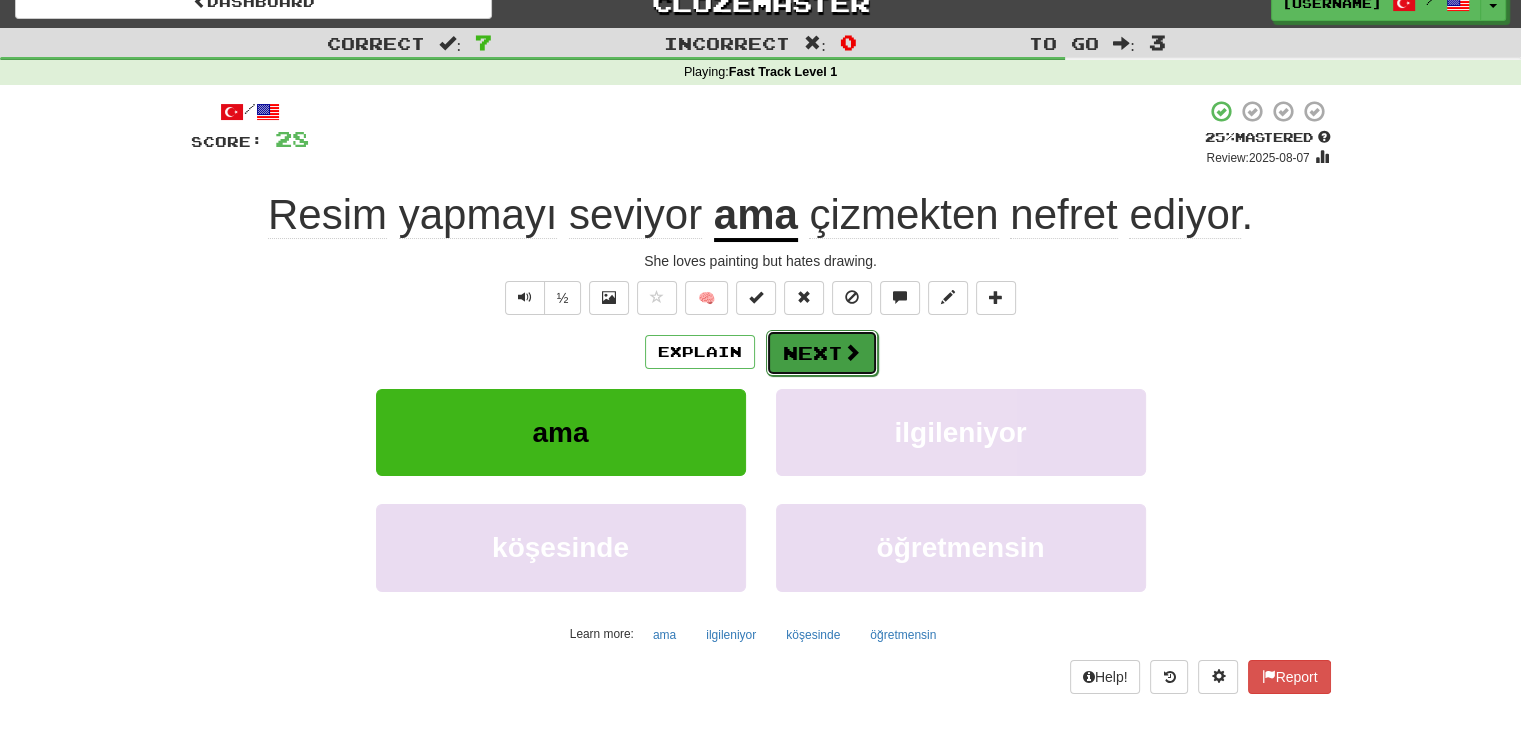 click on "Next" at bounding box center (822, 353) 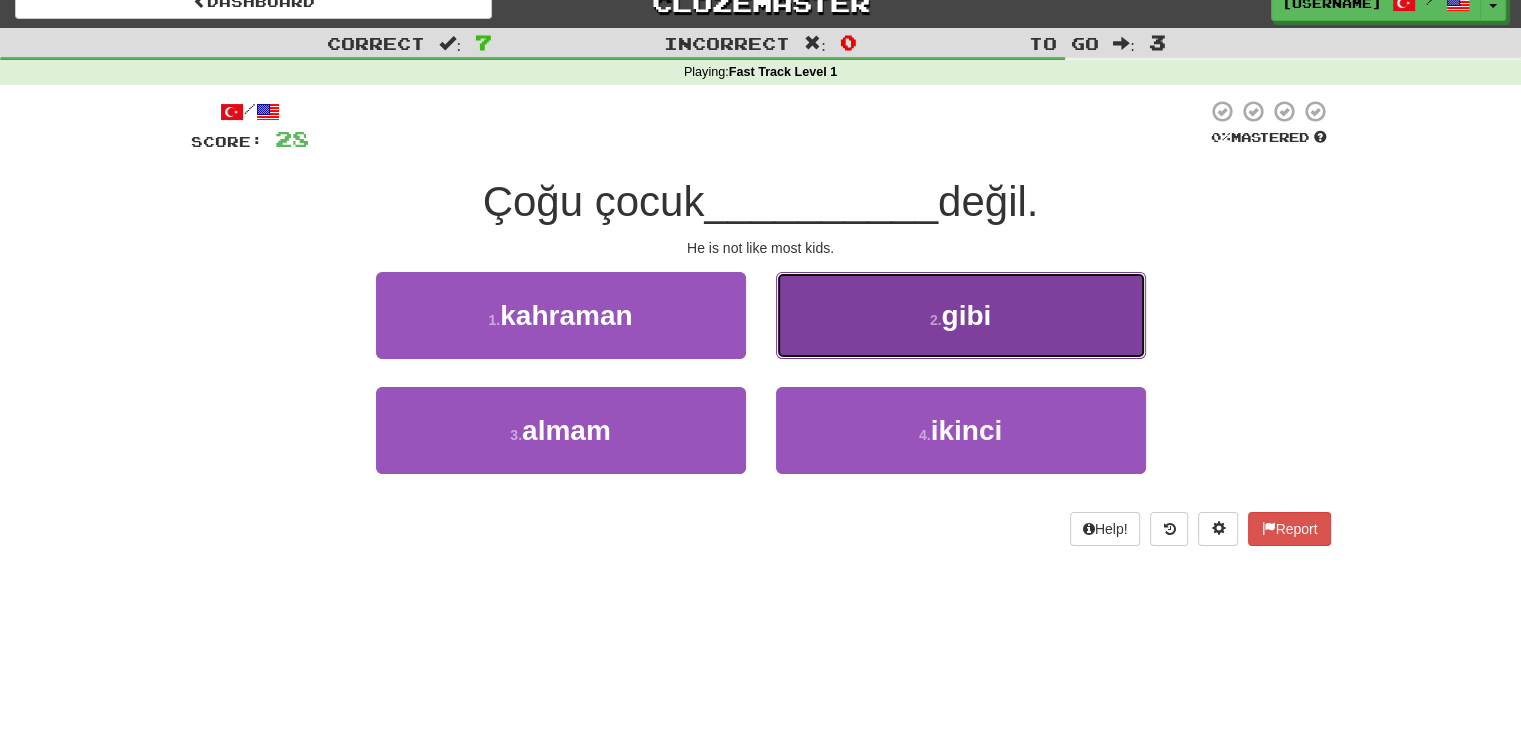 click on "2 .  gibi" at bounding box center (961, 315) 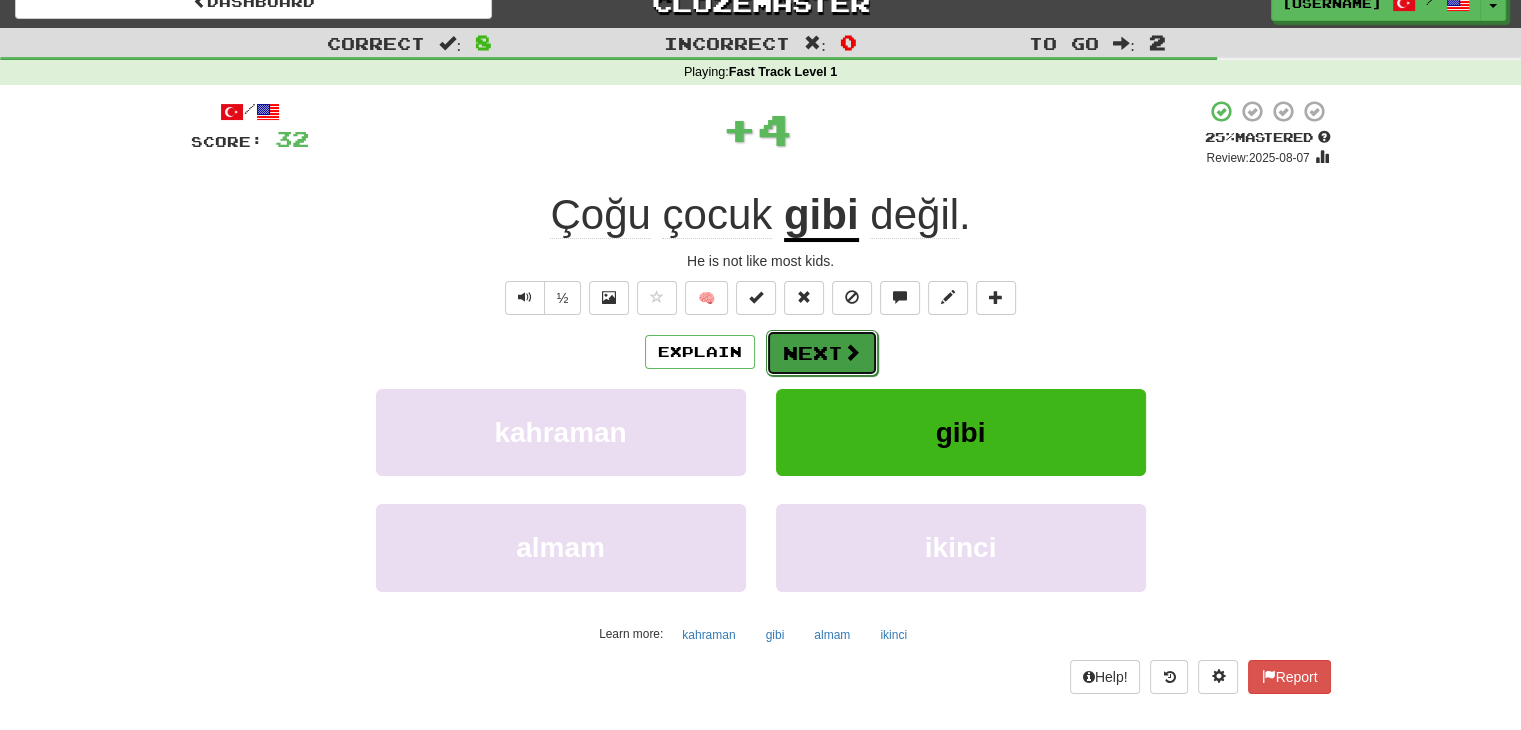 click on "Next" at bounding box center (822, 353) 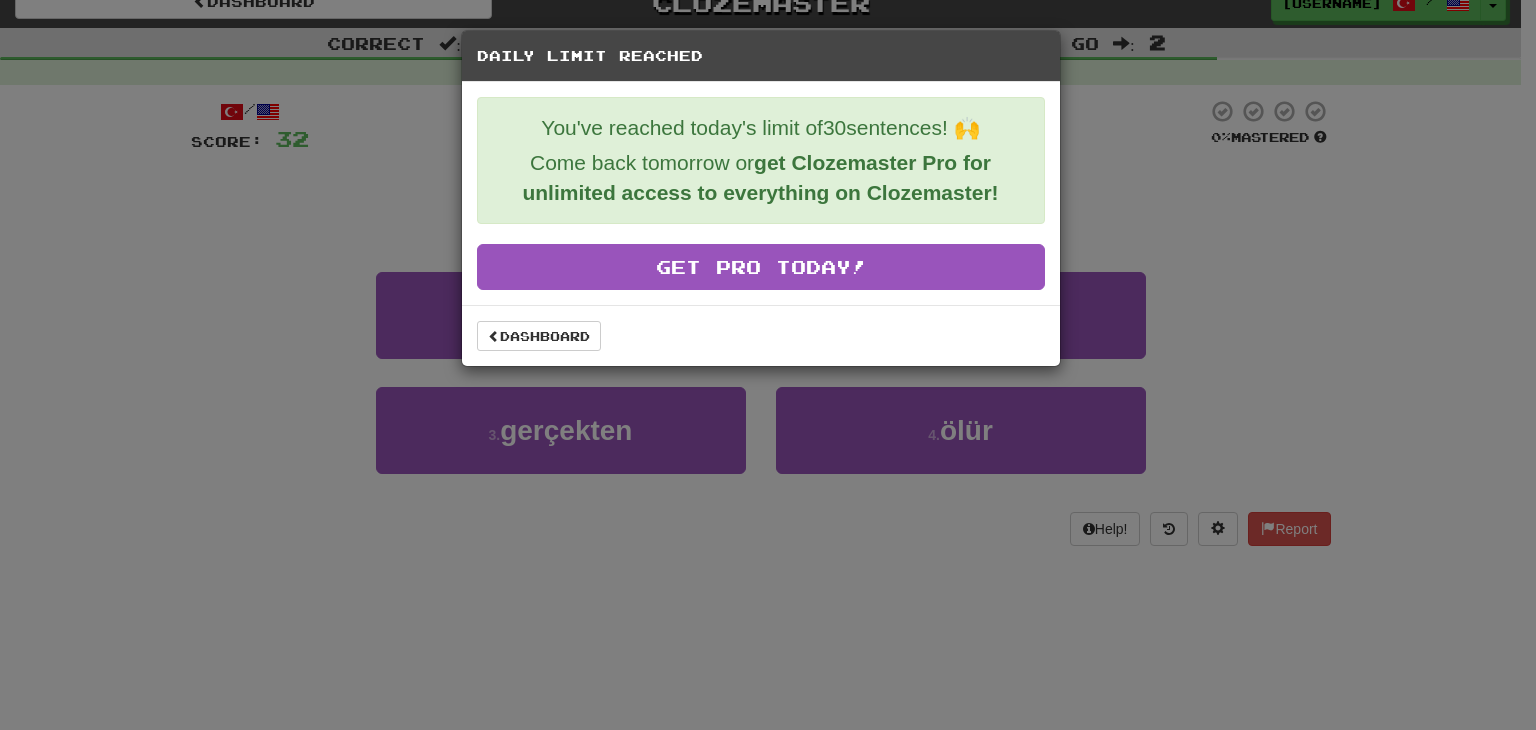 click on "Daily Limit Reached You've reached today's limit of  30  sentences! 🙌  Come back tomorrow or  get Clozemaster Pro for unlimited access to everything on Clozemaster! Get Pro Today! Dashboard" at bounding box center [768, 365] 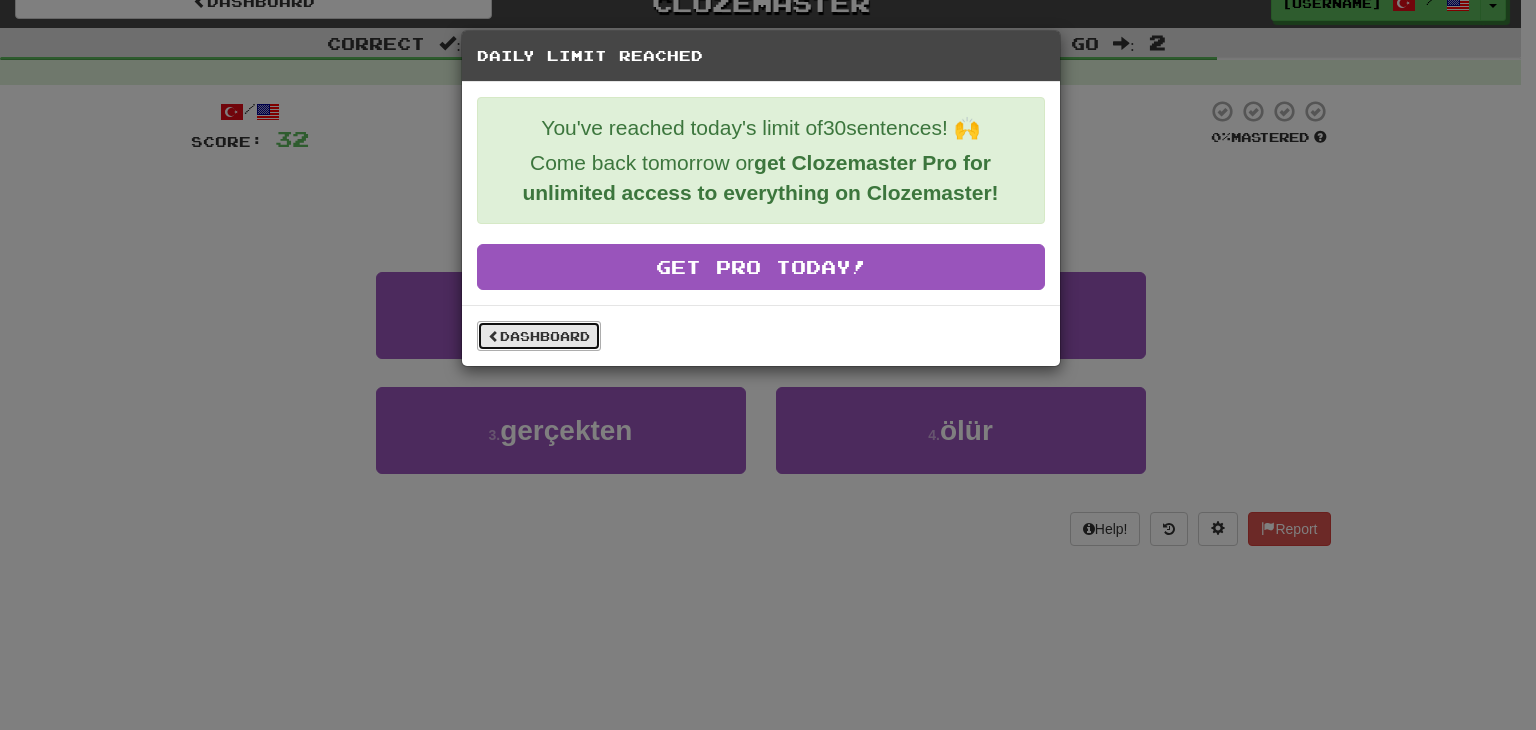 click on "Dashboard" at bounding box center [539, 336] 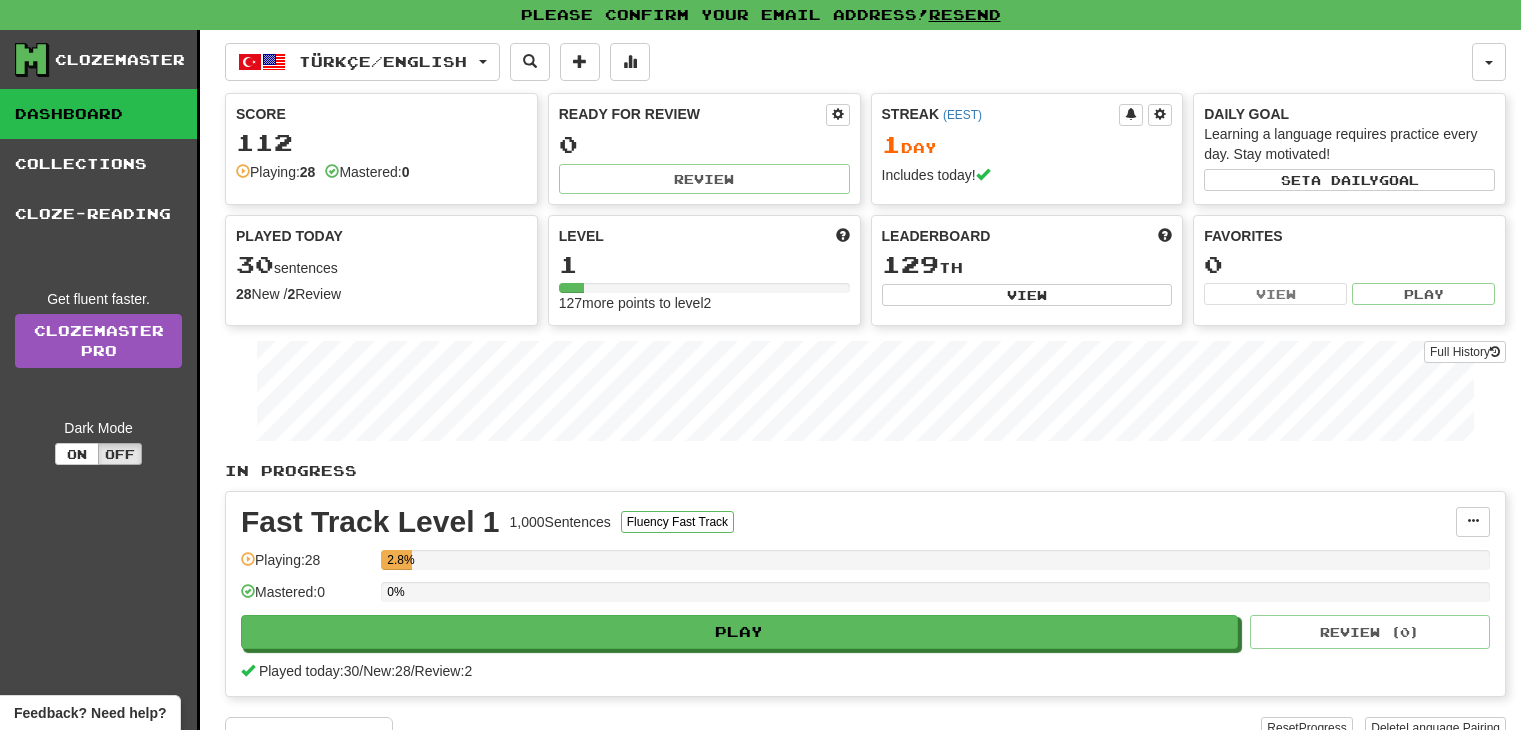 scroll, scrollTop: 0, scrollLeft: 0, axis: both 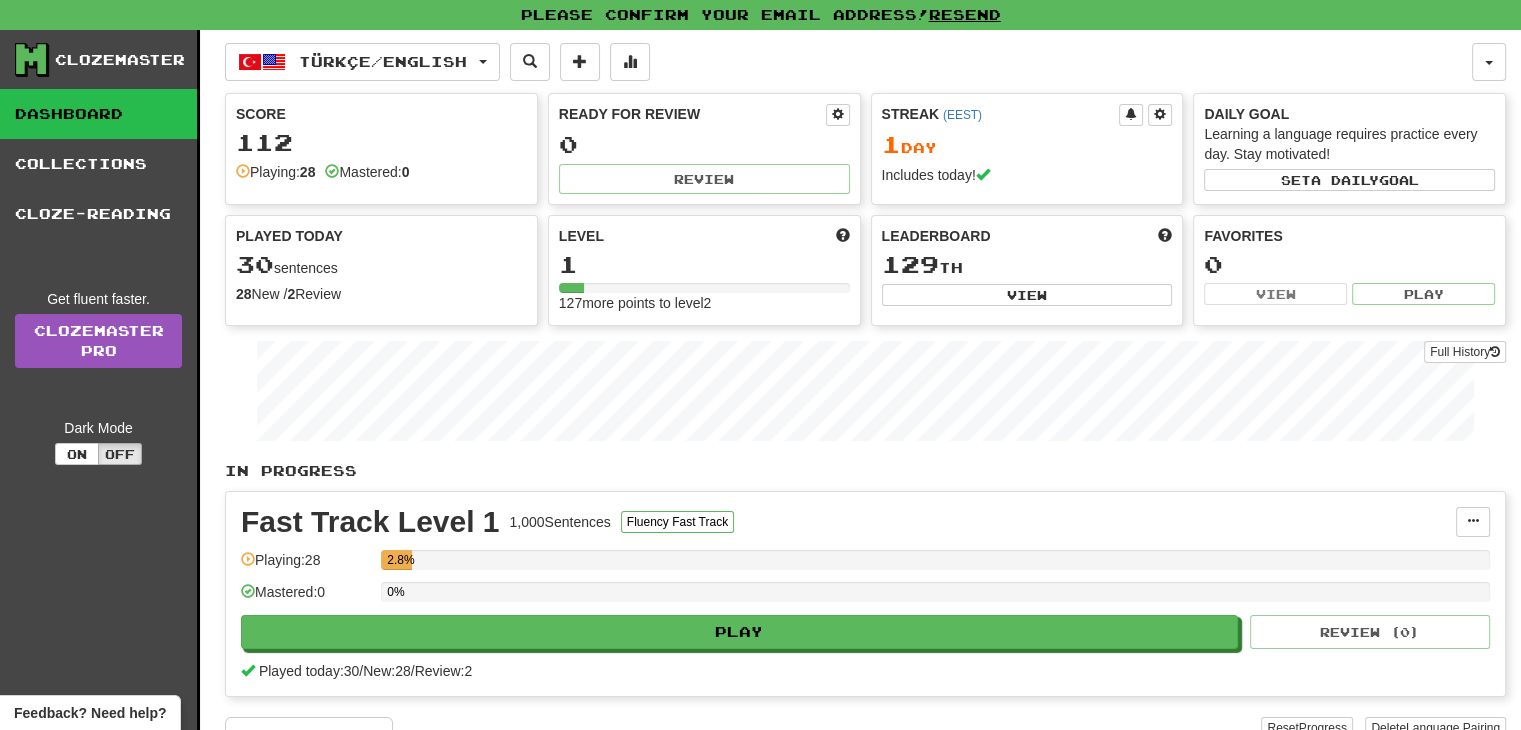 click on "Level" at bounding box center (704, 236) 